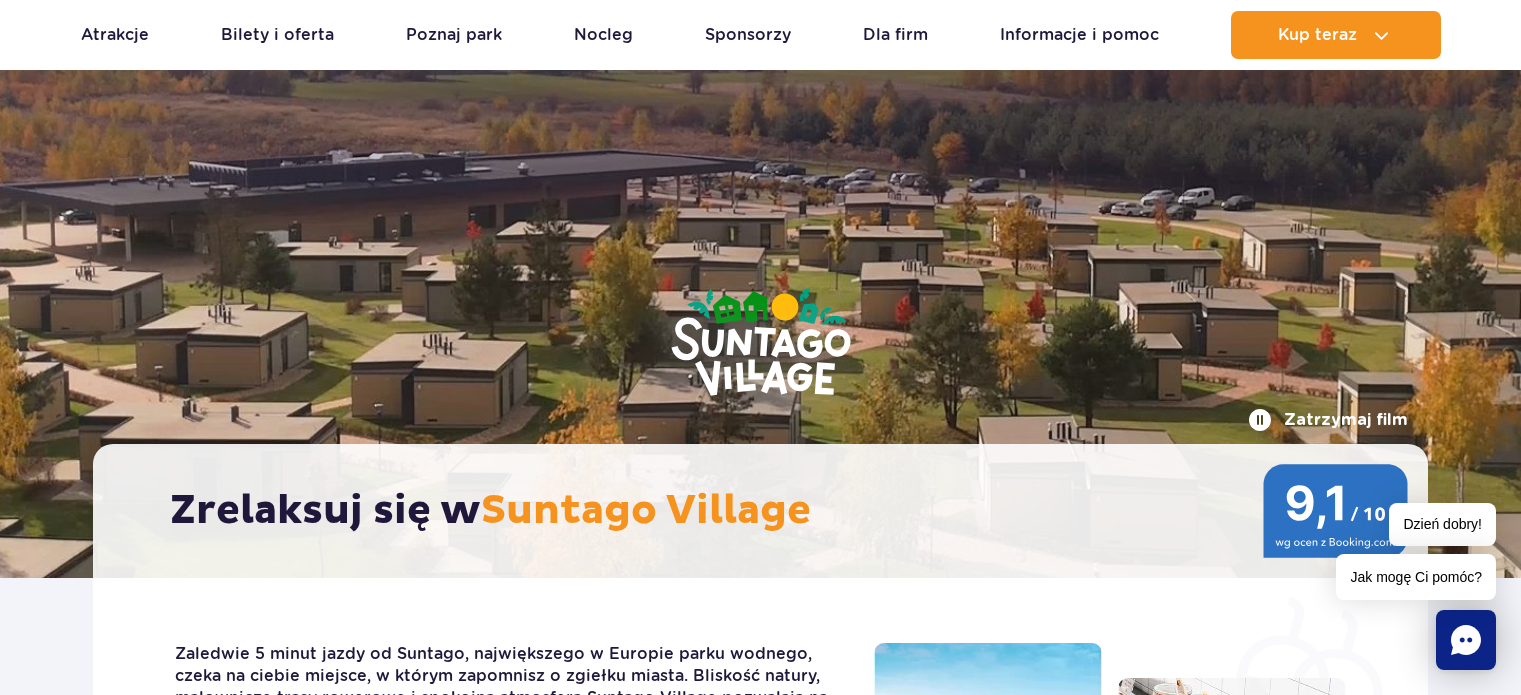 scroll, scrollTop: 600, scrollLeft: 0, axis: vertical 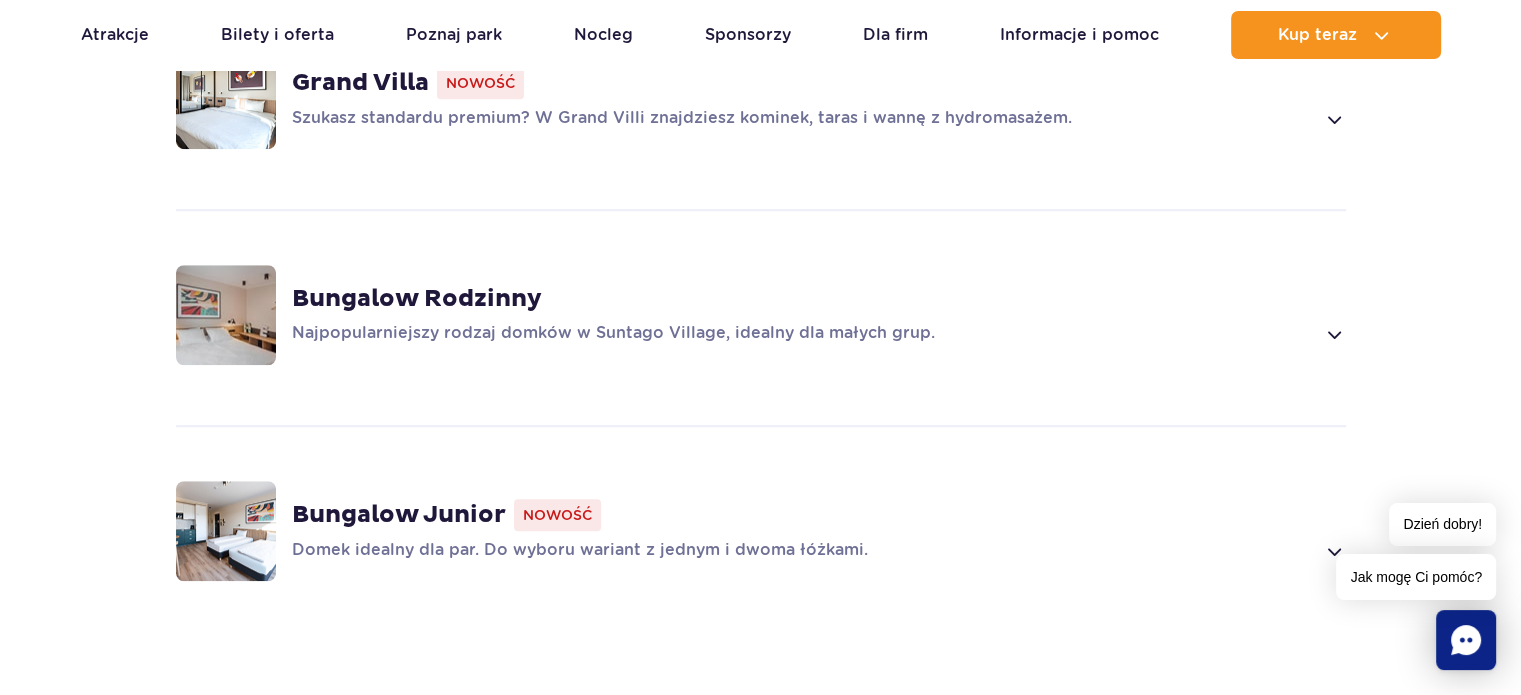 click at bounding box center [1333, 334] 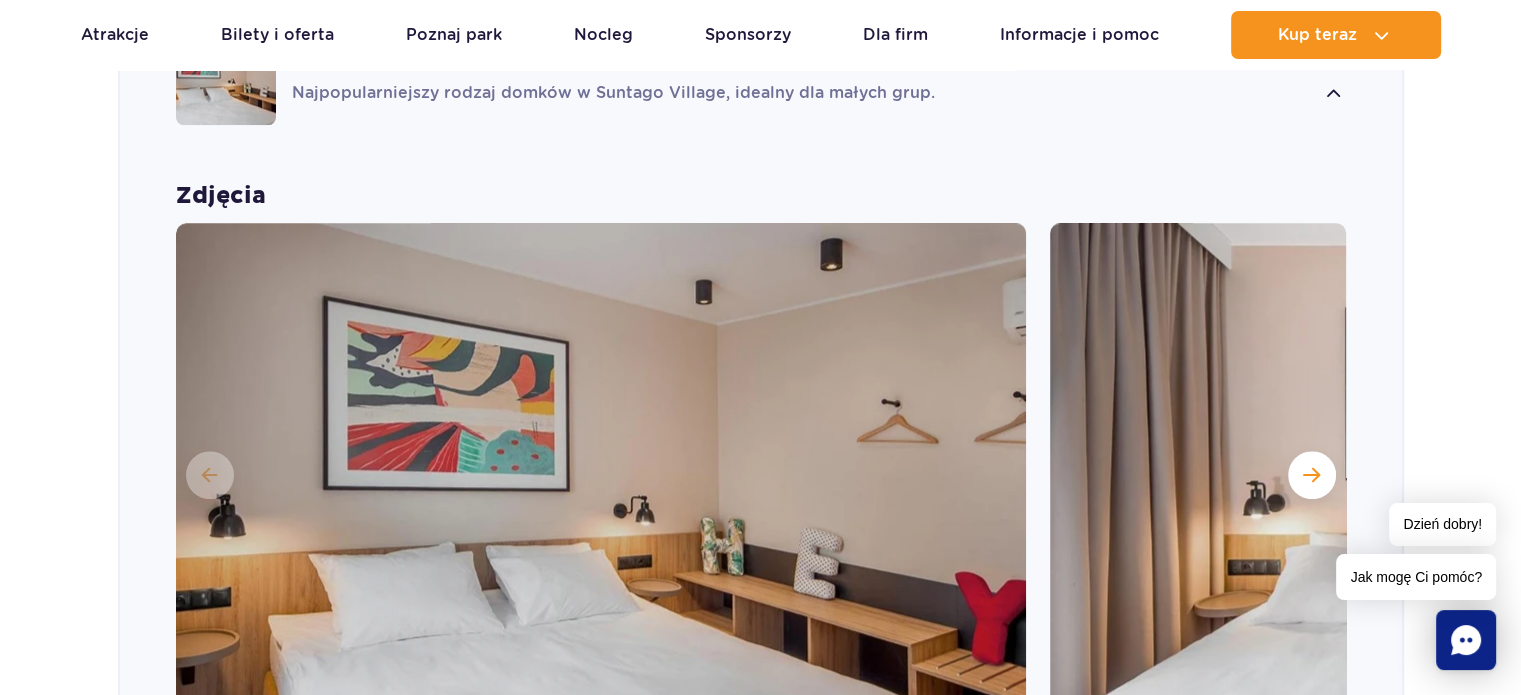 scroll, scrollTop: 1916, scrollLeft: 0, axis: vertical 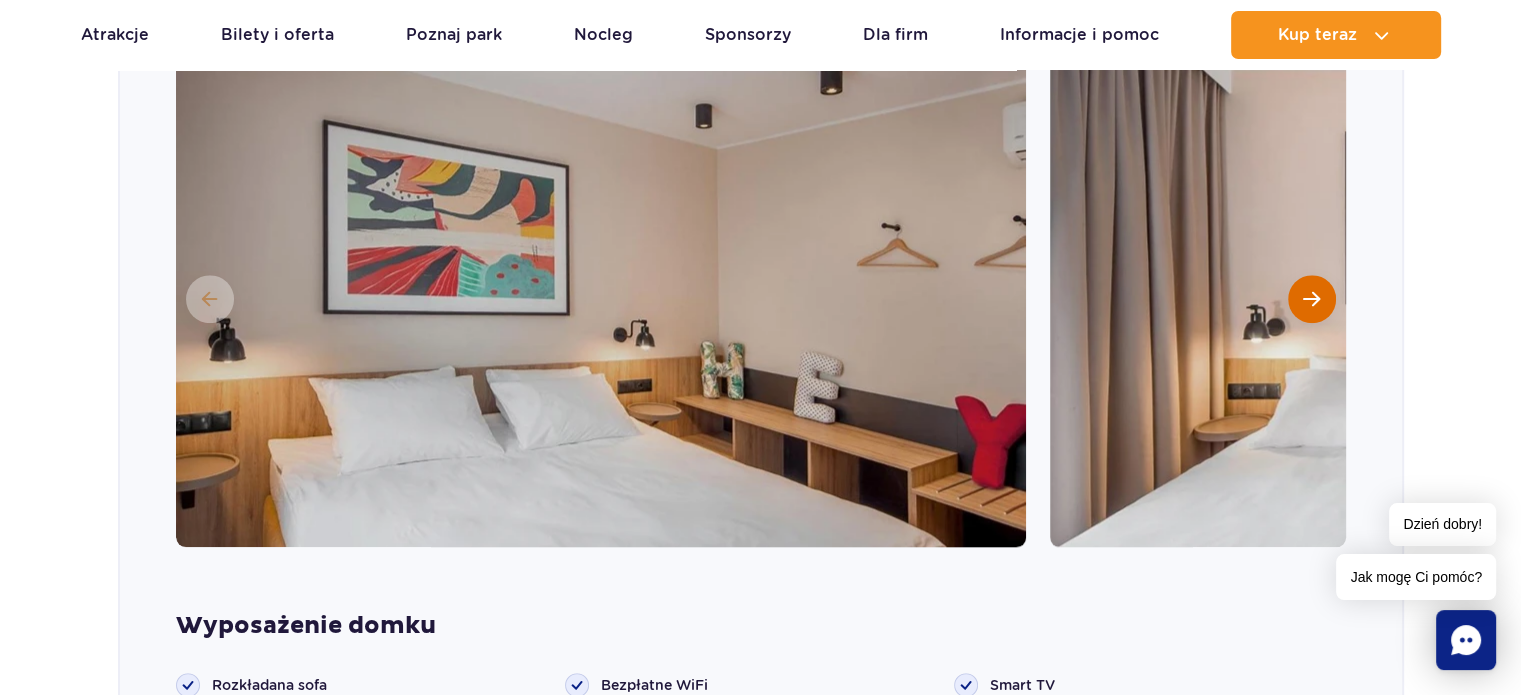 click at bounding box center [1312, 299] 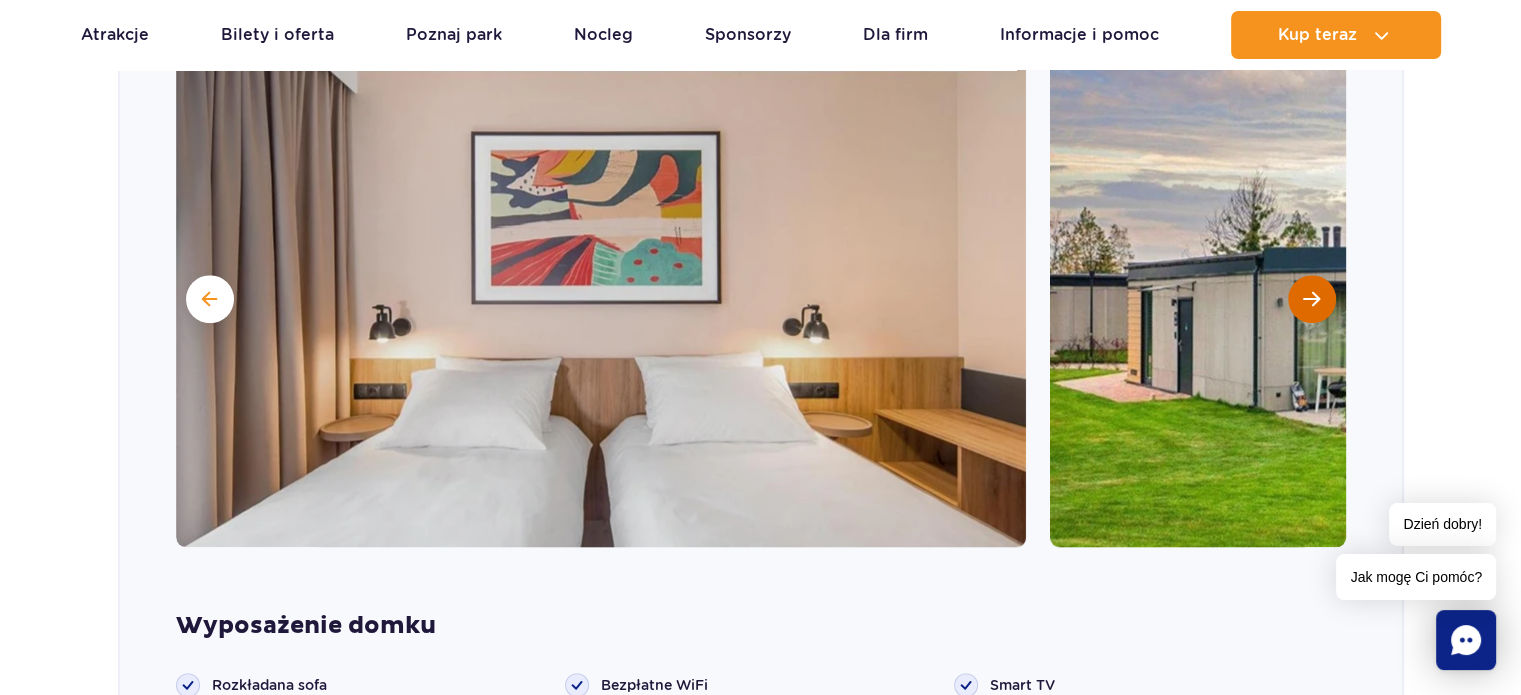 click at bounding box center (1312, 299) 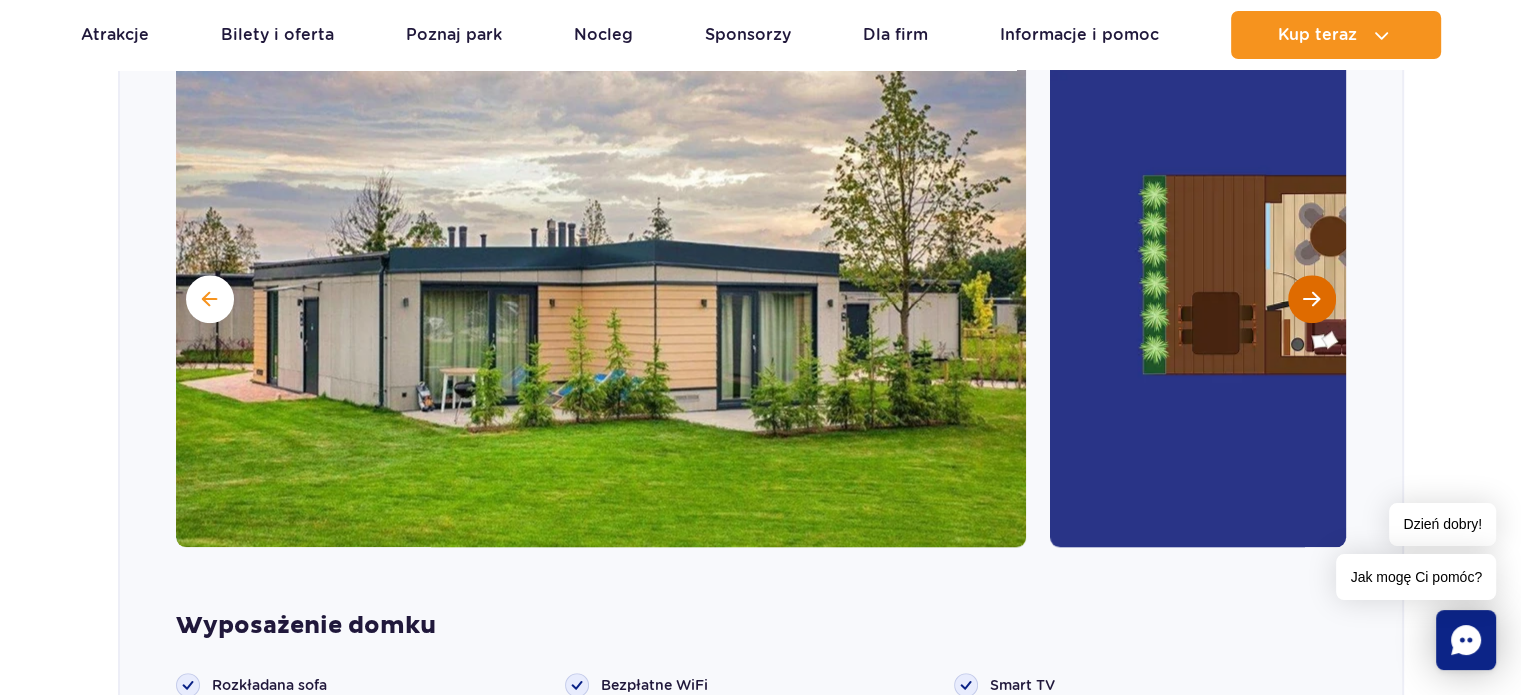 click at bounding box center (1312, 299) 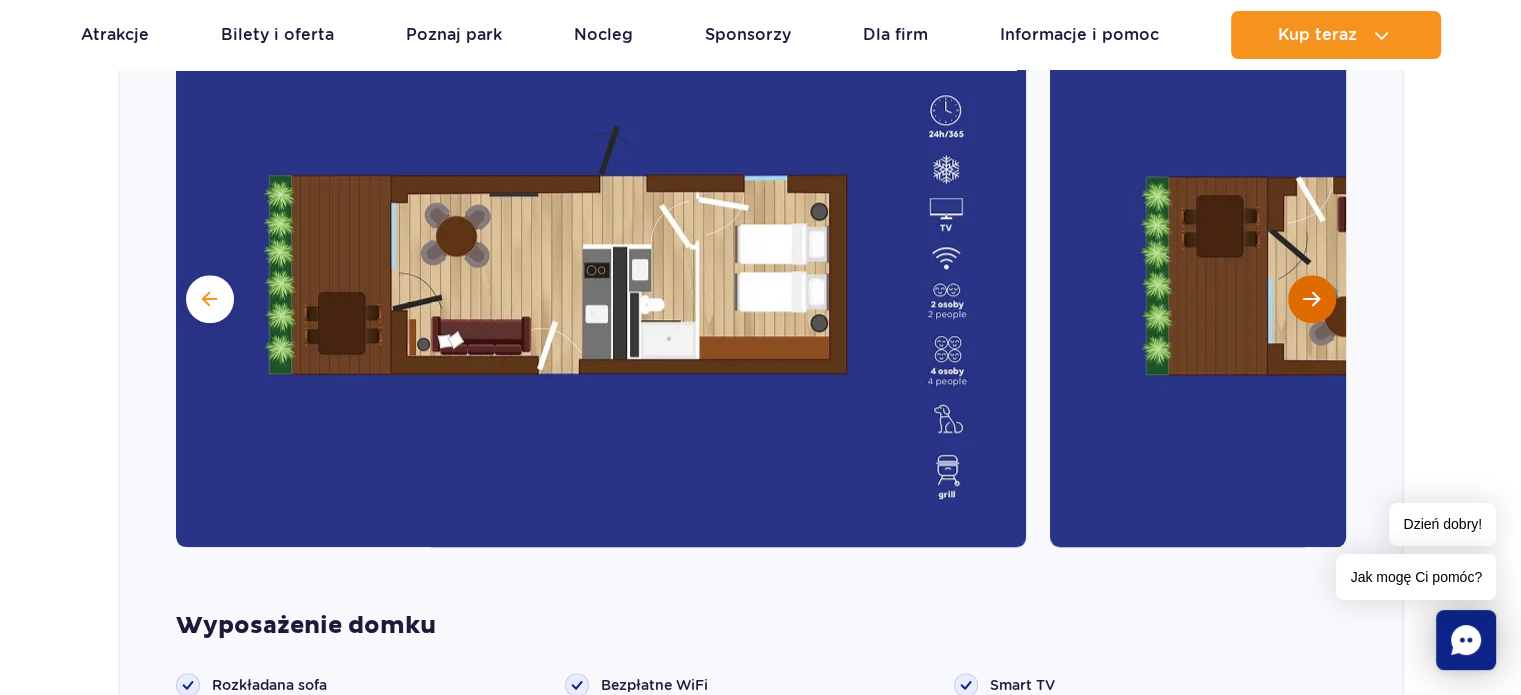 click at bounding box center (1312, 299) 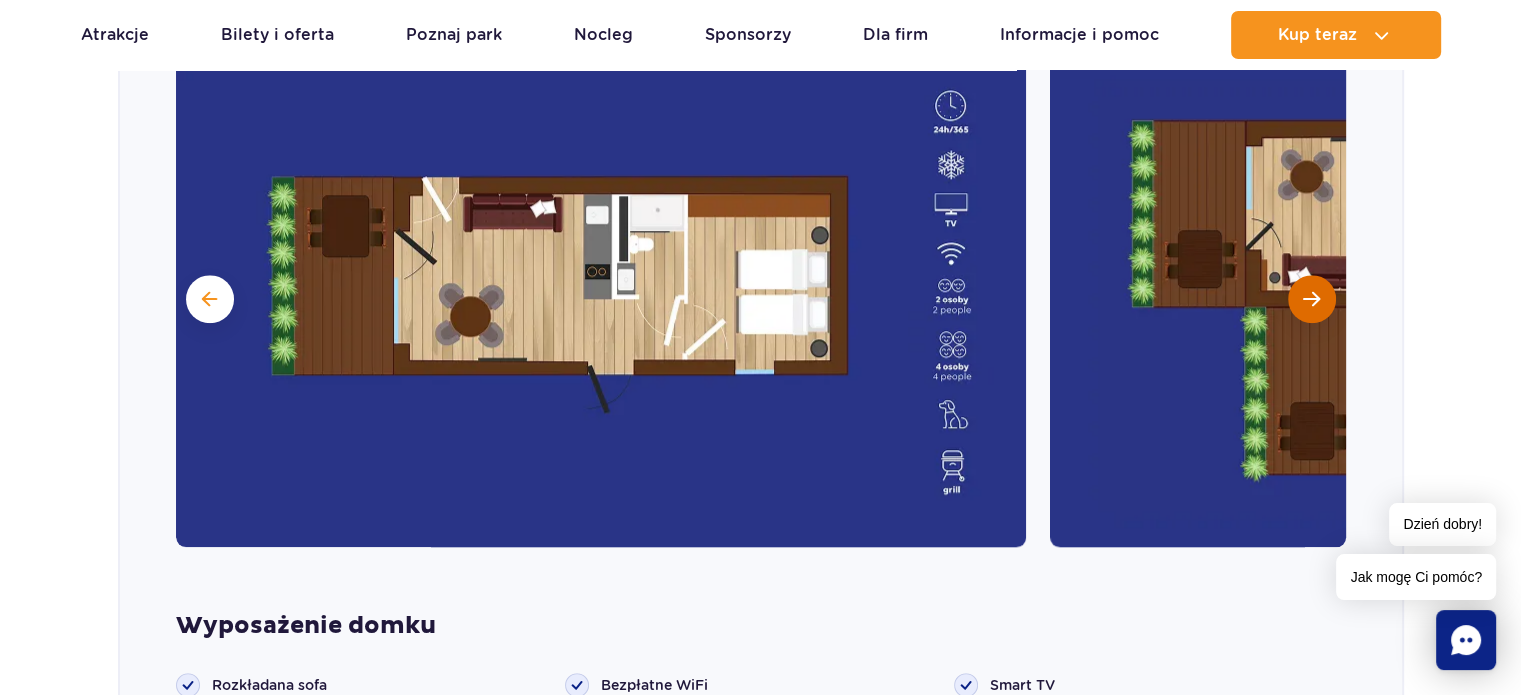 click at bounding box center [1312, 299] 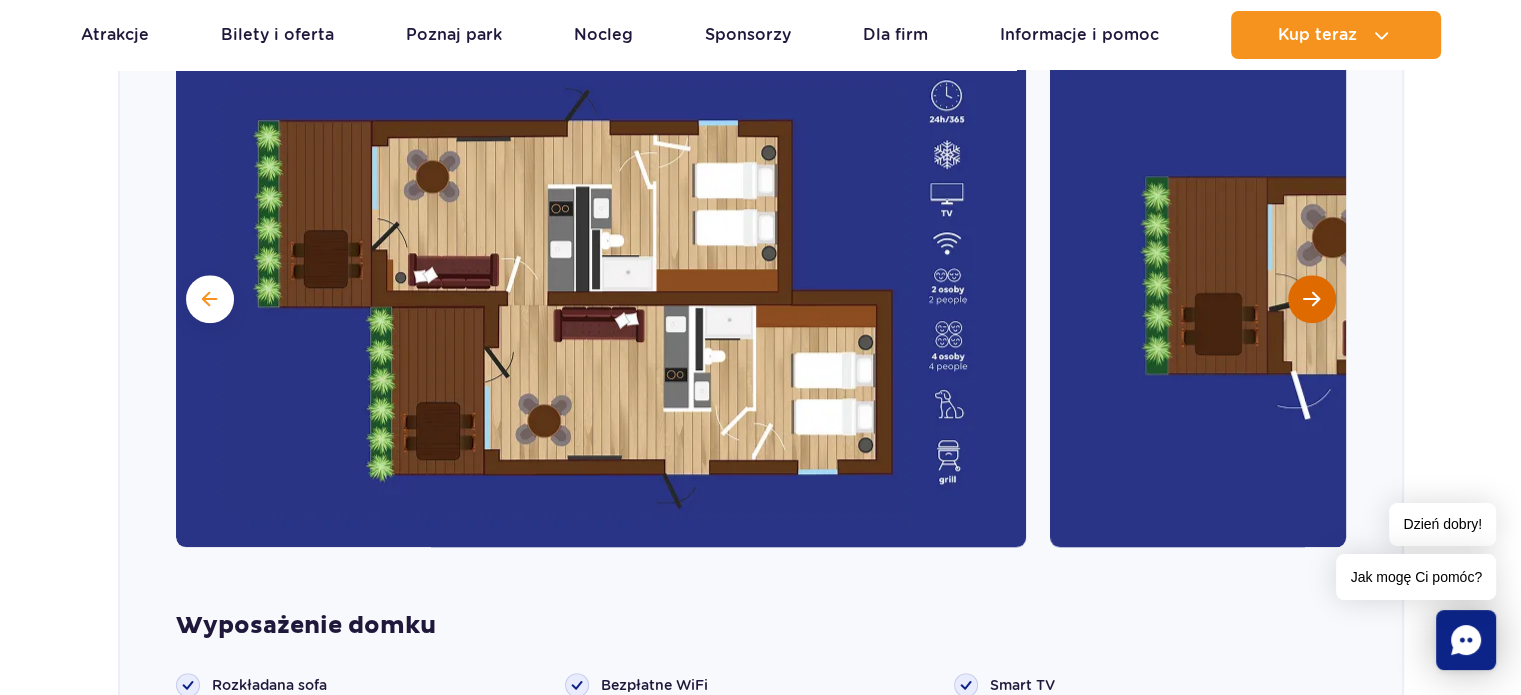 click at bounding box center (1312, 299) 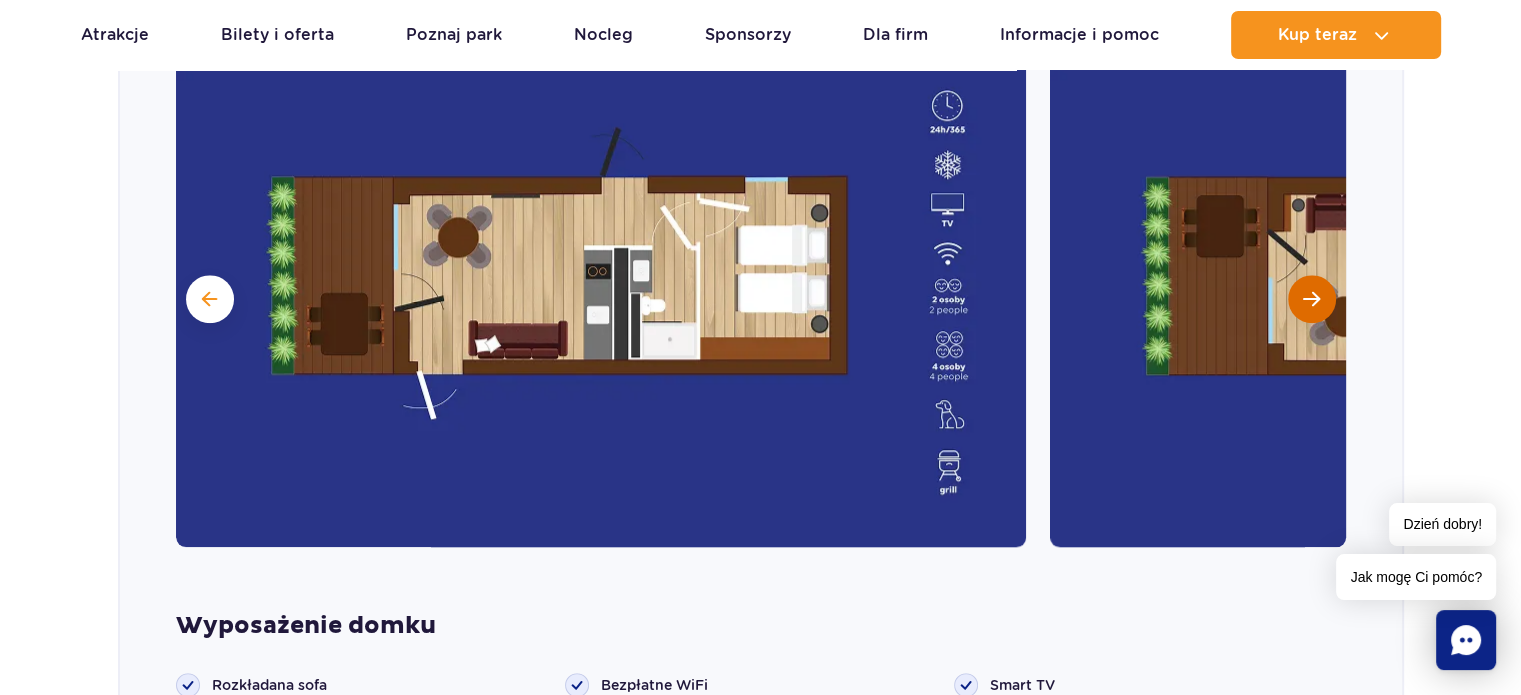 click at bounding box center (1312, 299) 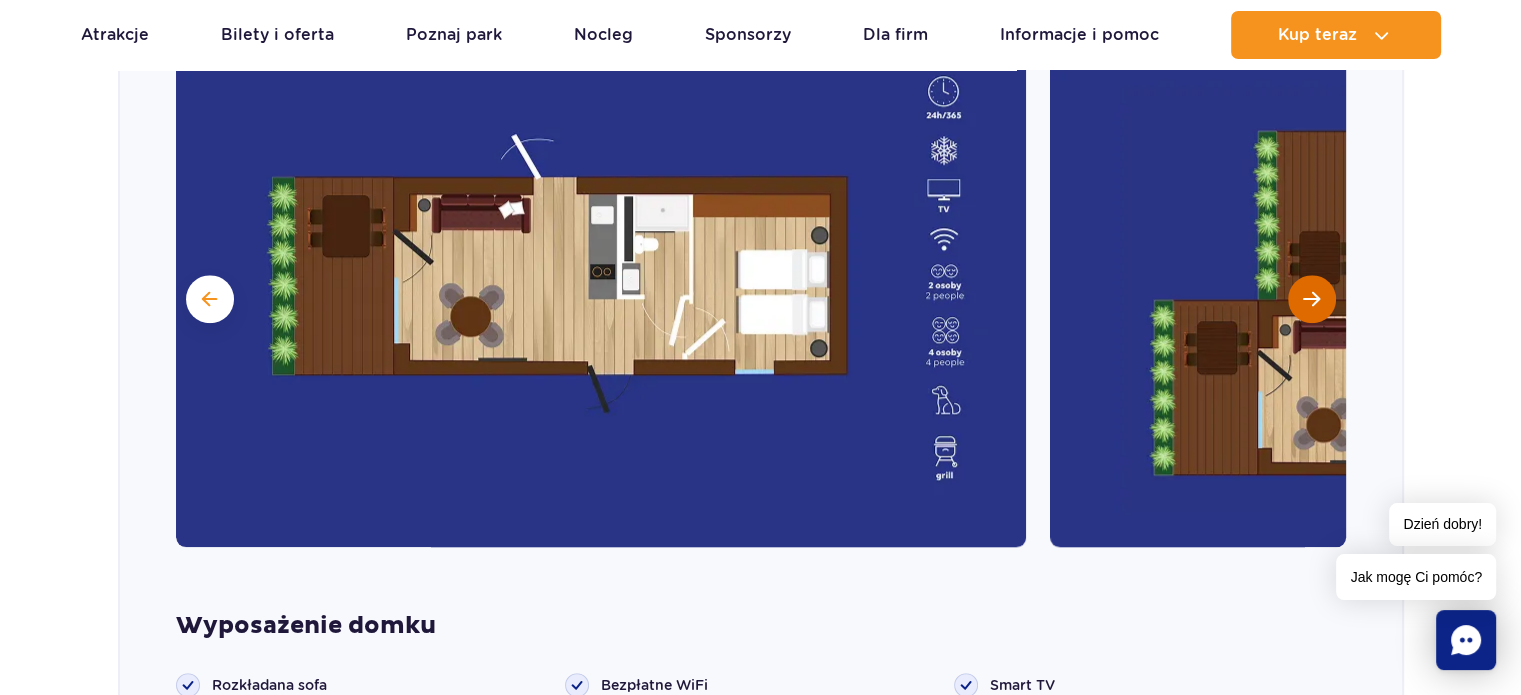 click at bounding box center (1312, 299) 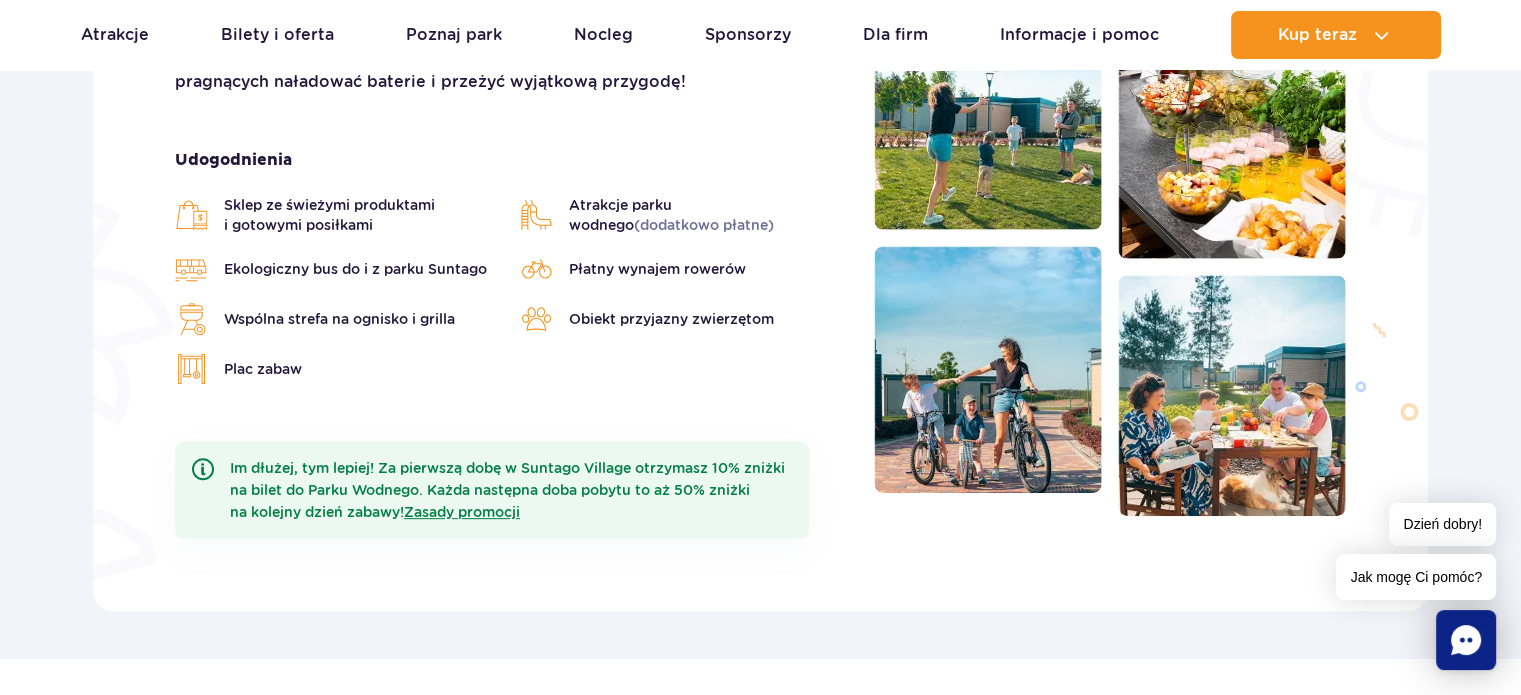 scroll, scrollTop: 416, scrollLeft: 0, axis: vertical 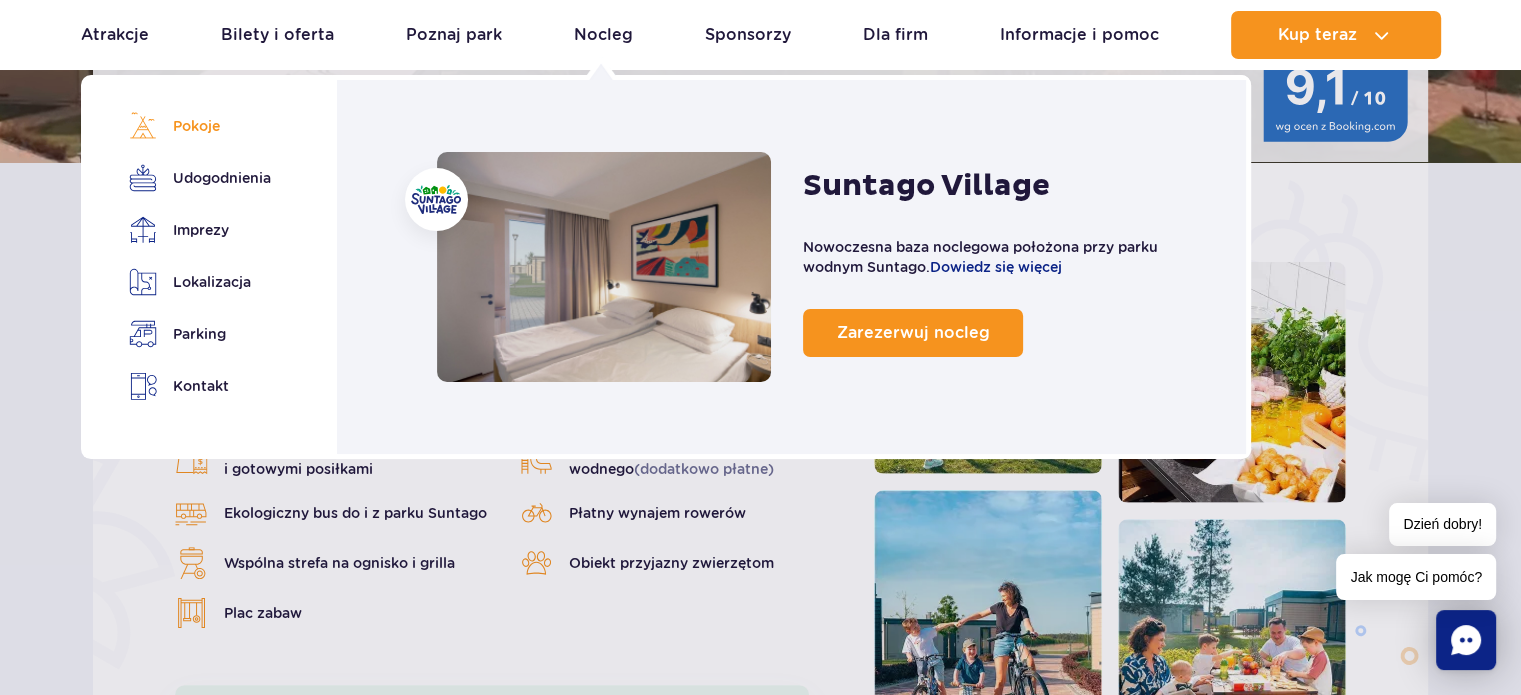 click on "Pokoje" at bounding box center (196, 126) 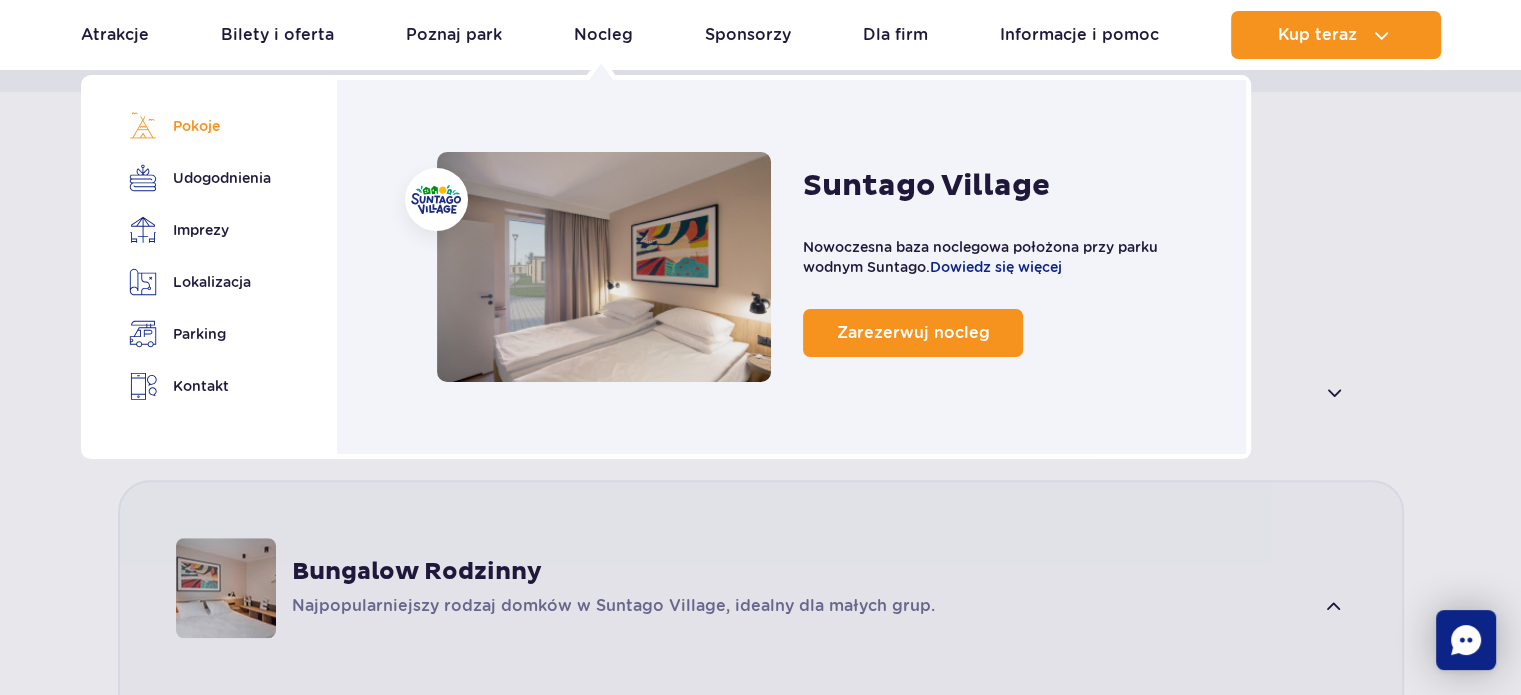 scroll, scrollTop: 1259, scrollLeft: 0, axis: vertical 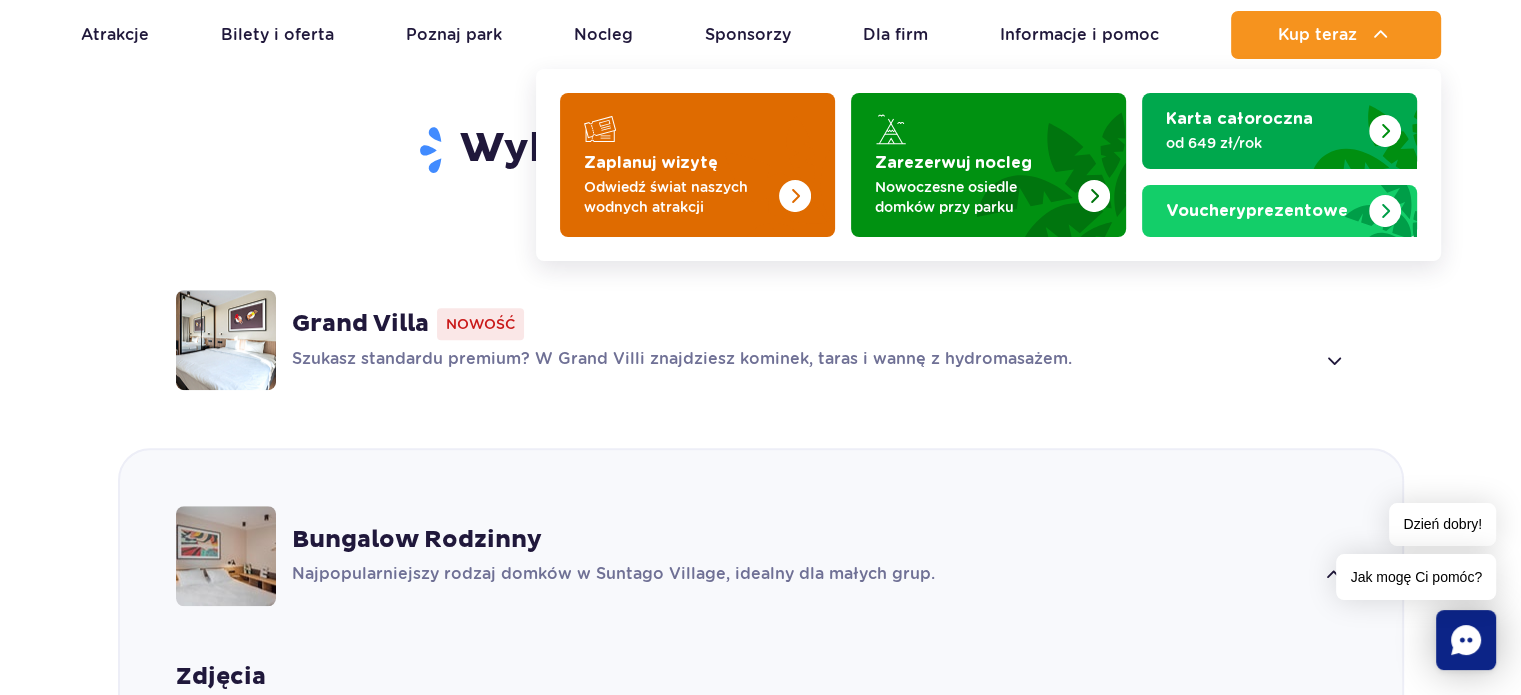 click at bounding box center [795, 196] 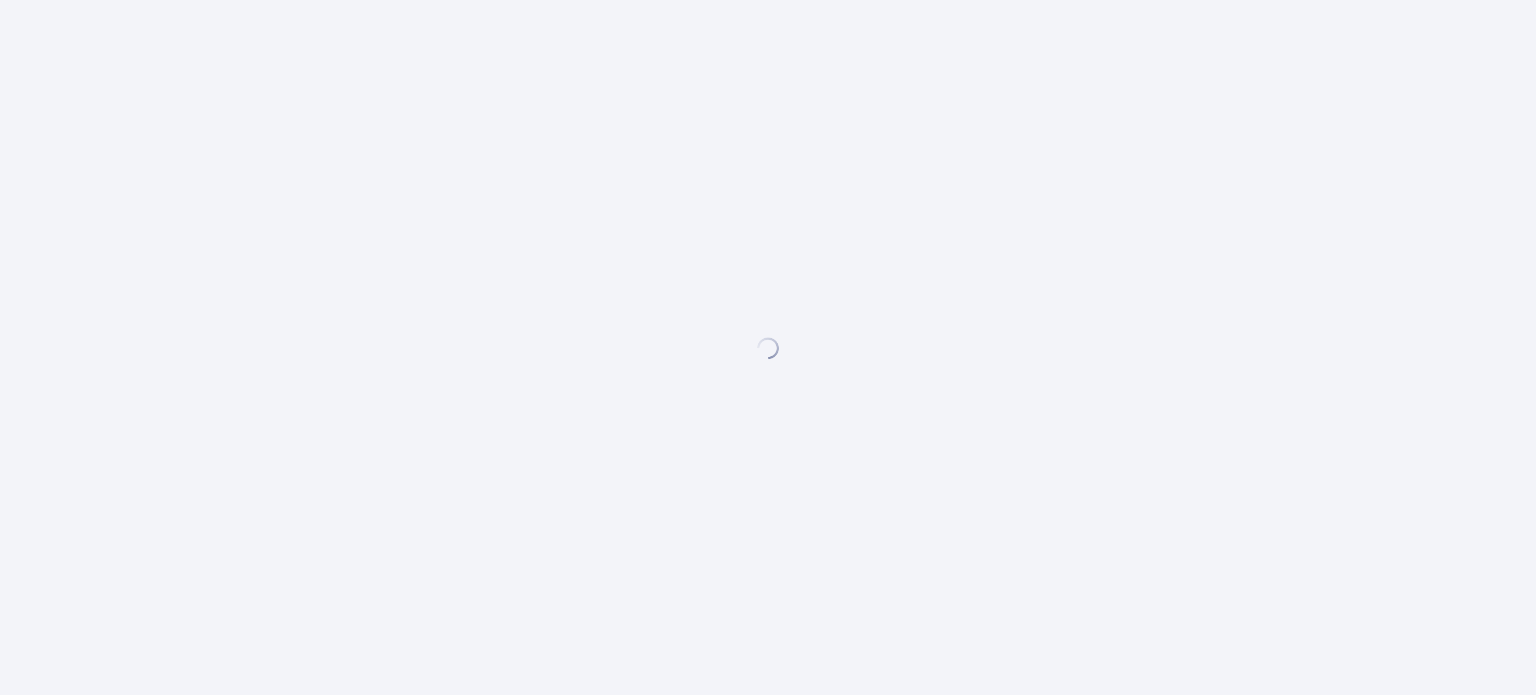 scroll, scrollTop: 0, scrollLeft: 0, axis: both 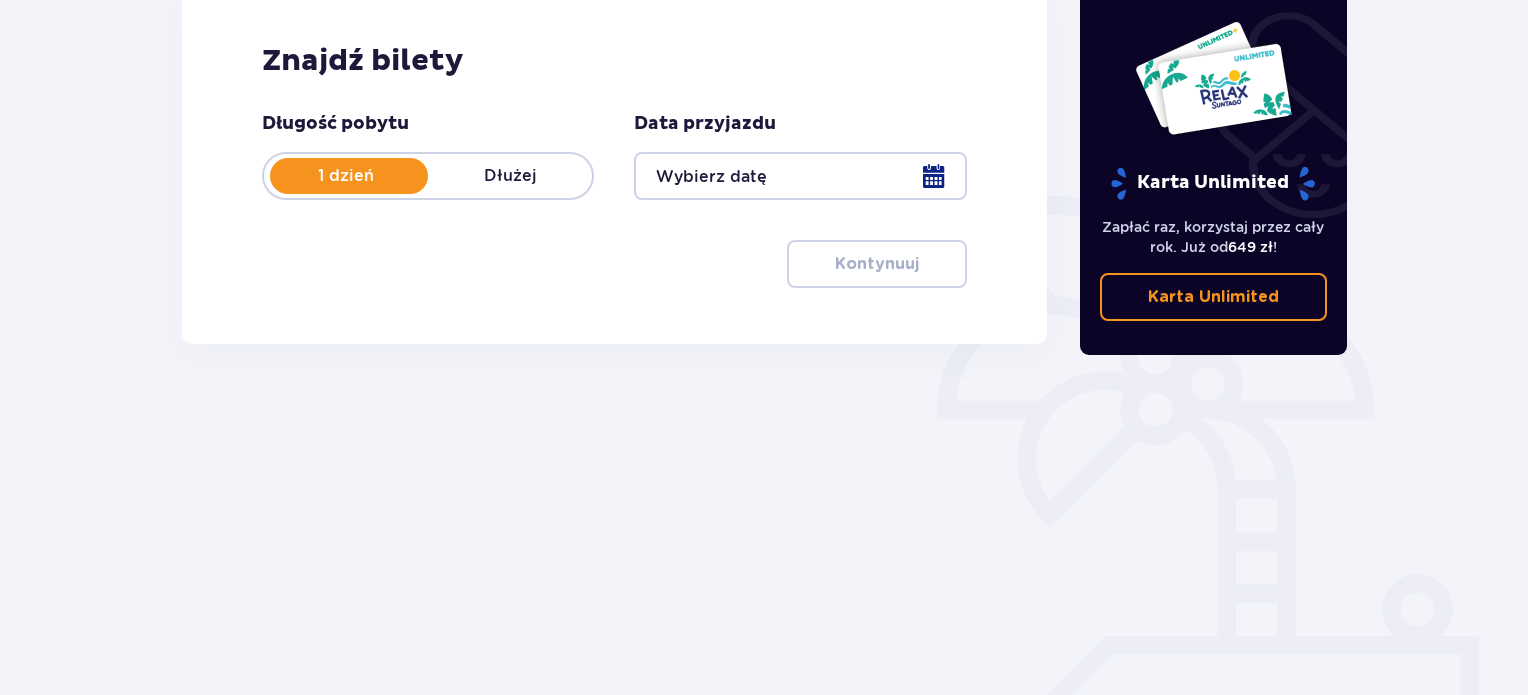 click at bounding box center [800, 176] 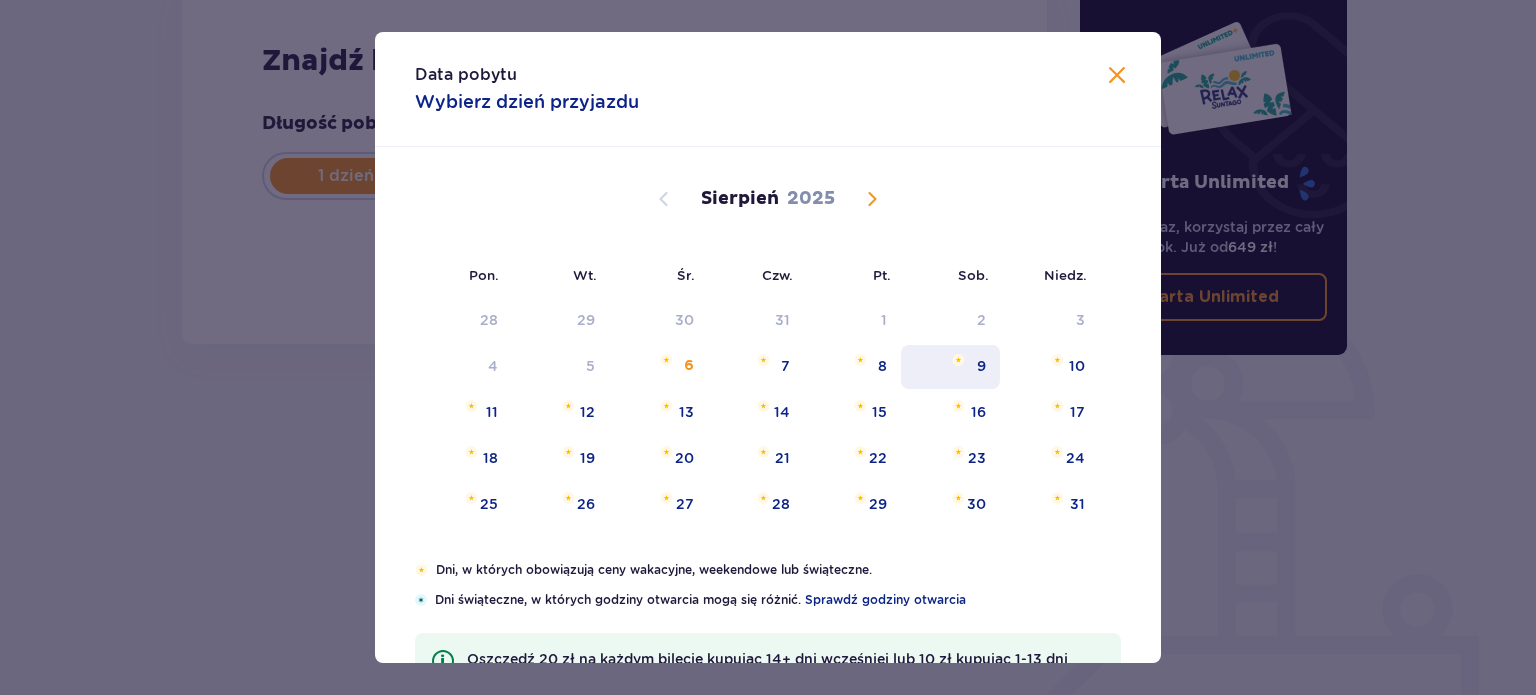 click on "9" at bounding box center [981, 366] 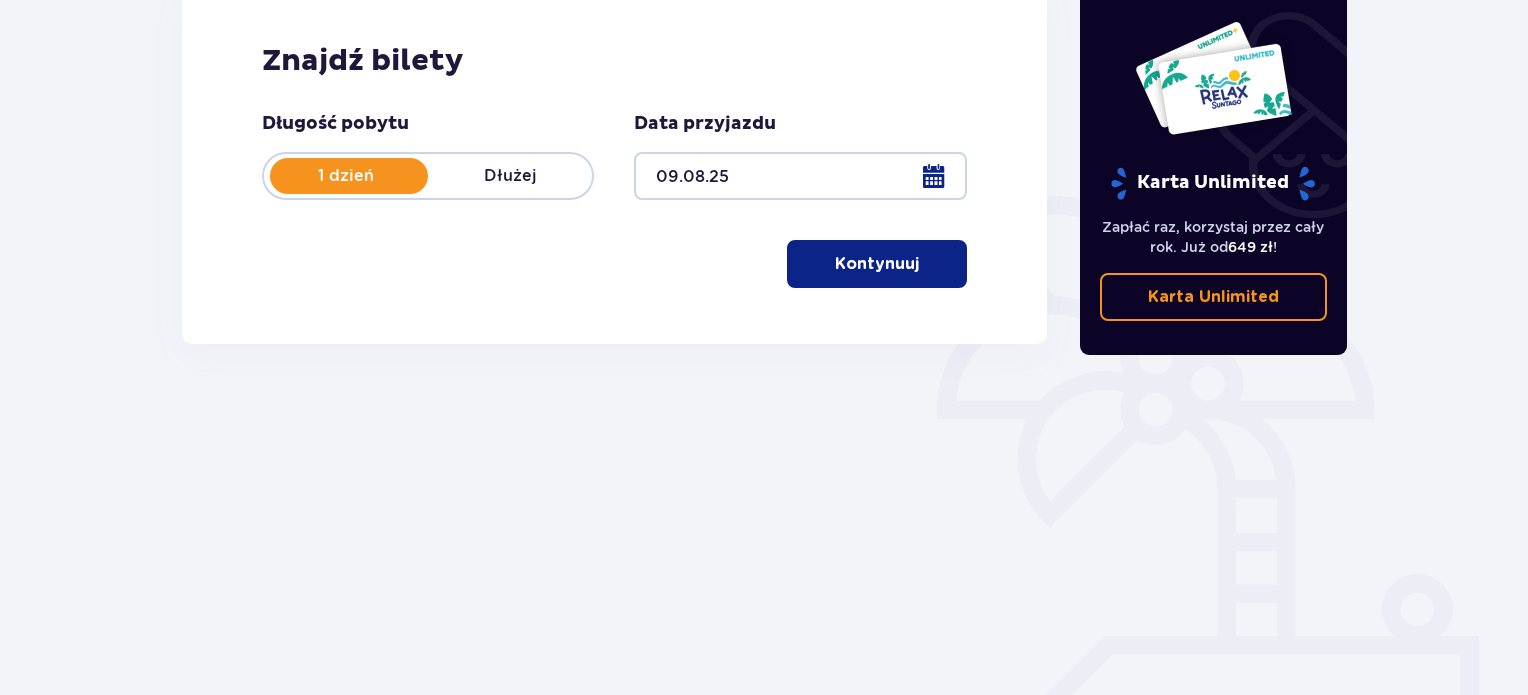 click on "Kontynuuj" at bounding box center (877, 264) 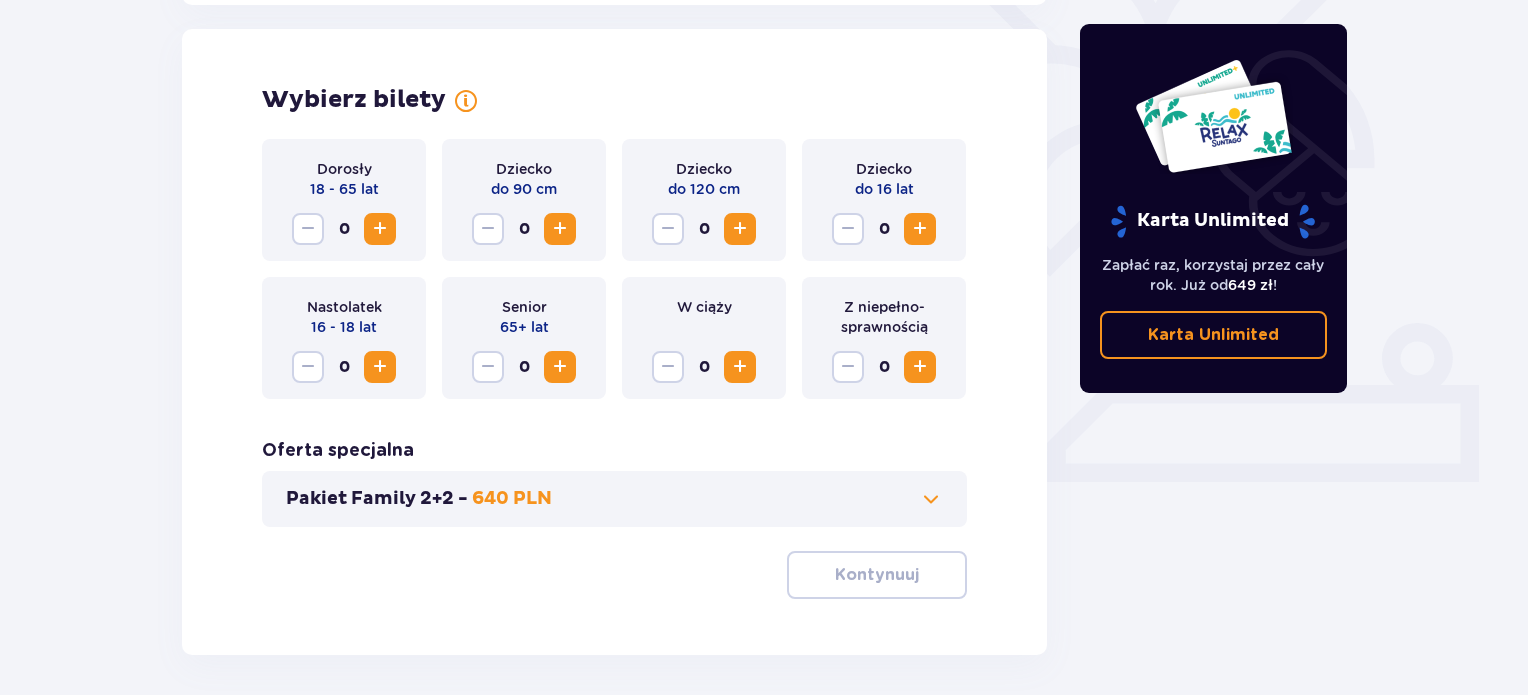 scroll, scrollTop: 556, scrollLeft: 0, axis: vertical 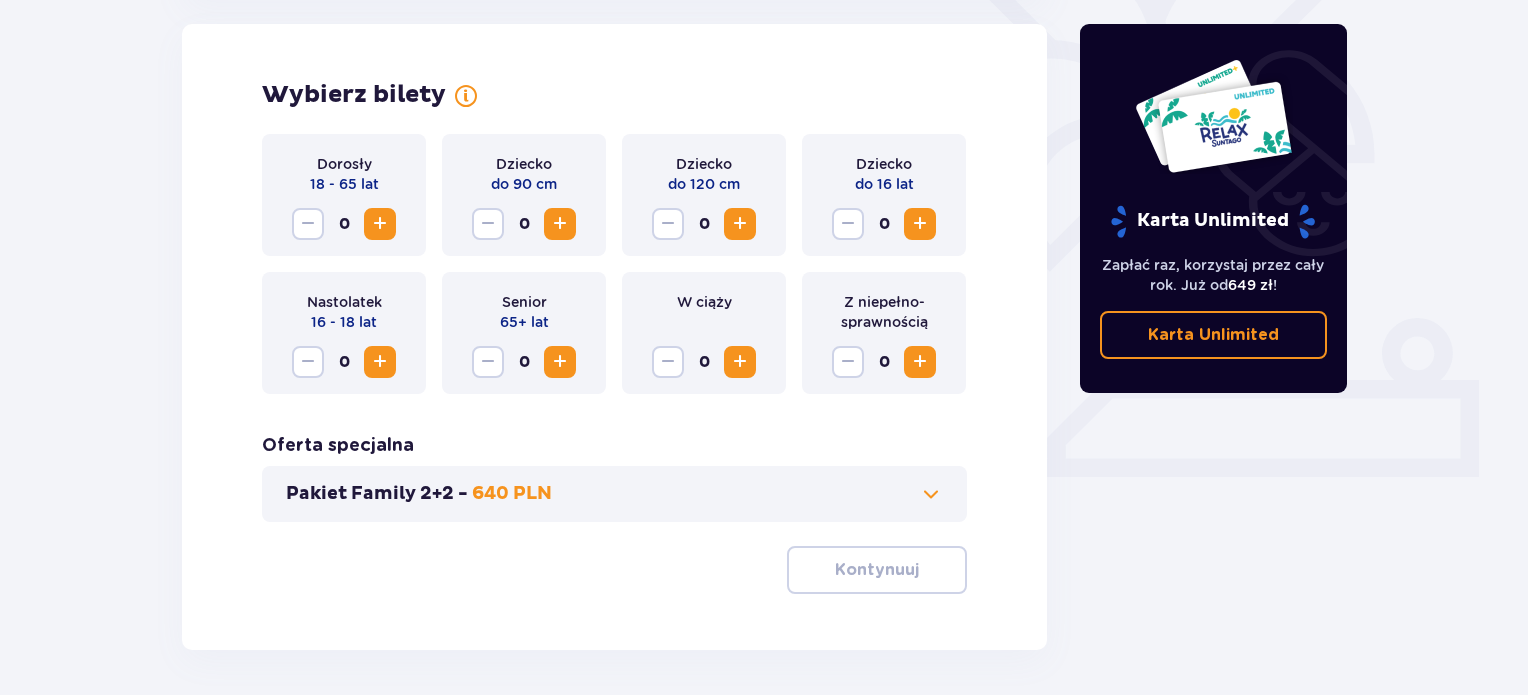 click at bounding box center (380, 224) 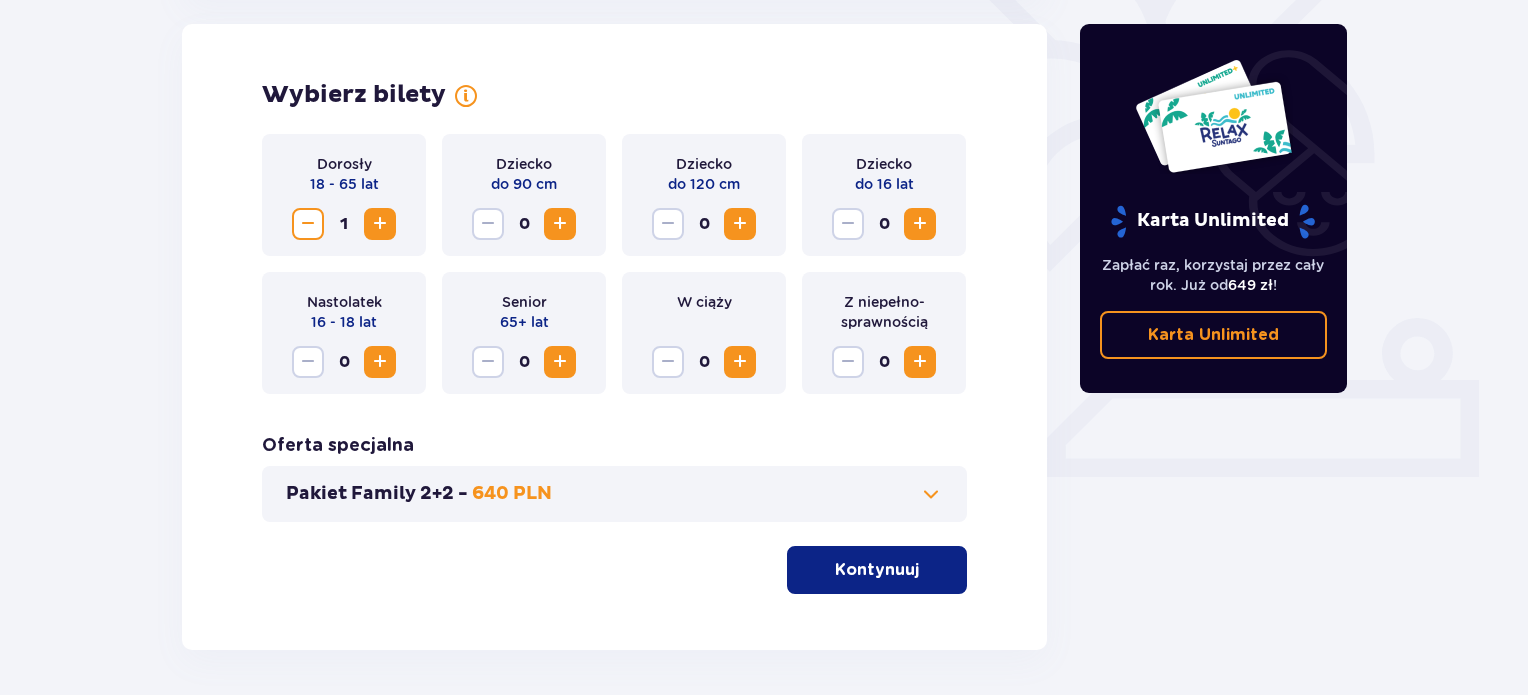 click at bounding box center [380, 224] 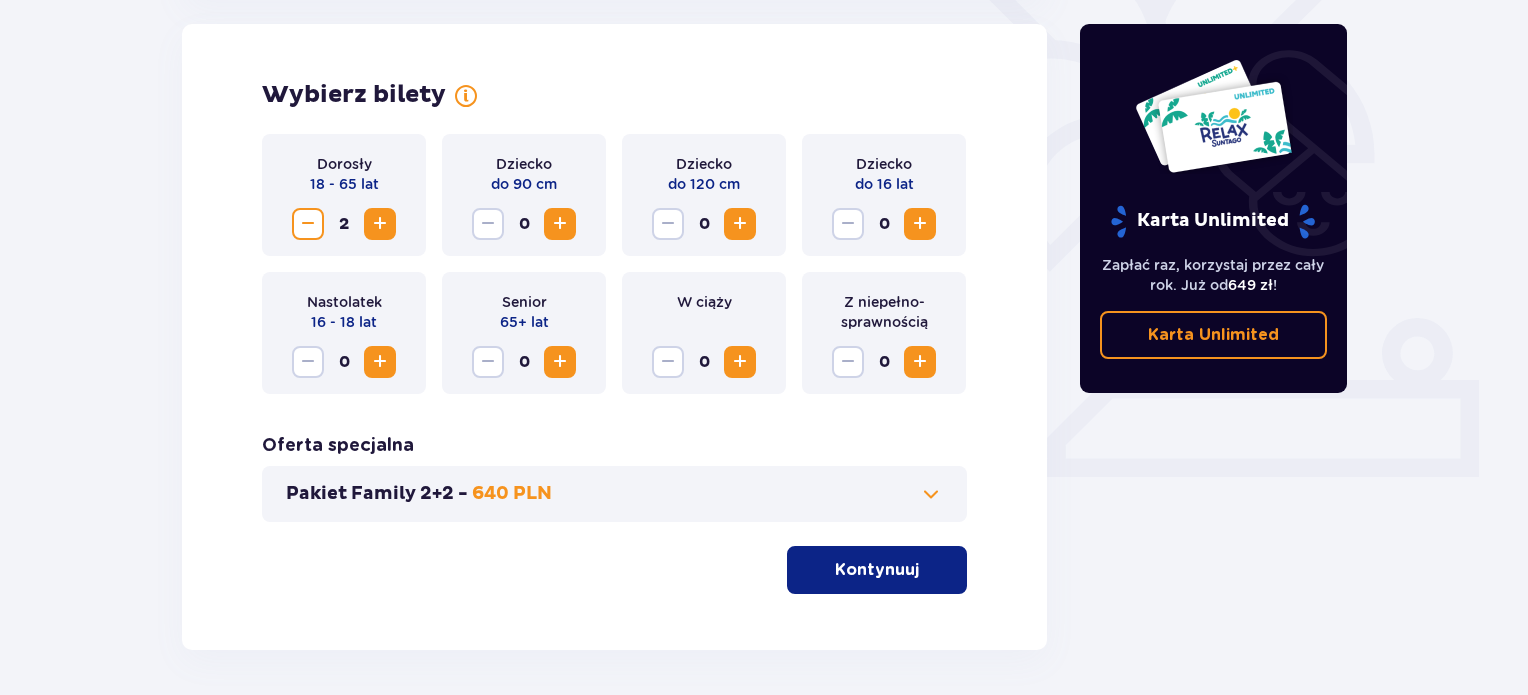 click at bounding box center [920, 224] 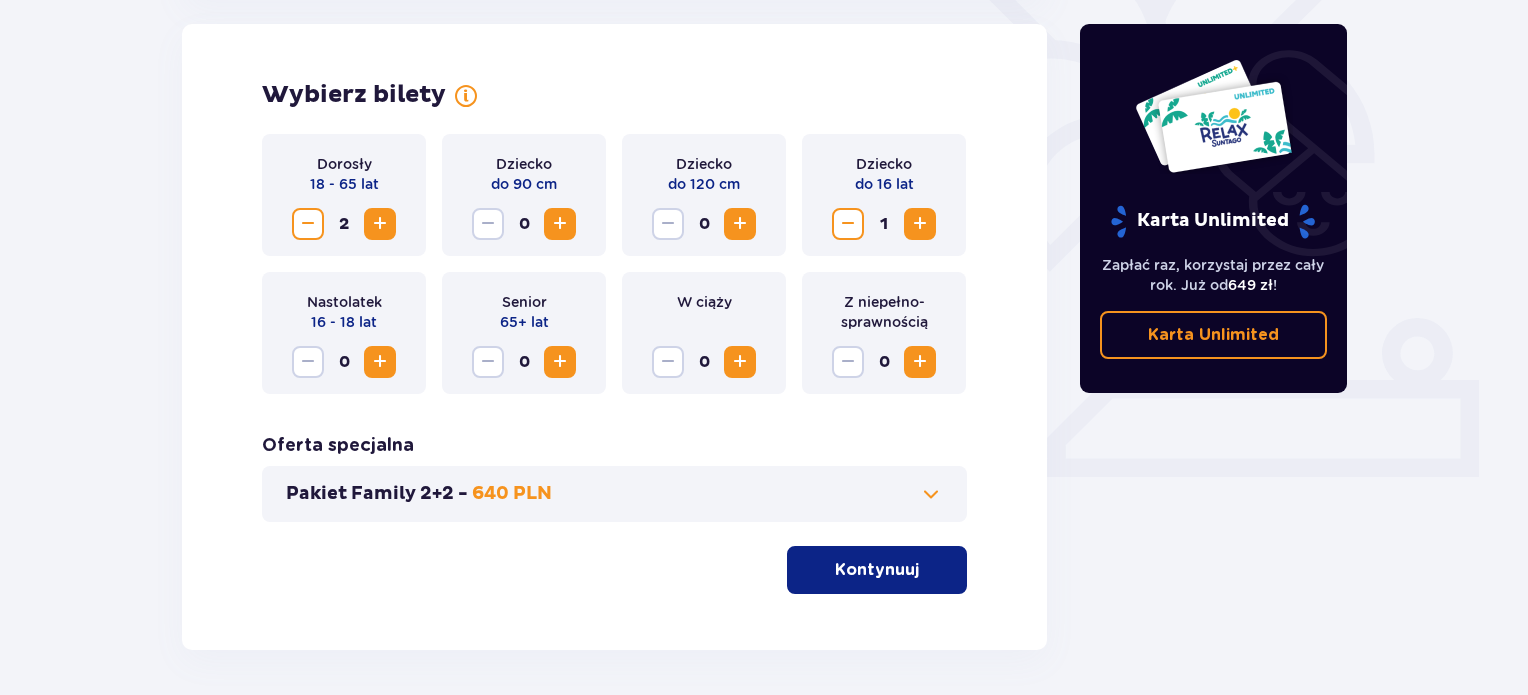 click on "Kontynuuj" at bounding box center [877, 570] 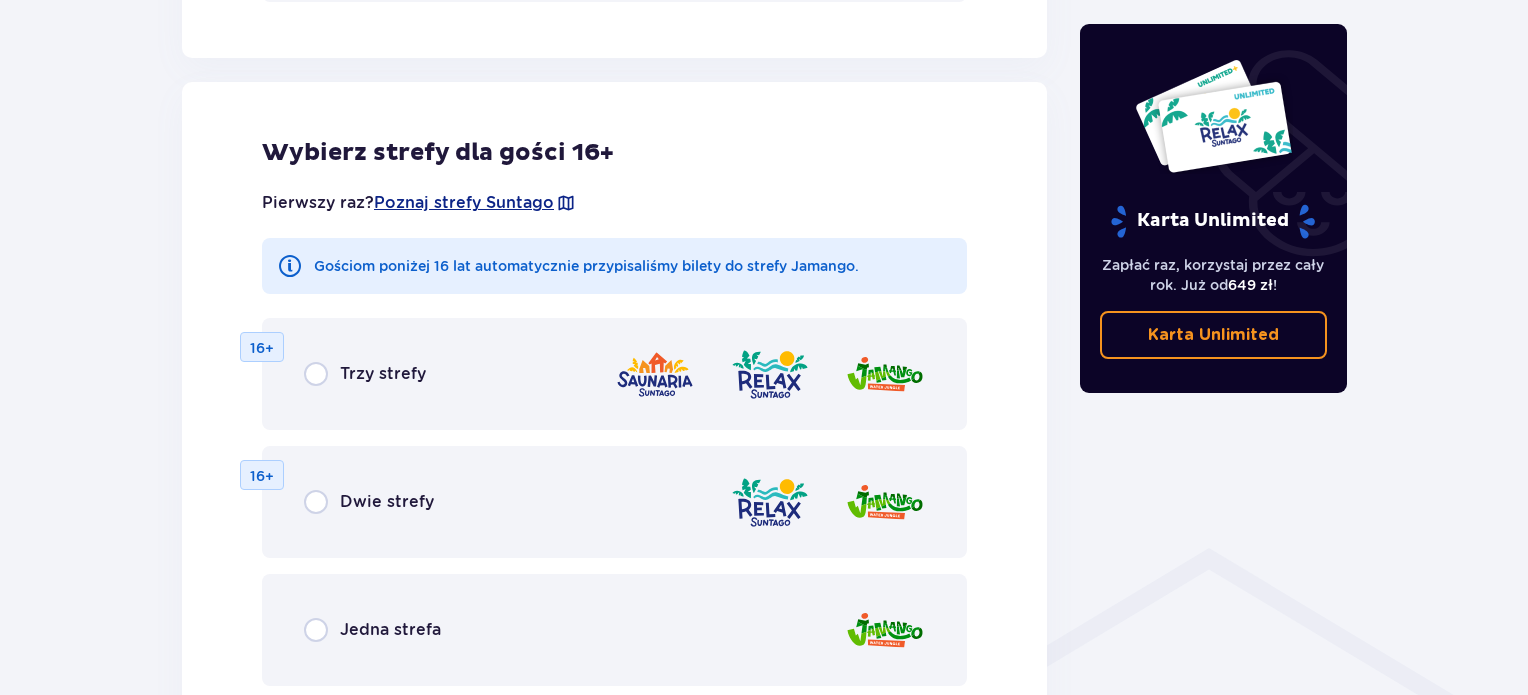 scroll, scrollTop: 1110, scrollLeft: 0, axis: vertical 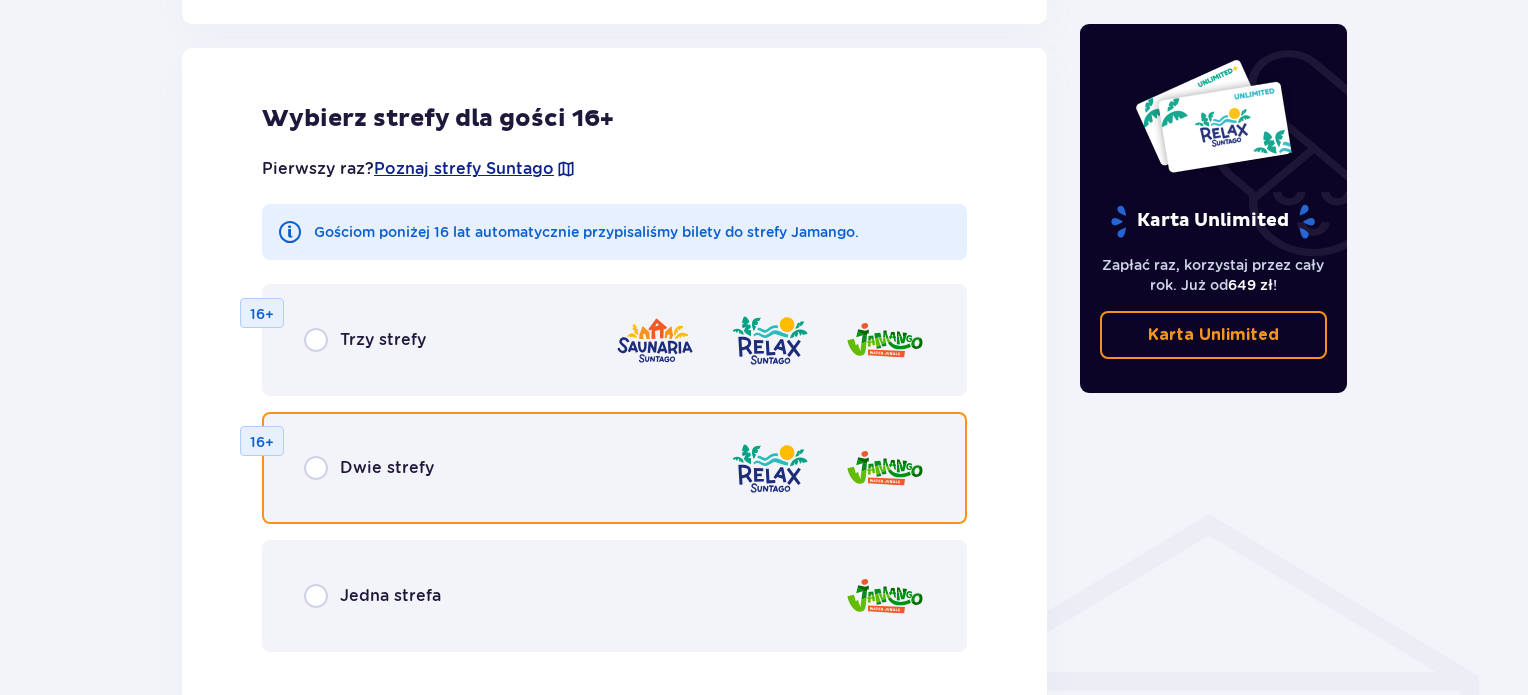 click at bounding box center [316, 468] 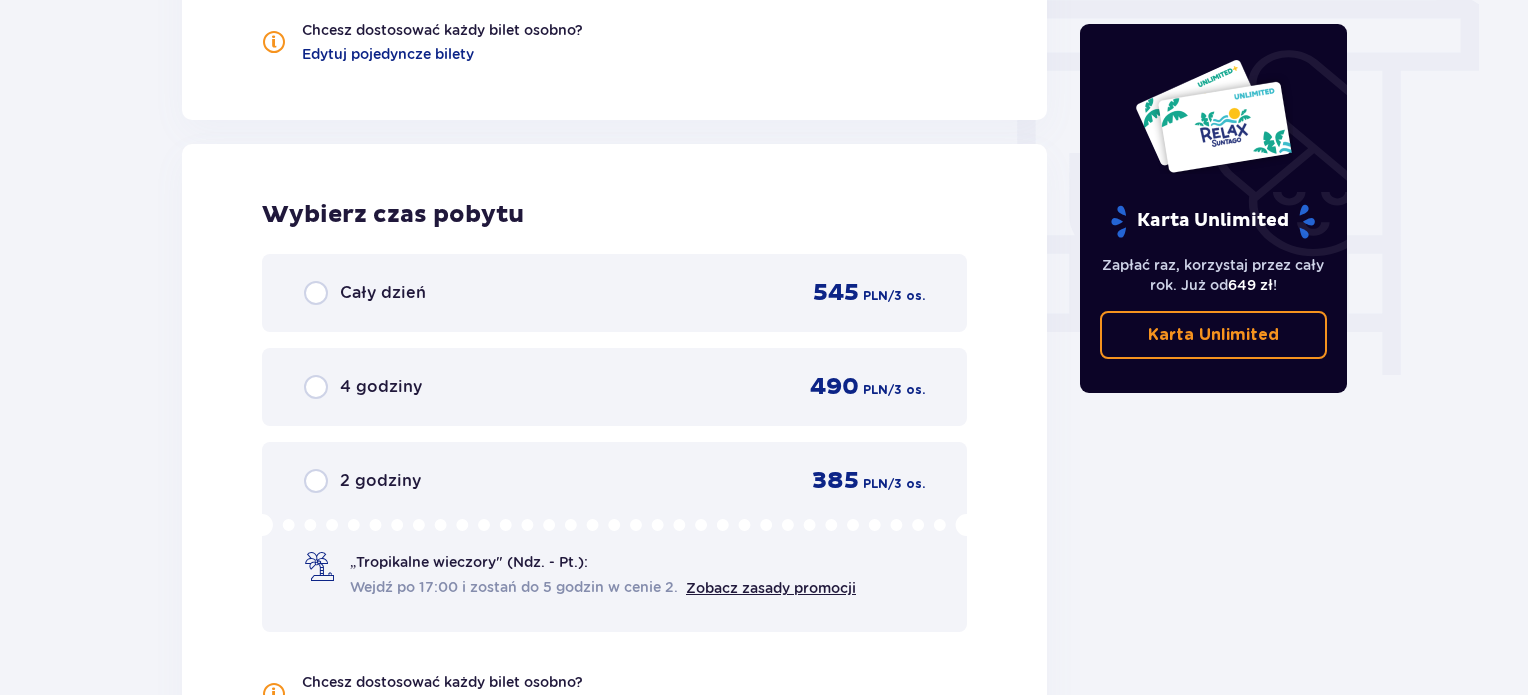 scroll, scrollTop: 1878, scrollLeft: 0, axis: vertical 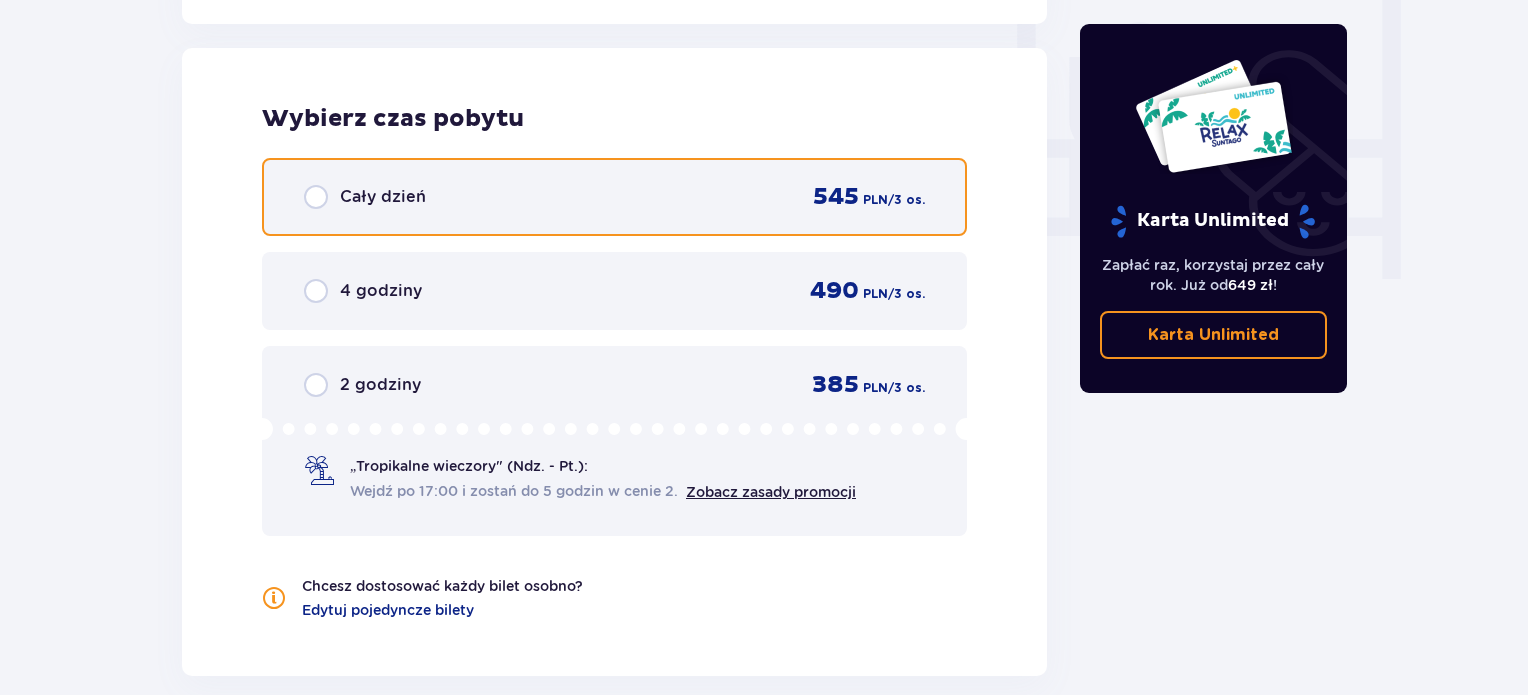click at bounding box center [316, 197] 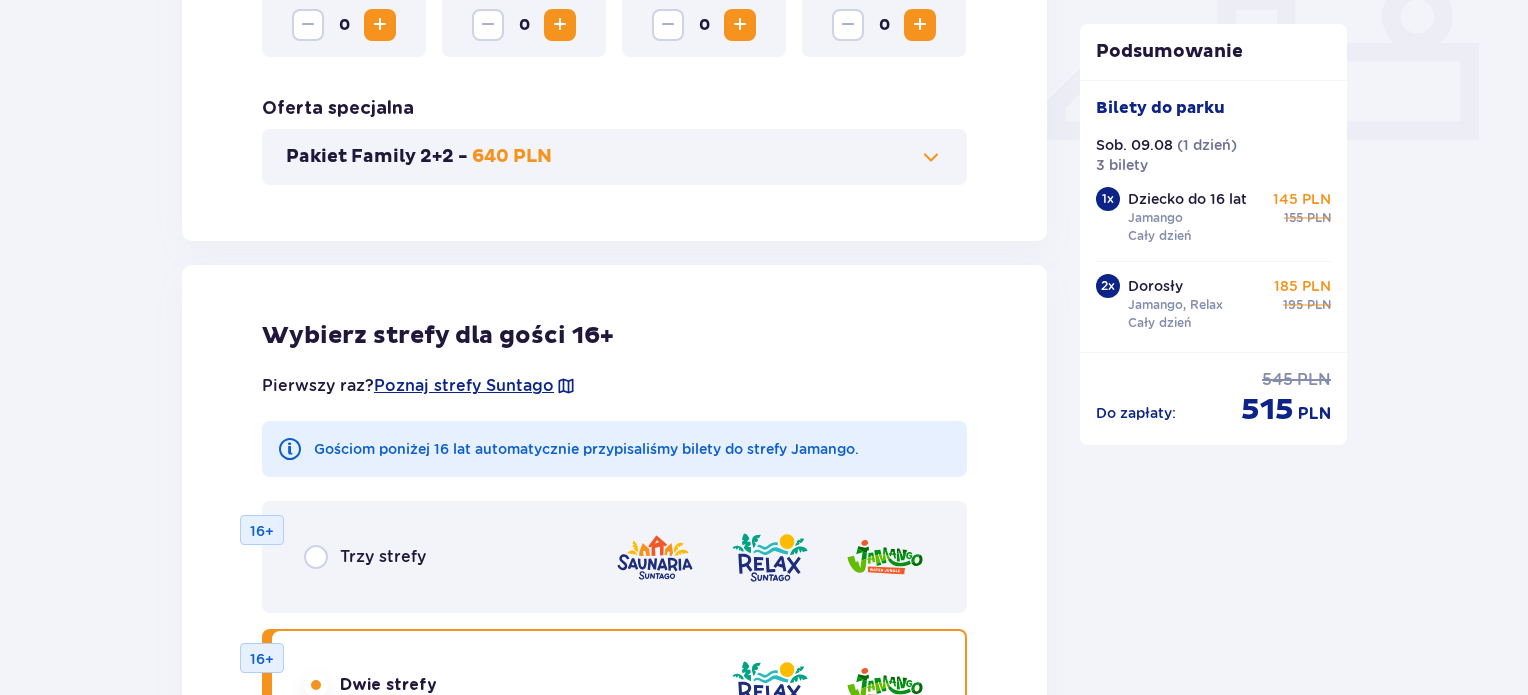 scroll, scrollTop: 744, scrollLeft: 0, axis: vertical 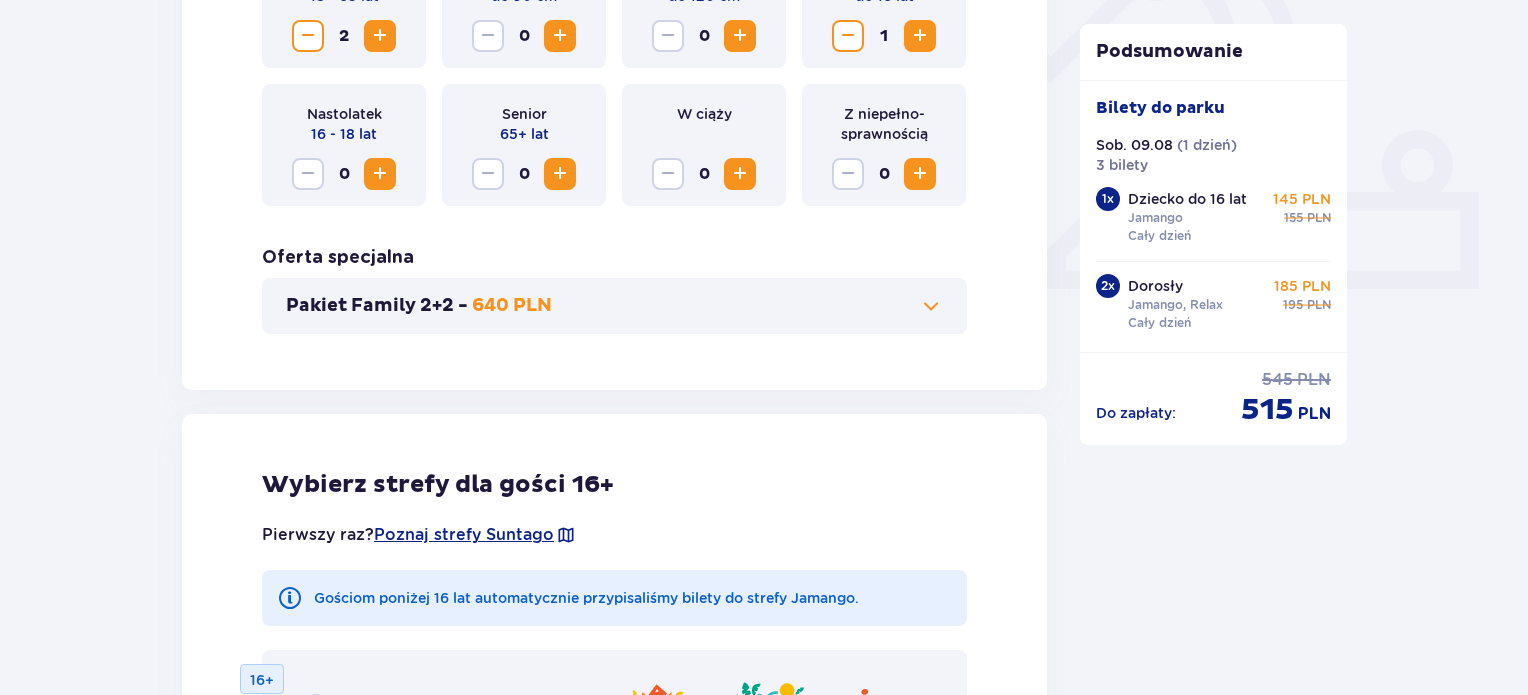 click at bounding box center [931, 306] 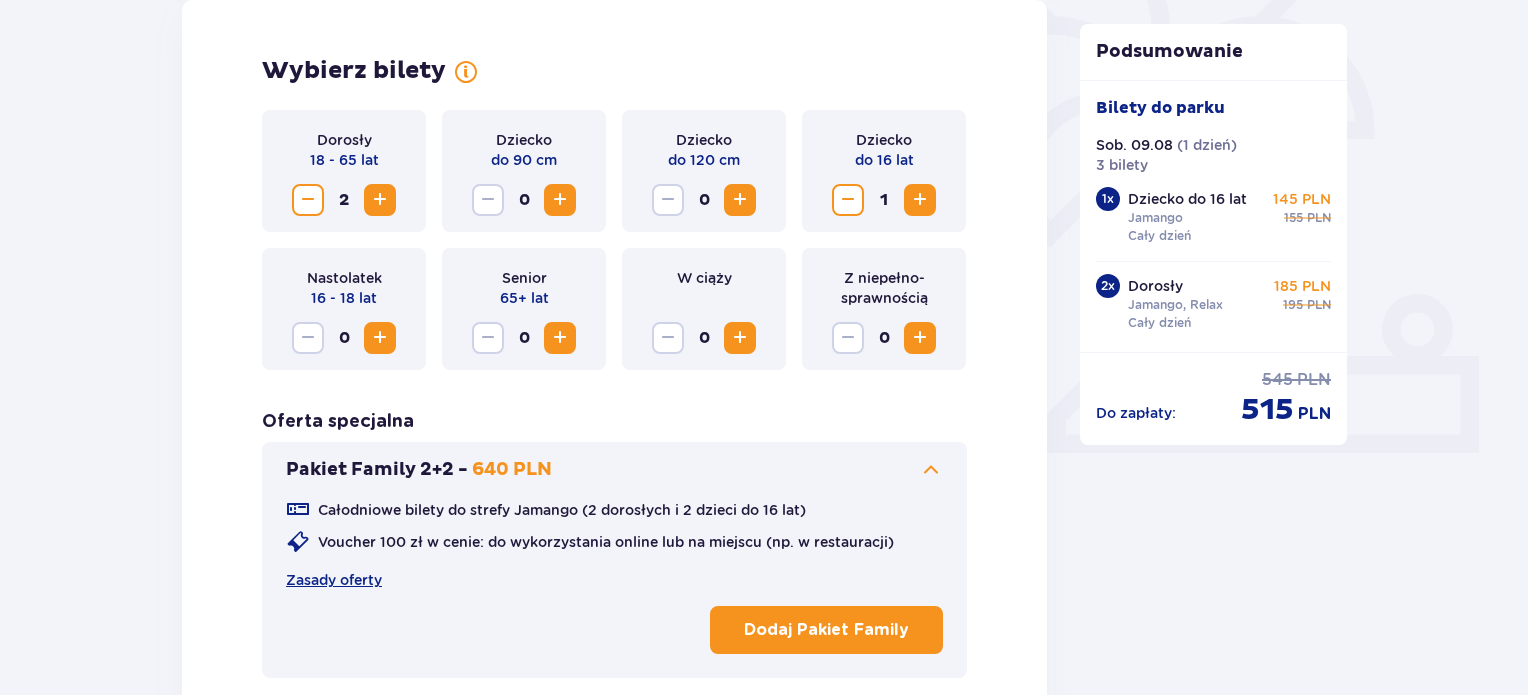 scroll, scrollTop: 556, scrollLeft: 0, axis: vertical 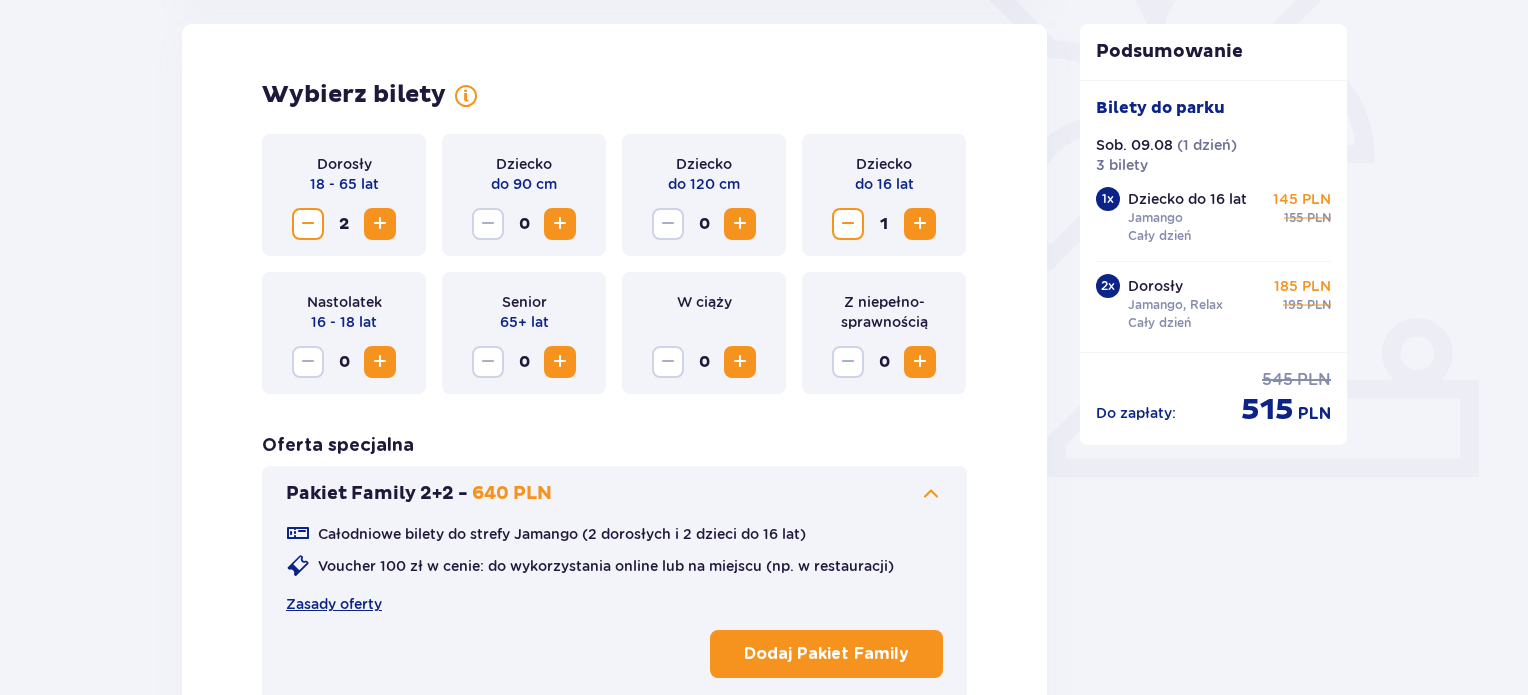 click at bounding box center (931, 494) 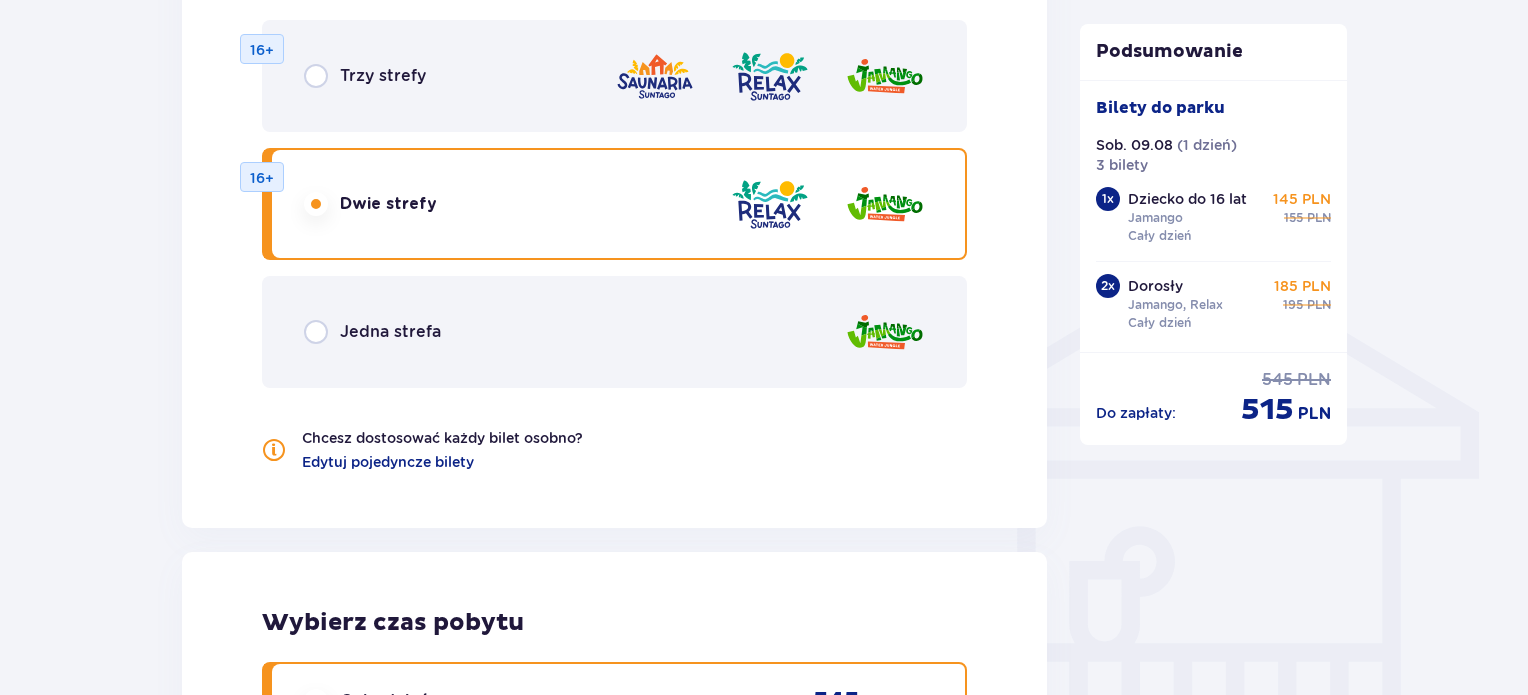 scroll, scrollTop: 1356, scrollLeft: 0, axis: vertical 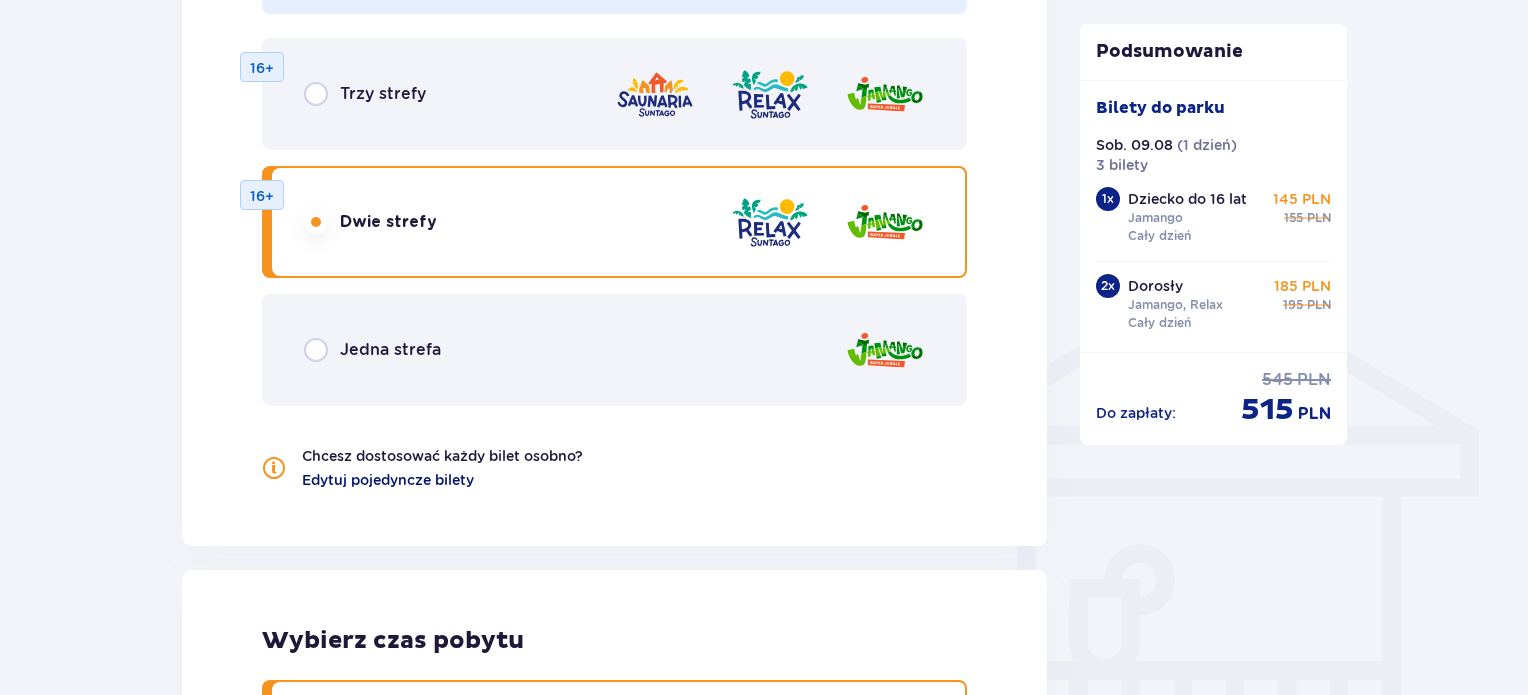 click on "Edytuj pojedyncze bilety" at bounding box center (388, 480) 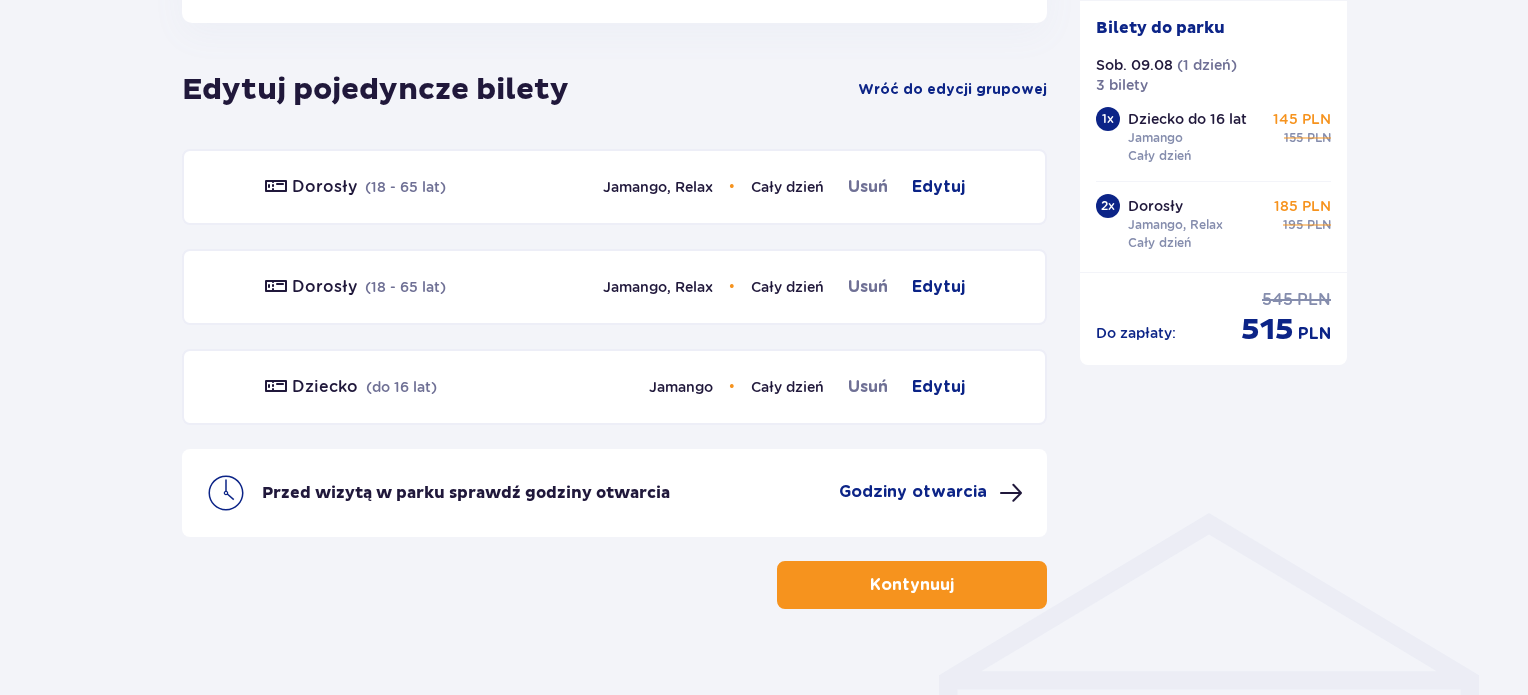 scroll, scrollTop: 1110, scrollLeft: 0, axis: vertical 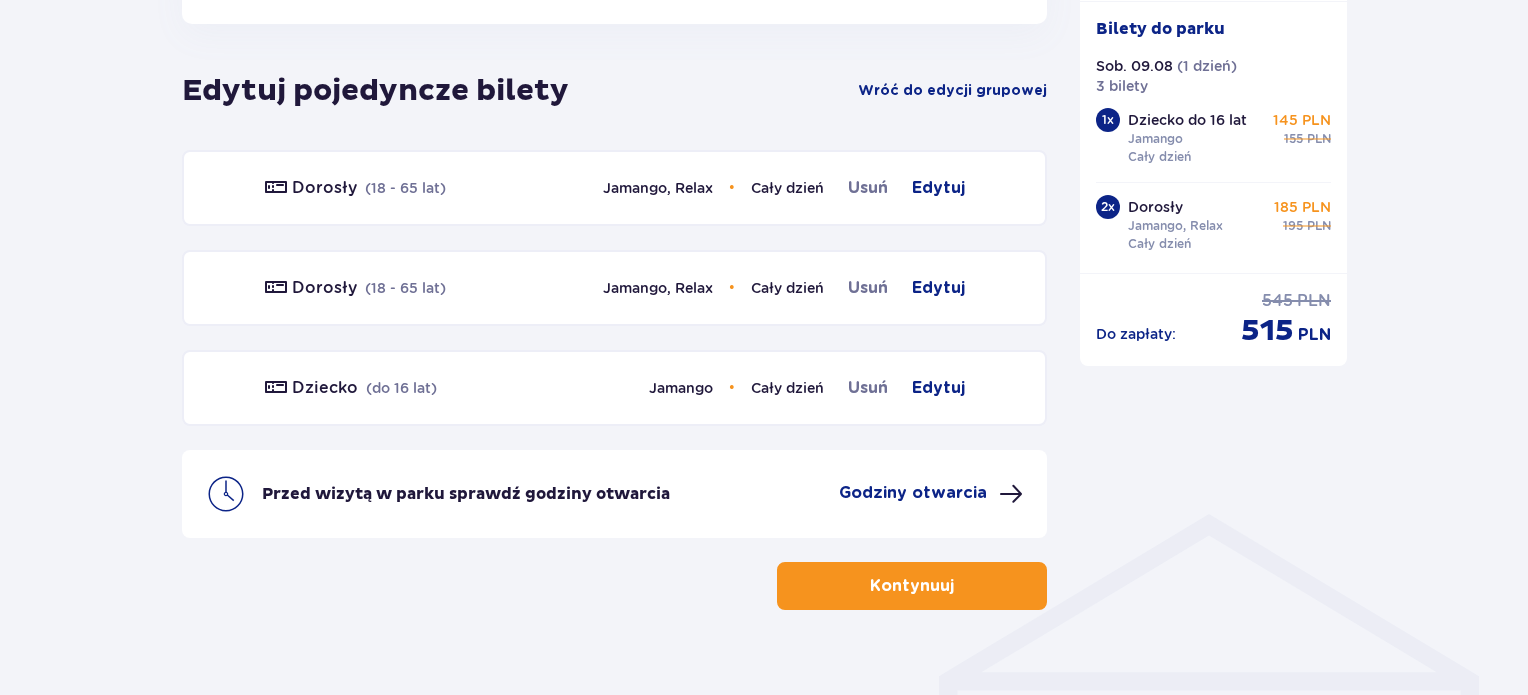 click on "Jamango" at bounding box center (681, 388) 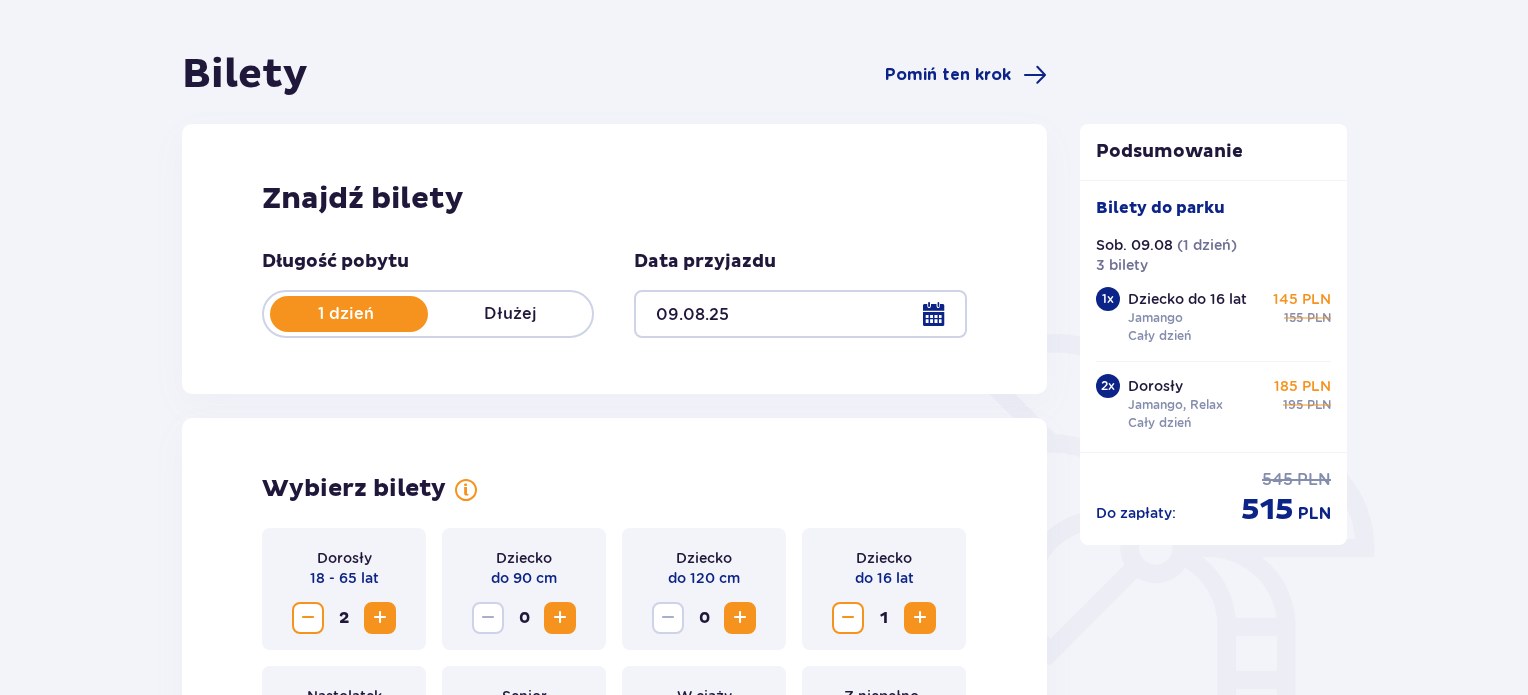 scroll, scrollTop: 0, scrollLeft: 0, axis: both 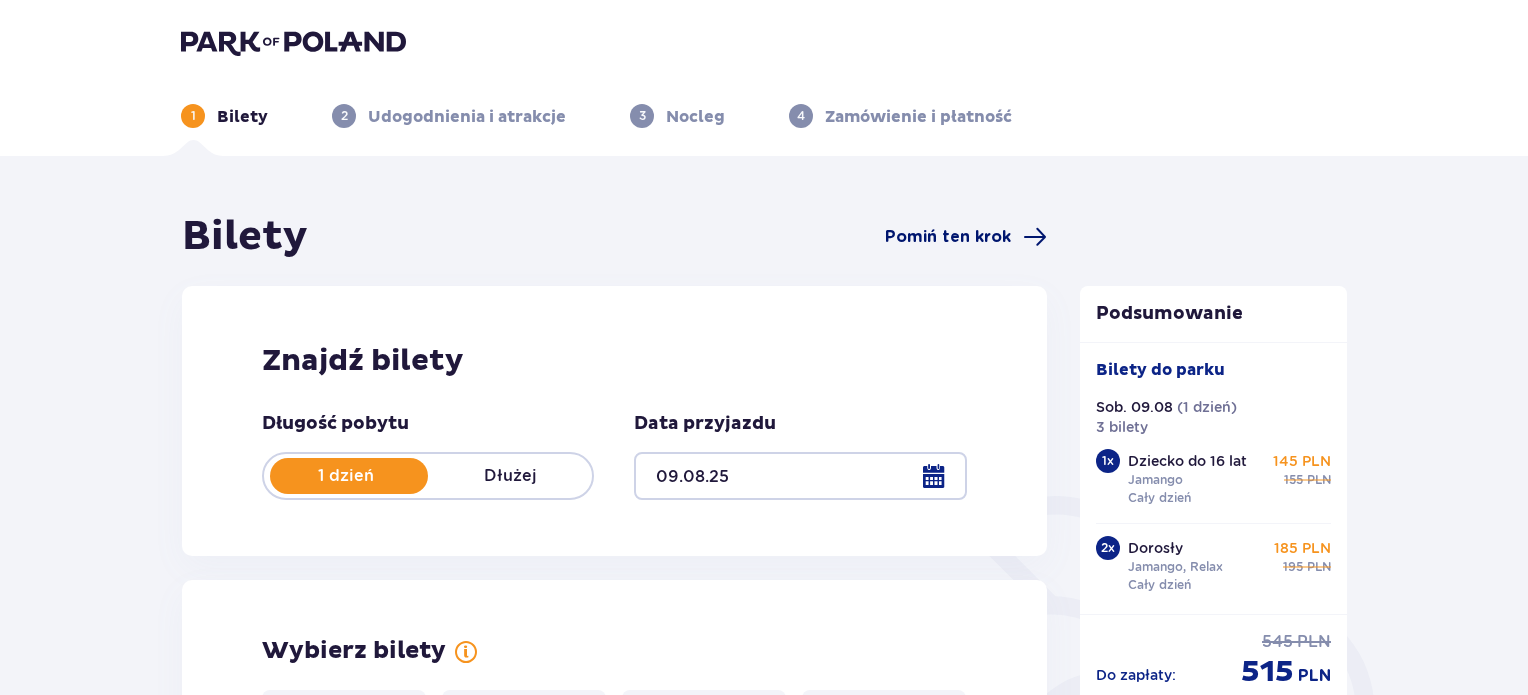 click on "Pomiń ten krok" at bounding box center [966, 237] 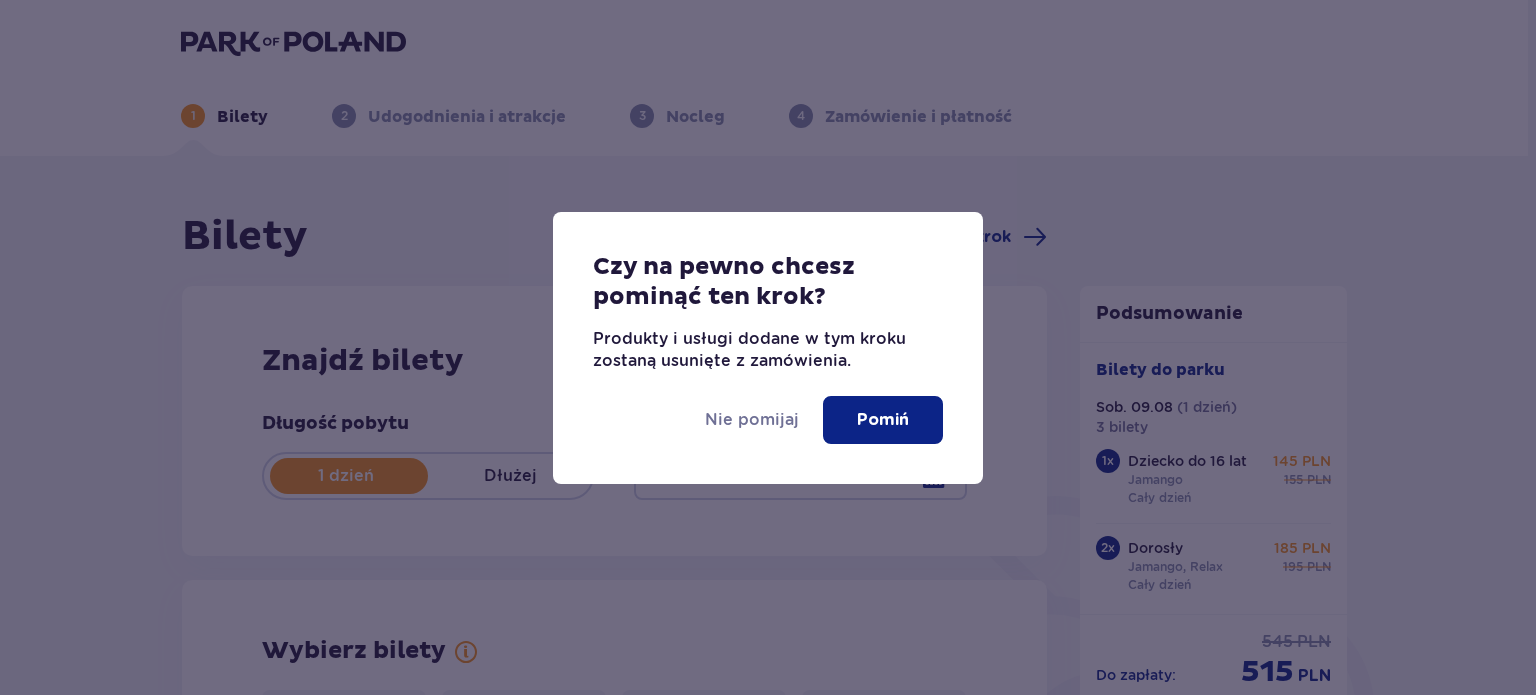 click on "Pomiń" at bounding box center (883, 420) 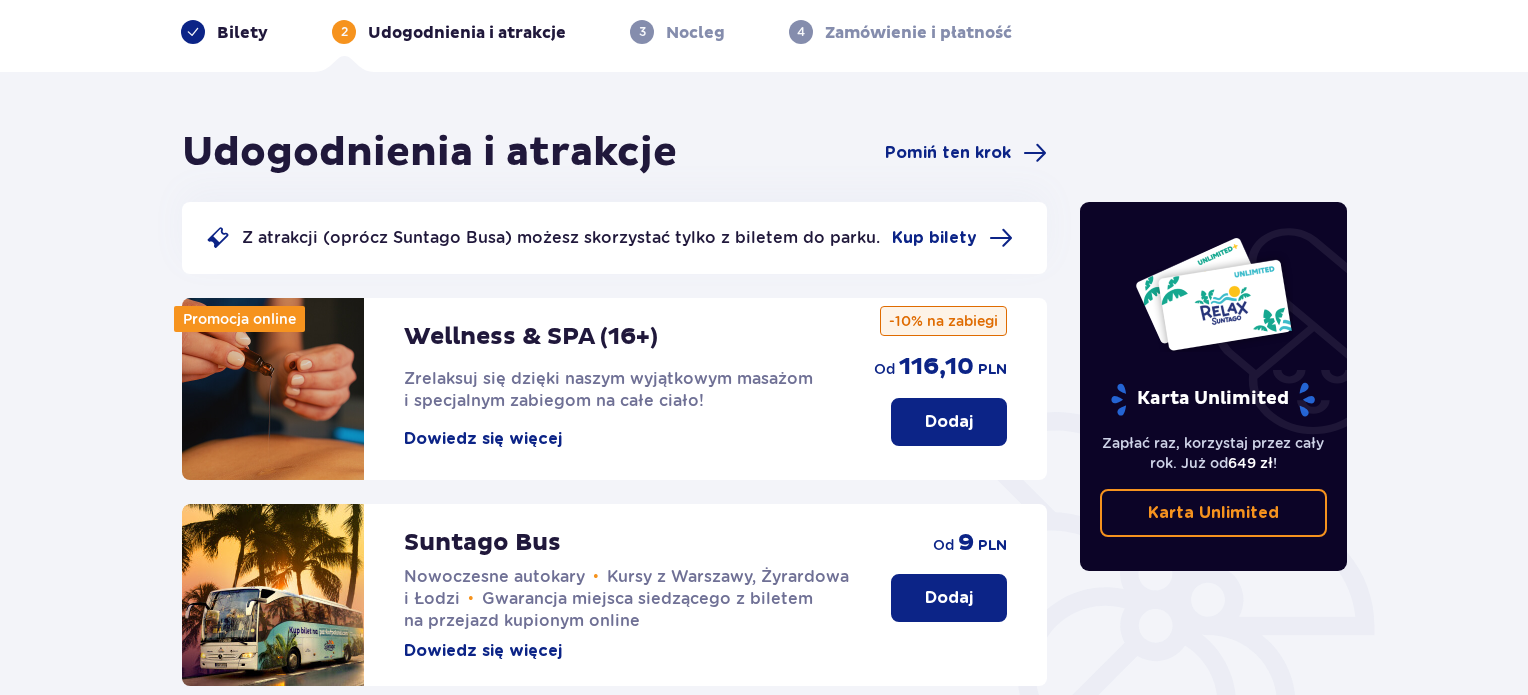 scroll, scrollTop: 0, scrollLeft: 0, axis: both 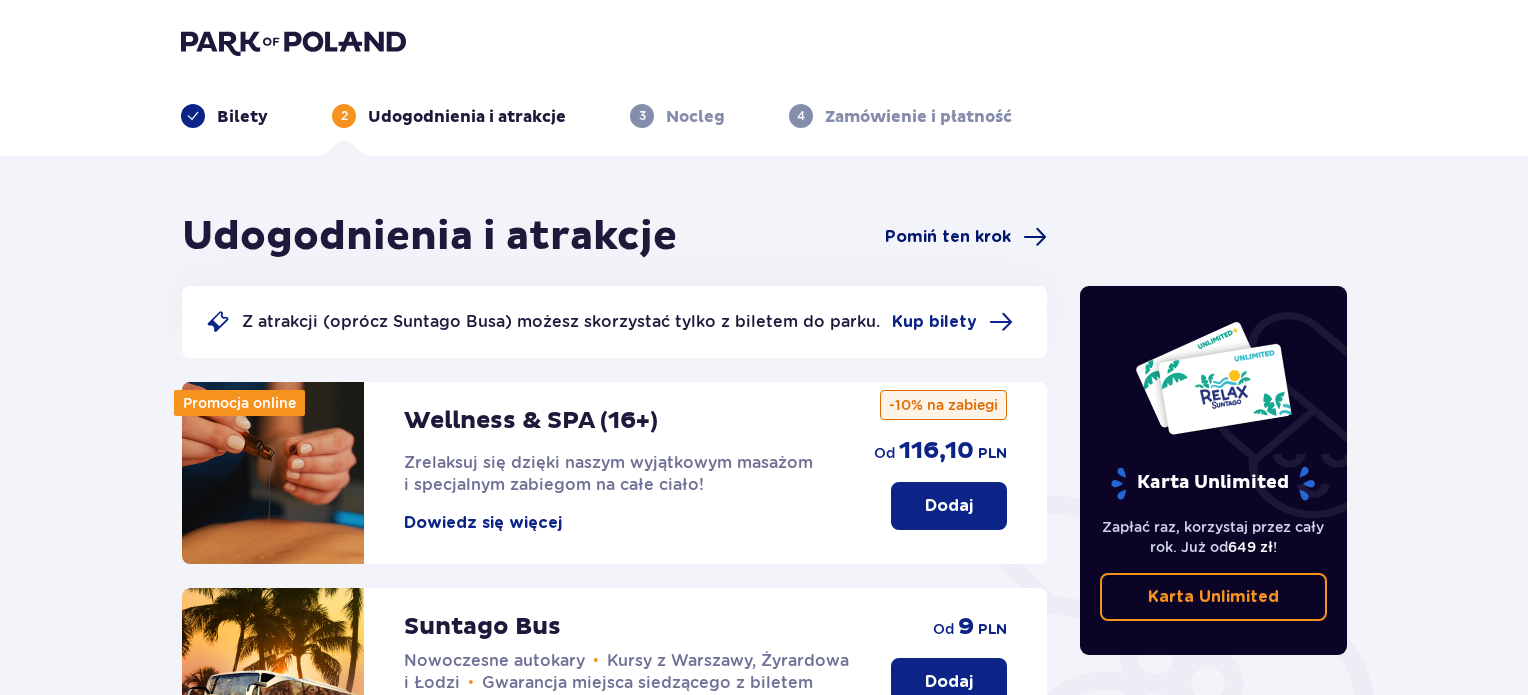 click on "Pomiń ten krok" at bounding box center (948, 237) 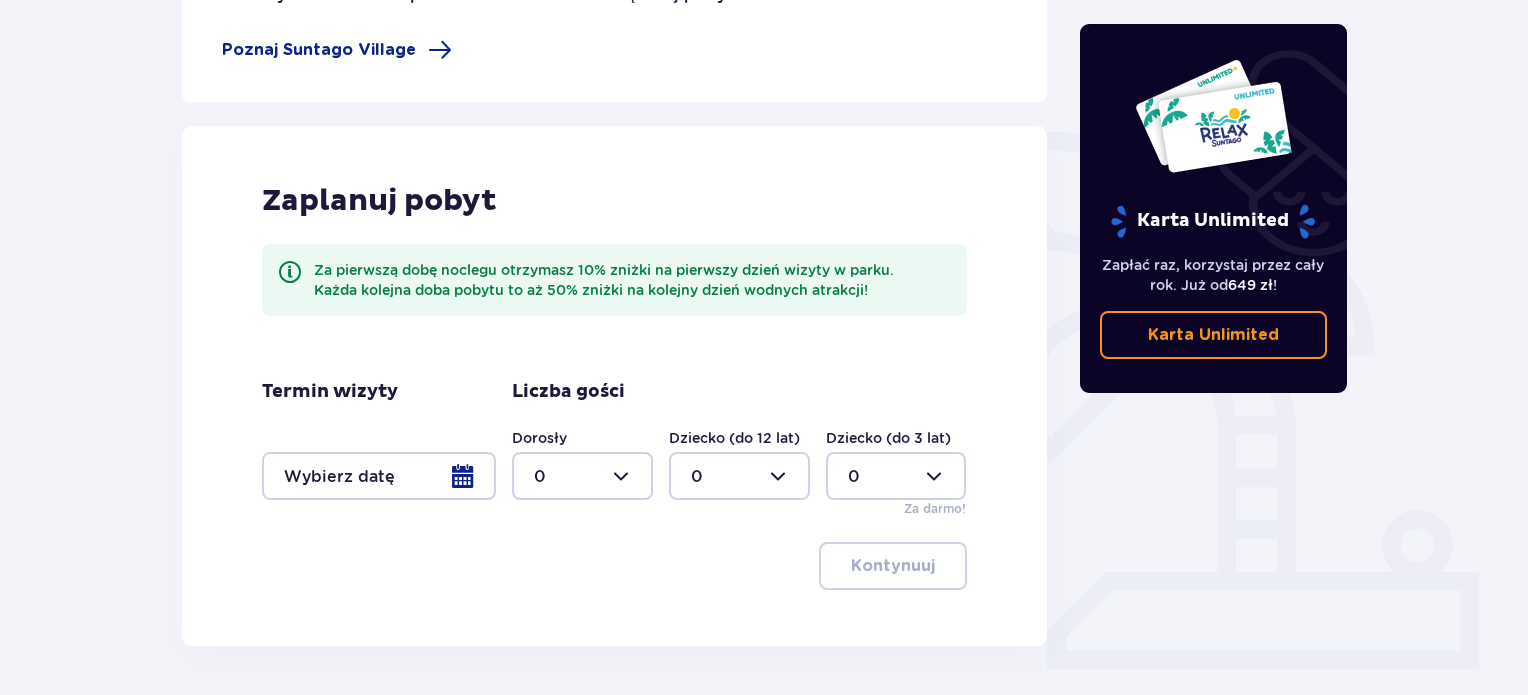 scroll, scrollTop: 400, scrollLeft: 0, axis: vertical 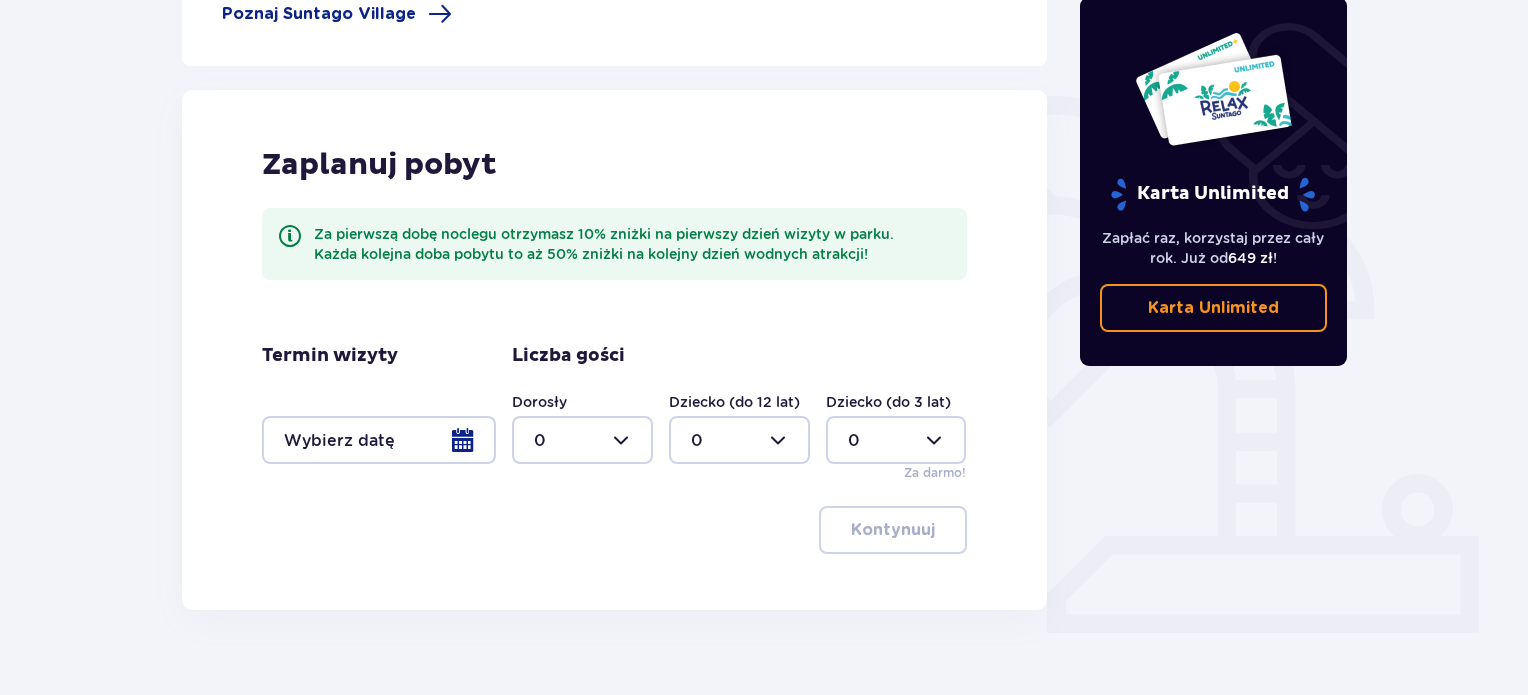 click at bounding box center [379, 440] 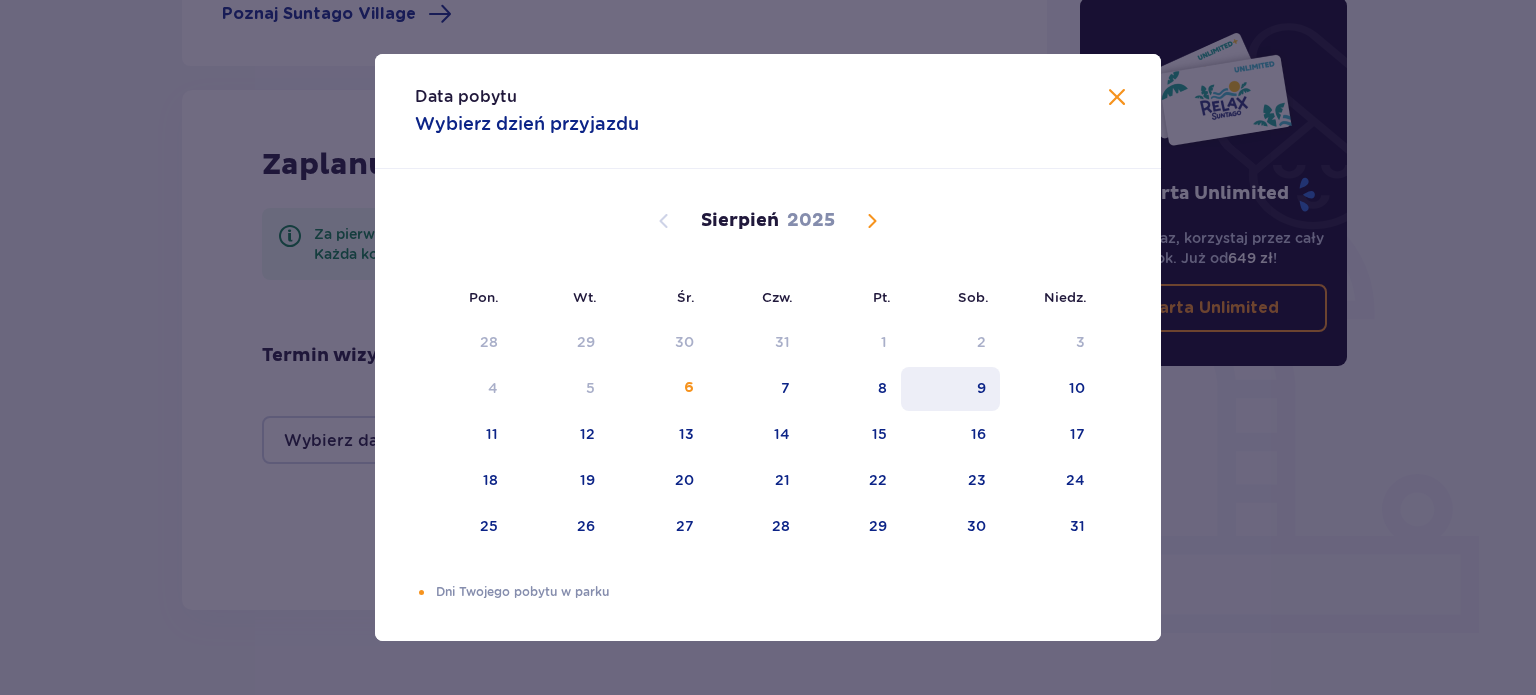 click on "9" at bounding box center (950, 389) 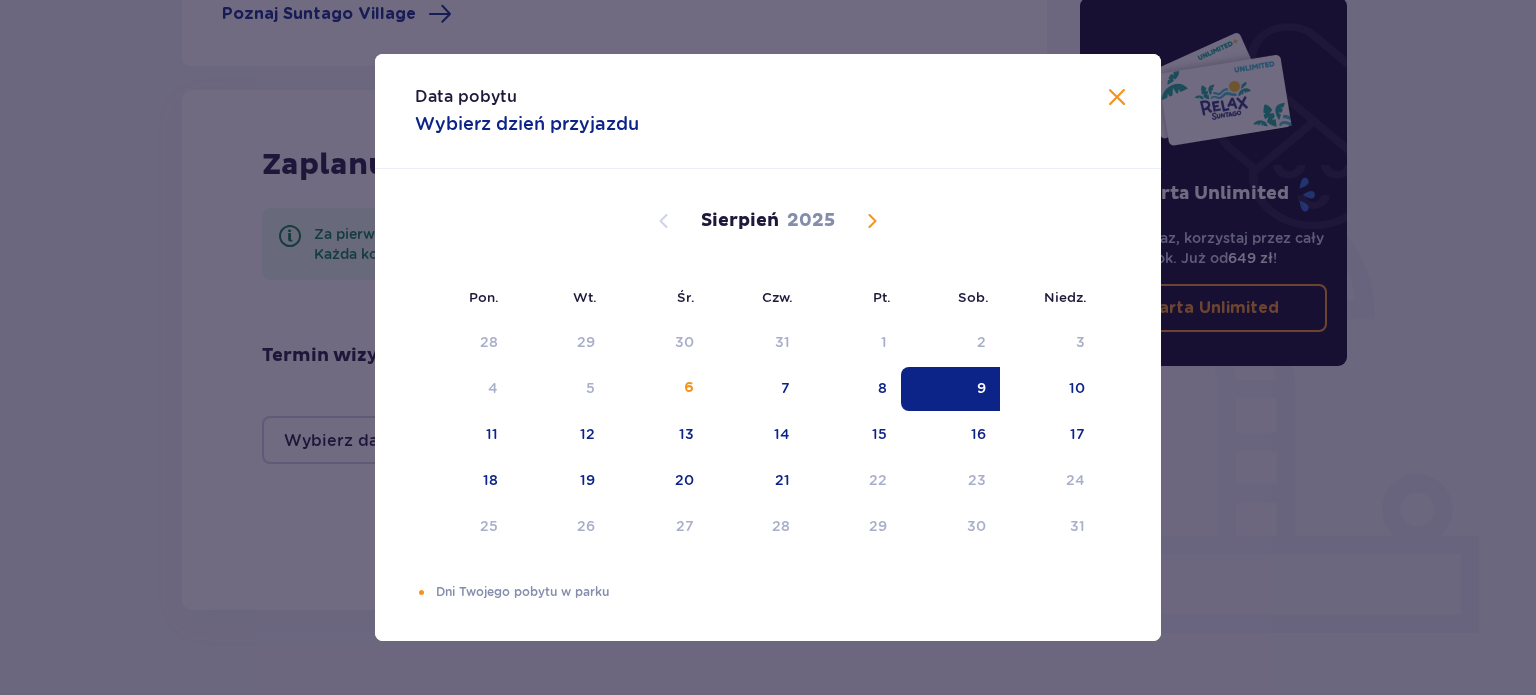 click at bounding box center [1117, 98] 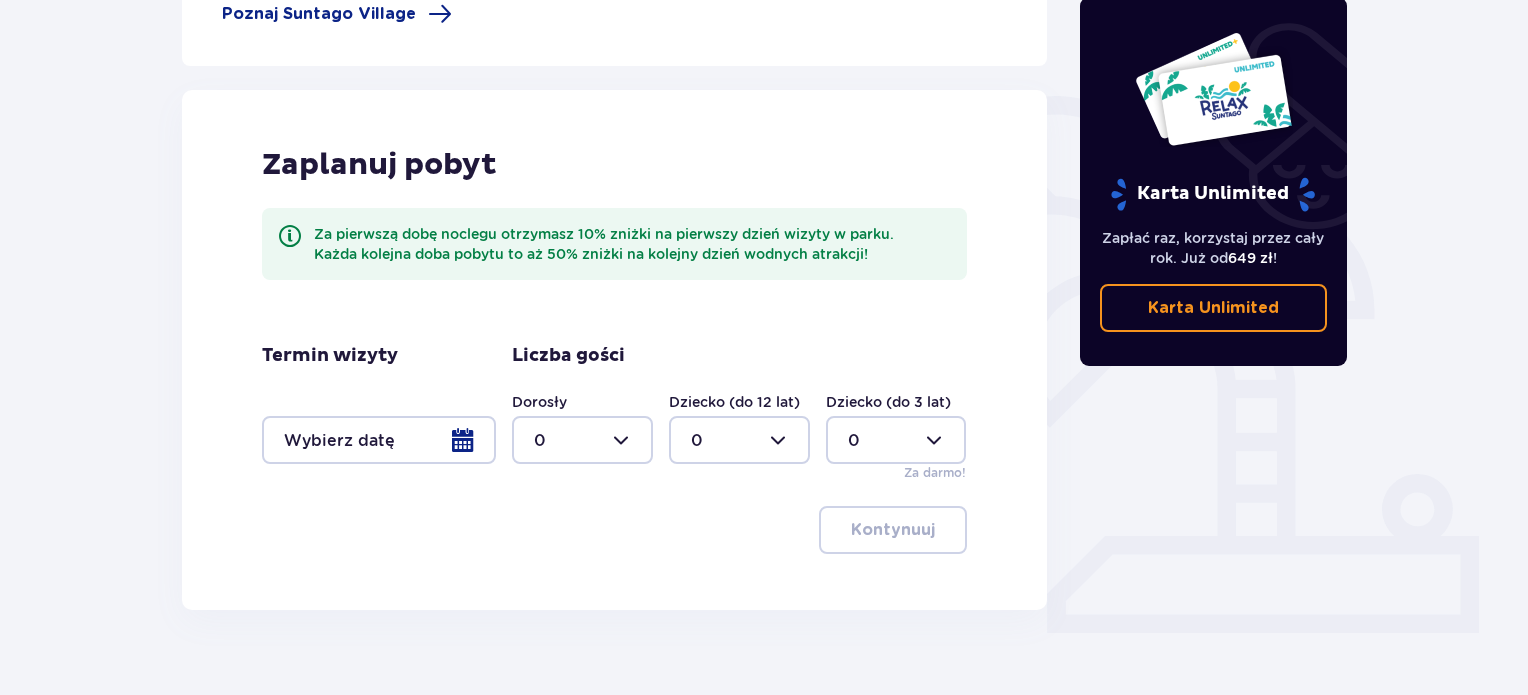 click at bounding box center (379, 440) 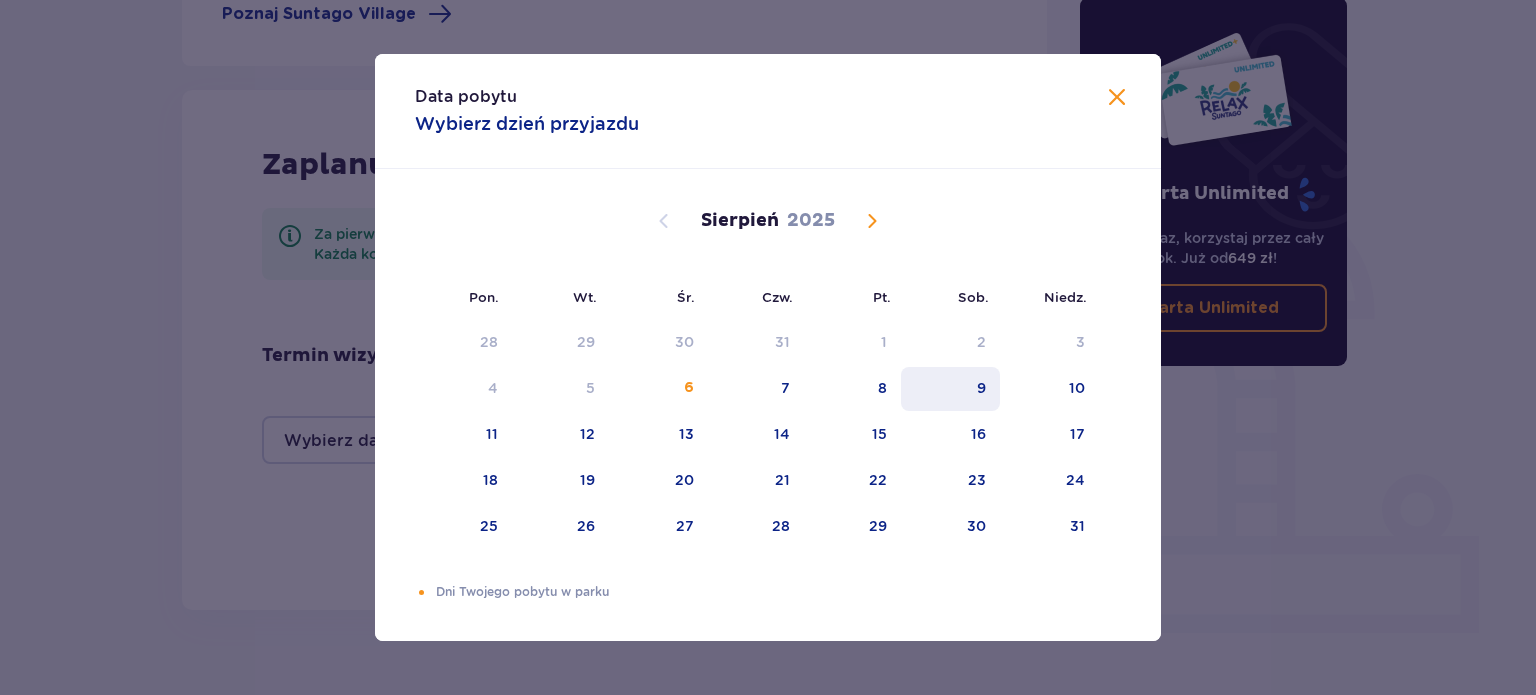 click on "9" at bounding box center (950, 389) 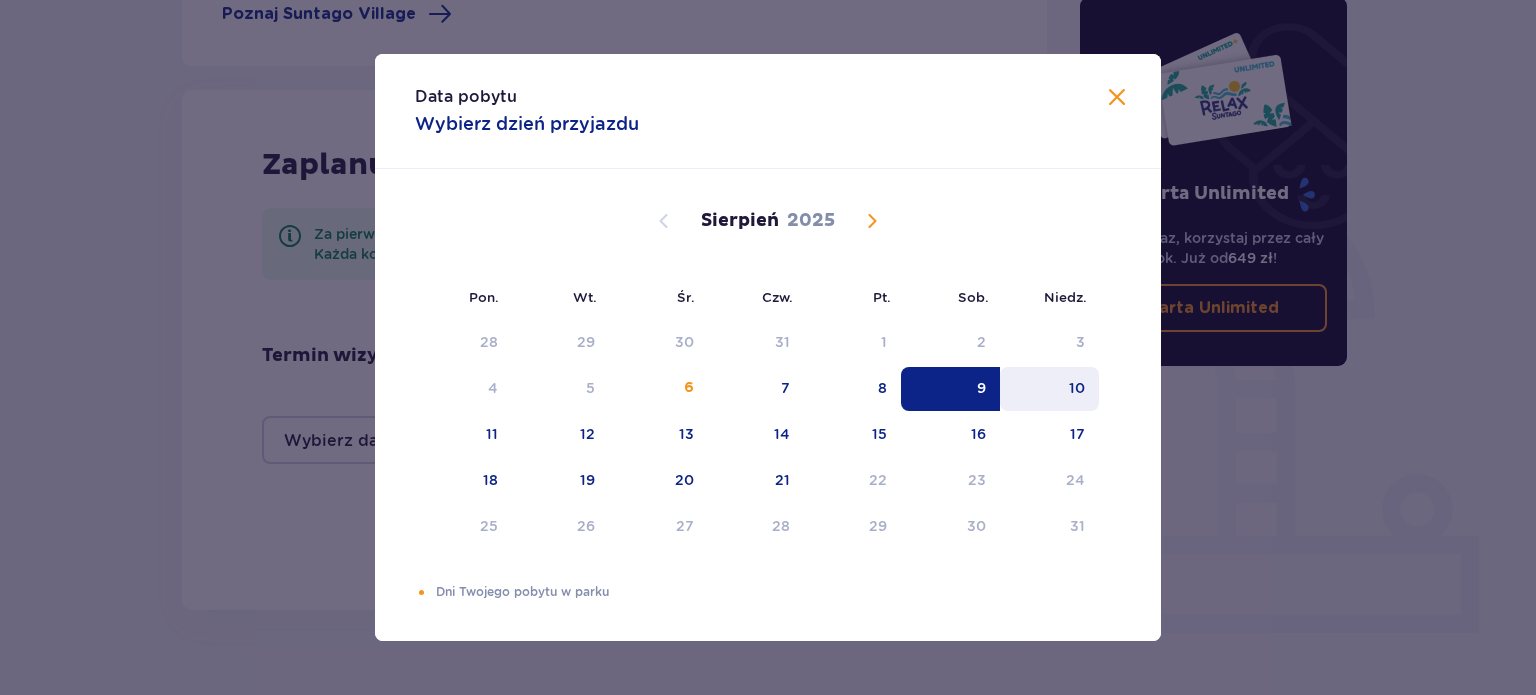 click on "10" at bounding box center (1049, 389) 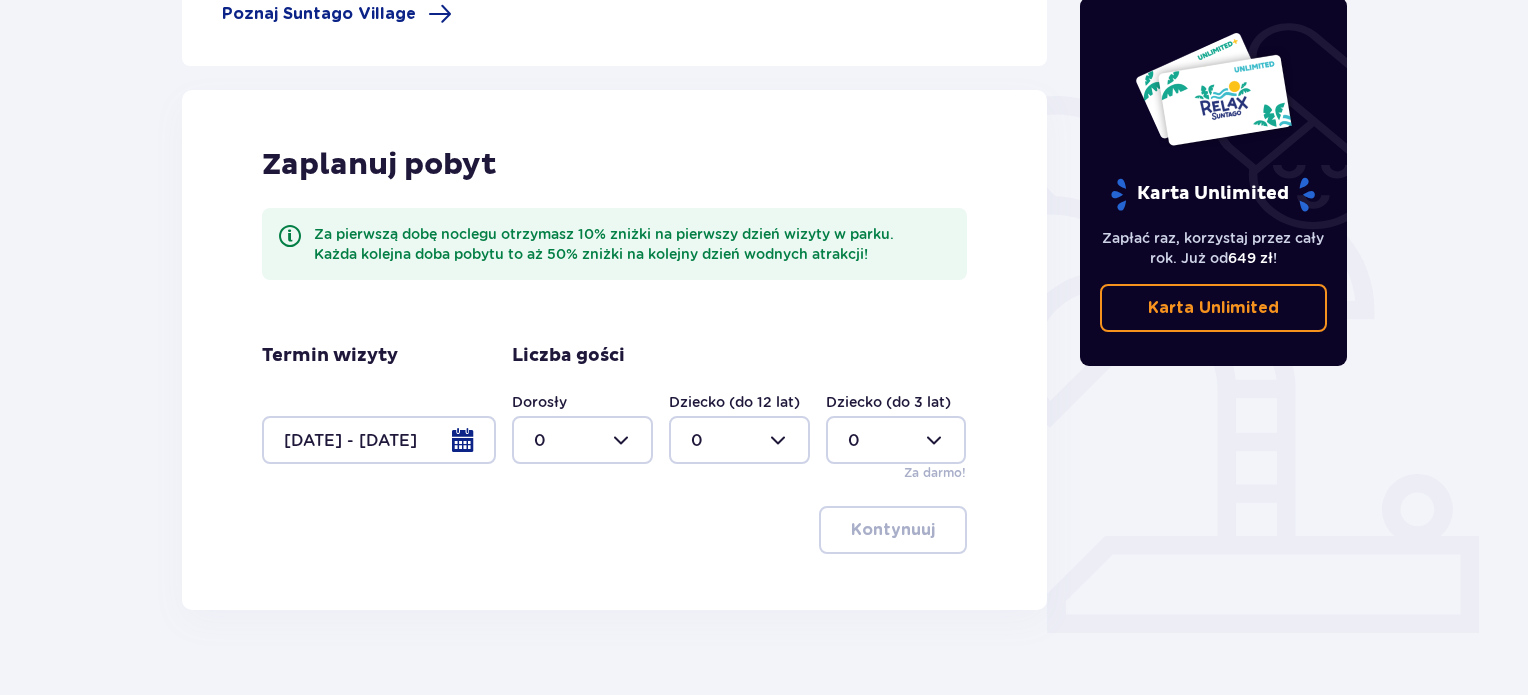 click at bounding box center [379, 440] 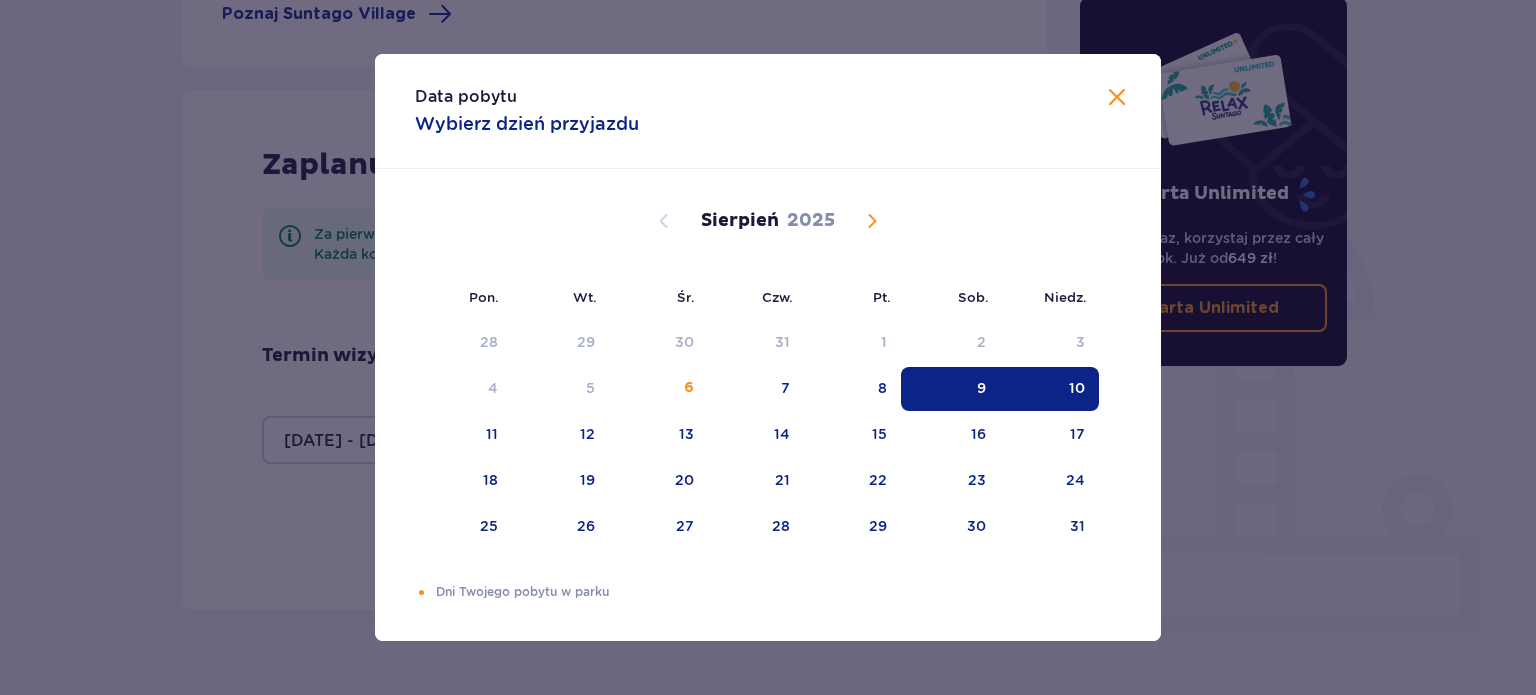 click on "9" at bounding box center [950, 389] 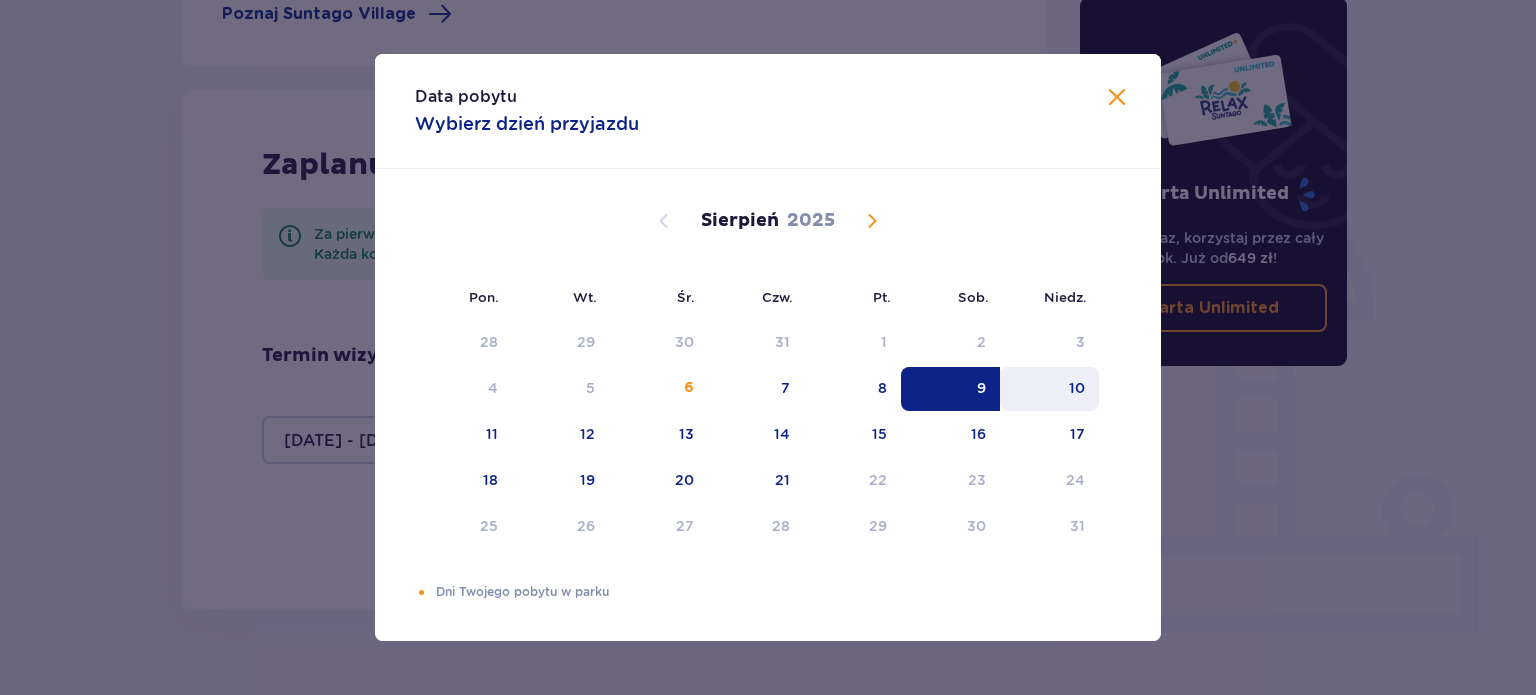 click on "10" at bounding box center [1049, 389] 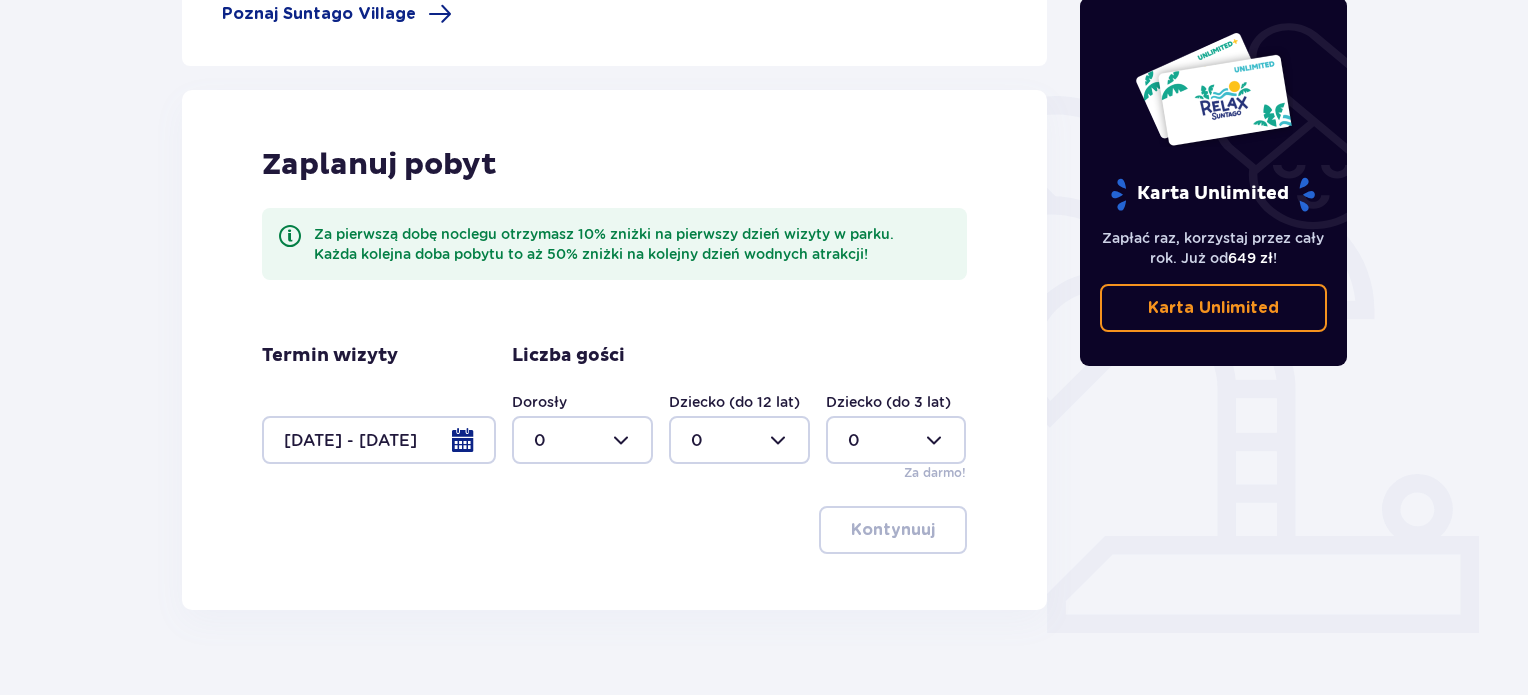 click at bounding box center (582, 440) 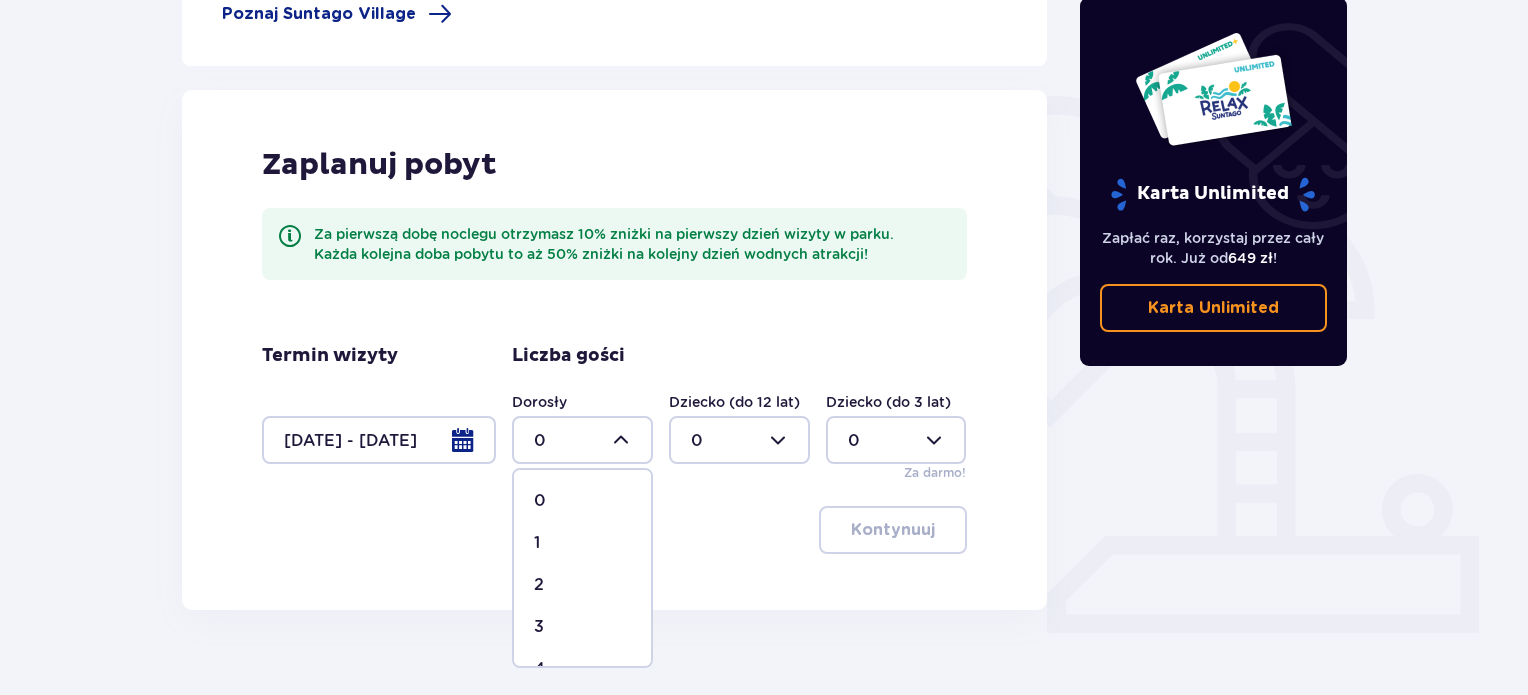 click on "2" at bounding box center [539, 585] 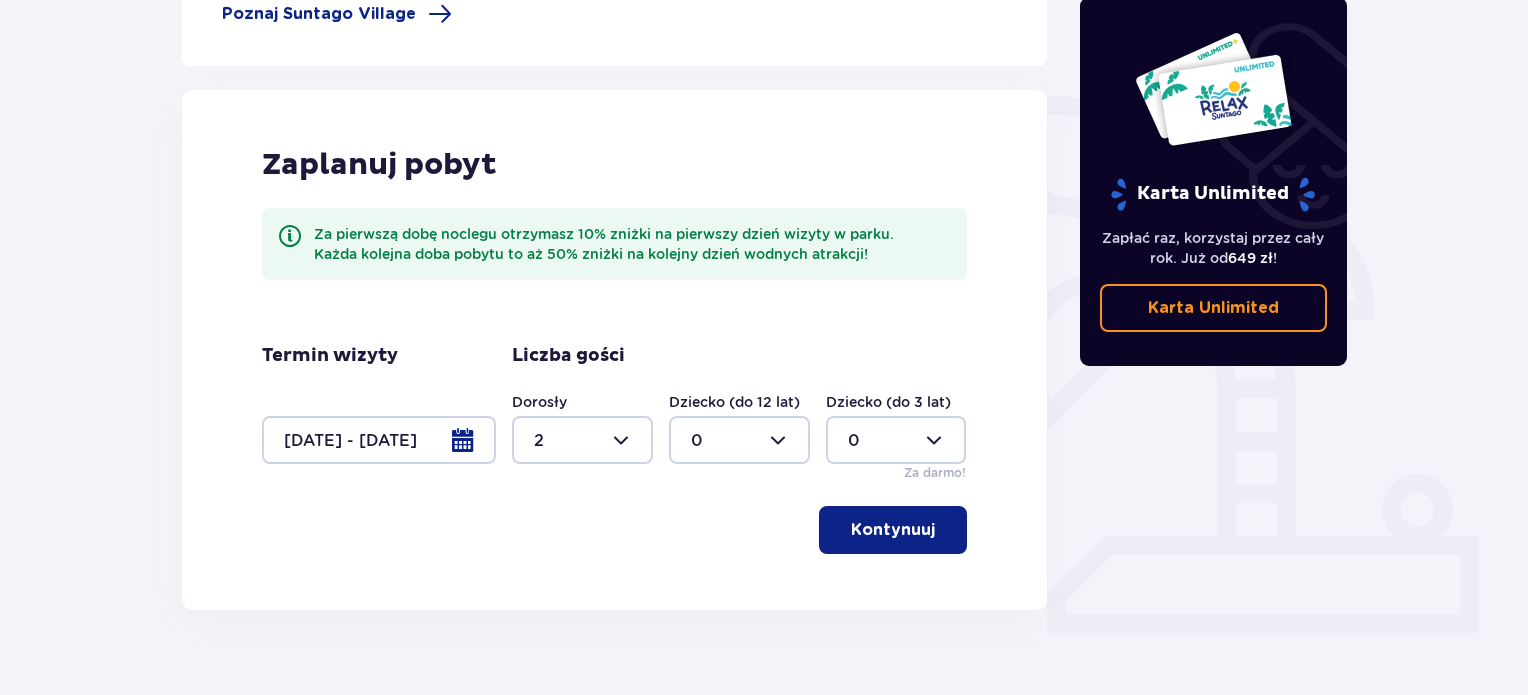 type on "2" 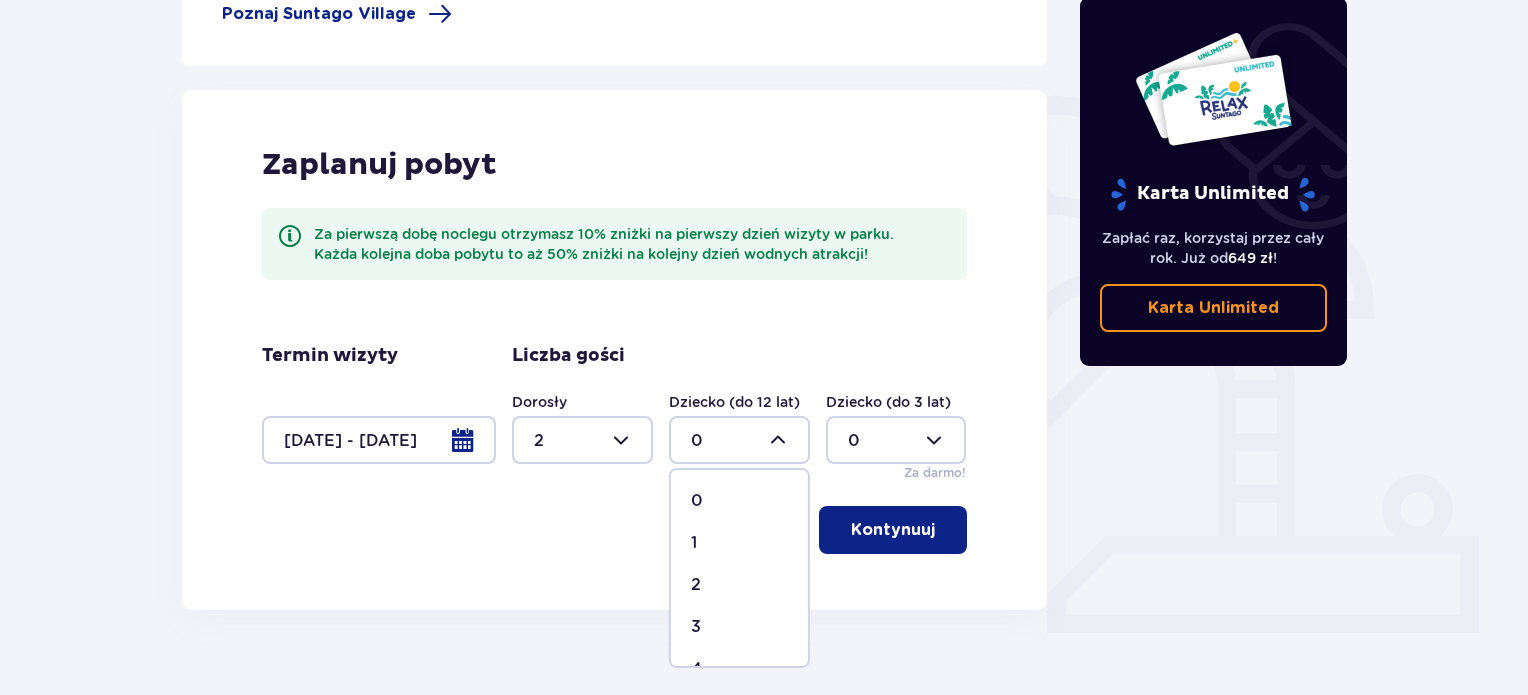 click on "1" at bounding box center [739, 543] 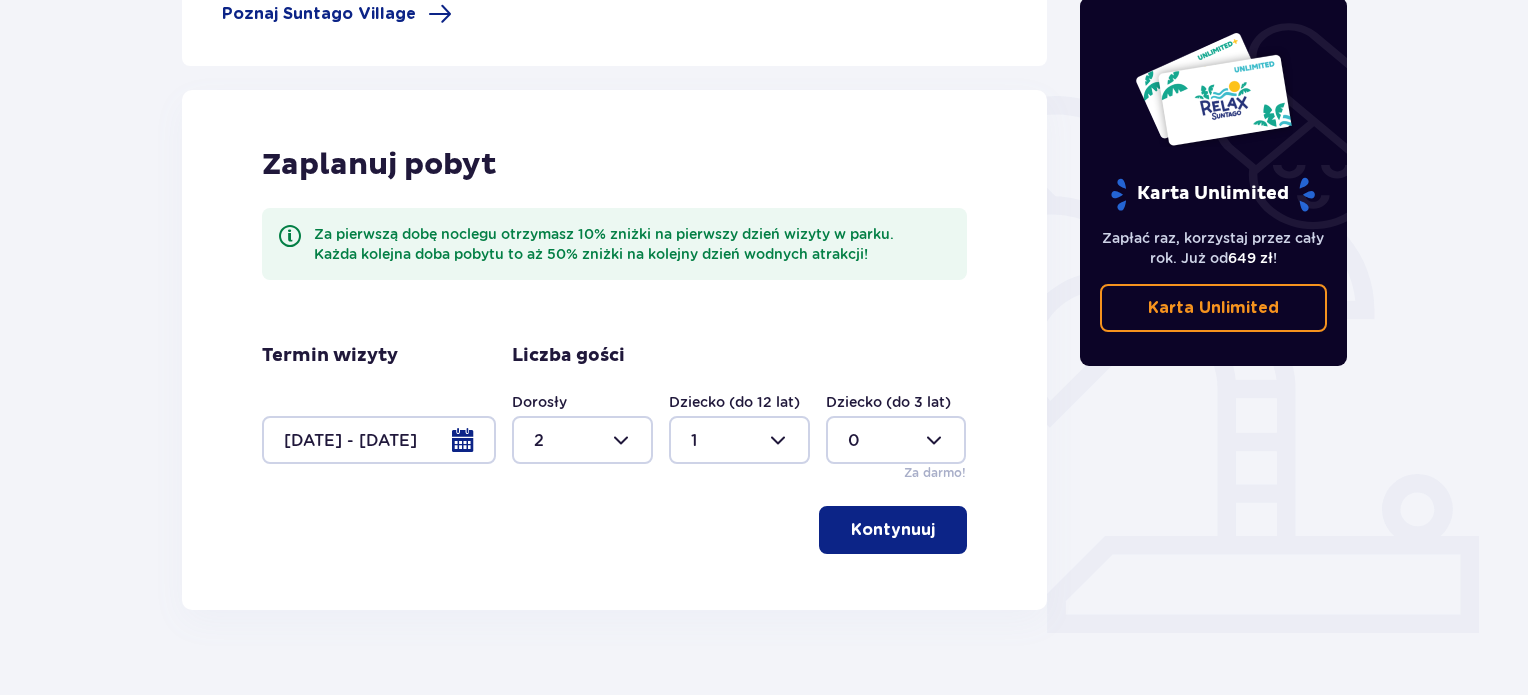 click on "Kontynuuj" at bounding box center (893, 530) 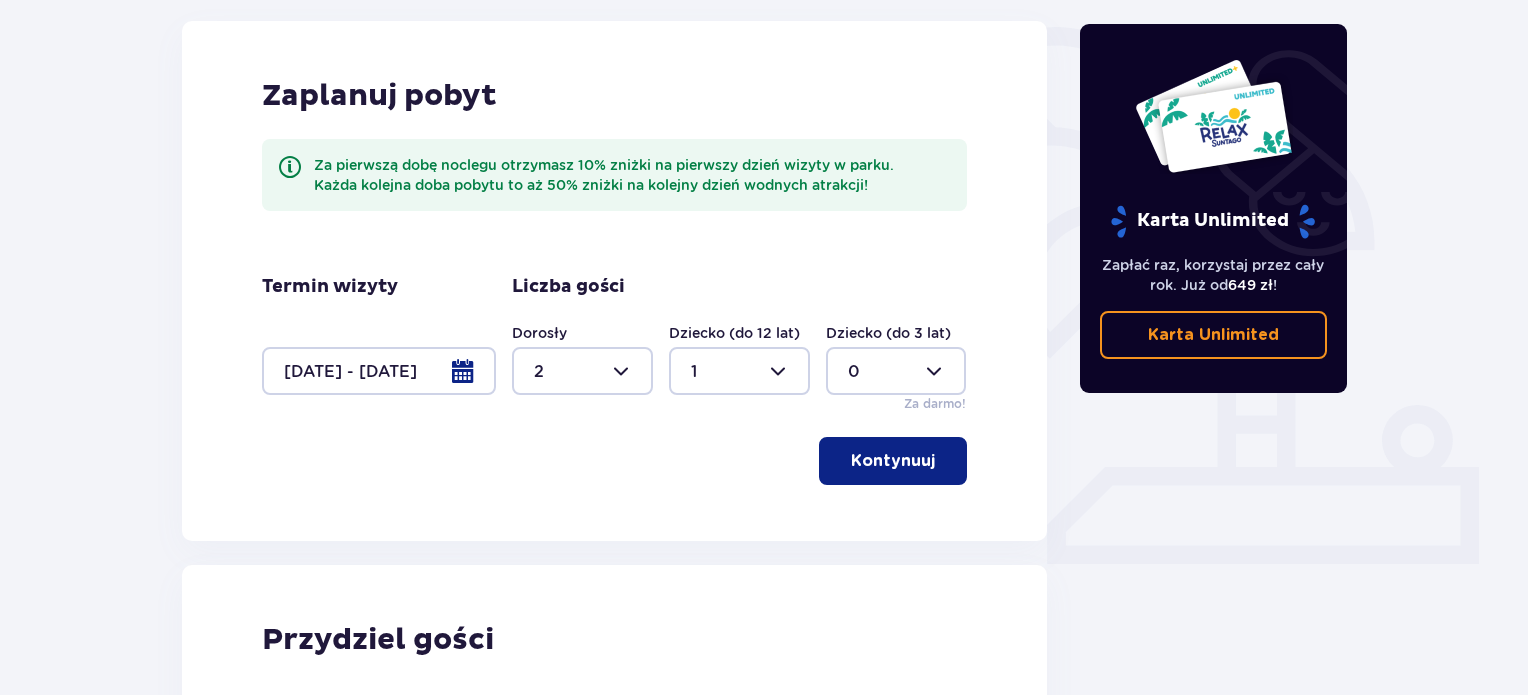 scroll, scrollTop: 305, scrollLeft: 0, axis: vertical 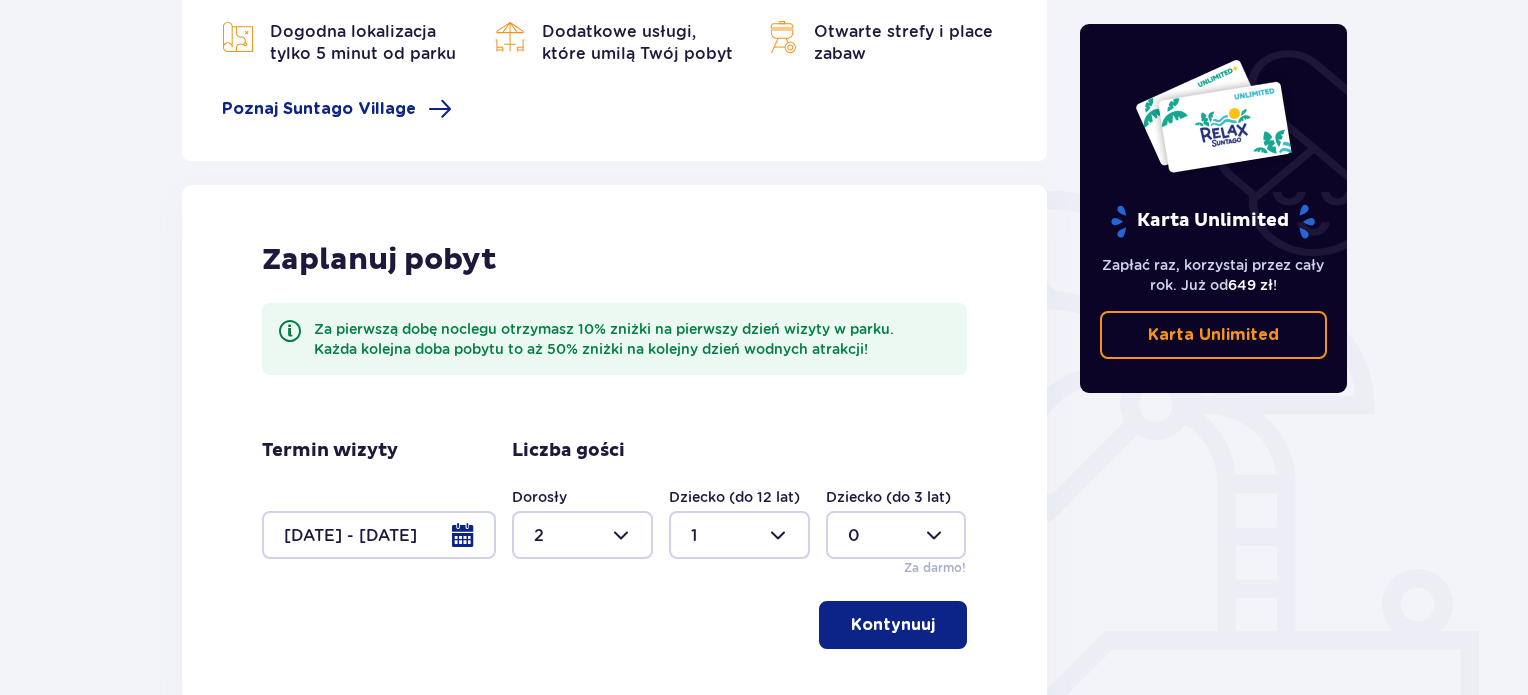 click on "Kontynuuj" at bounding box center [893, 625] 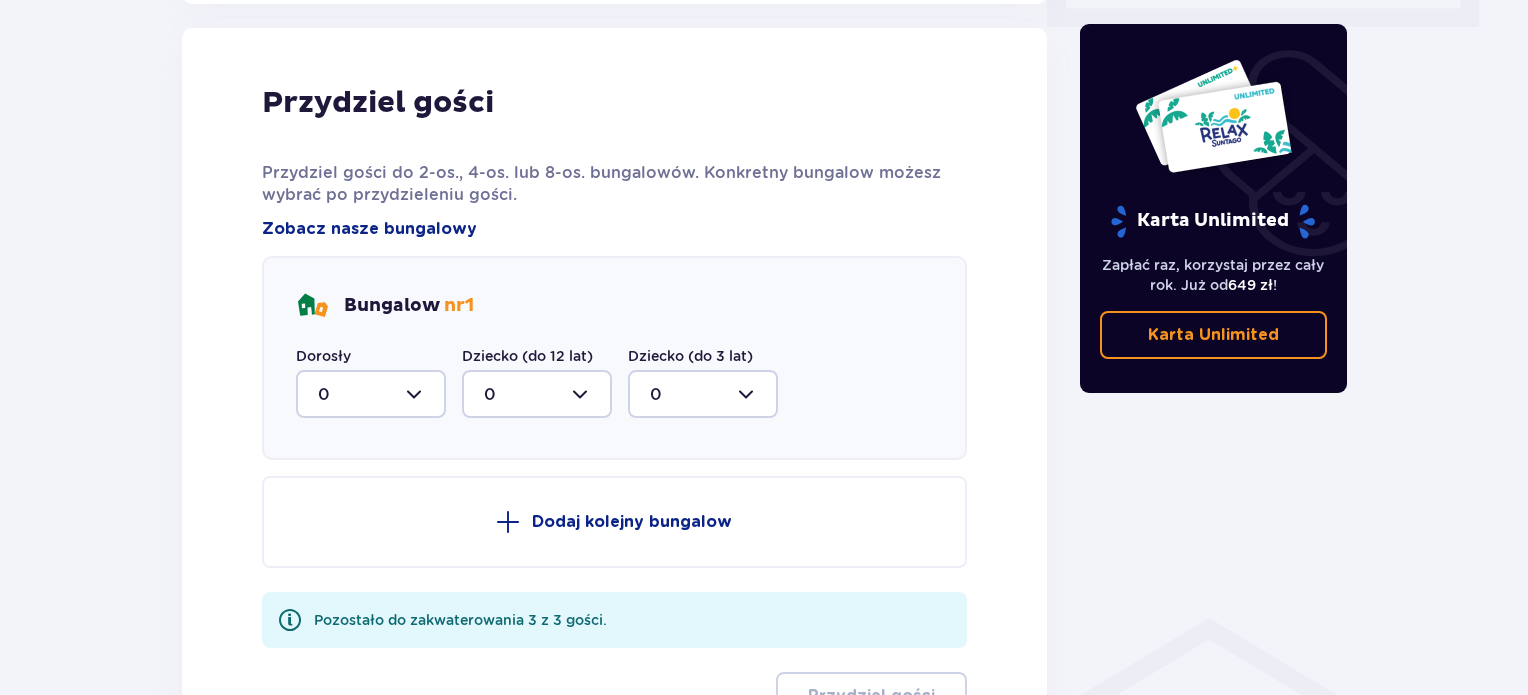 scroll, scrollTop: 1005, scrollLeft: 0, axis: vertical 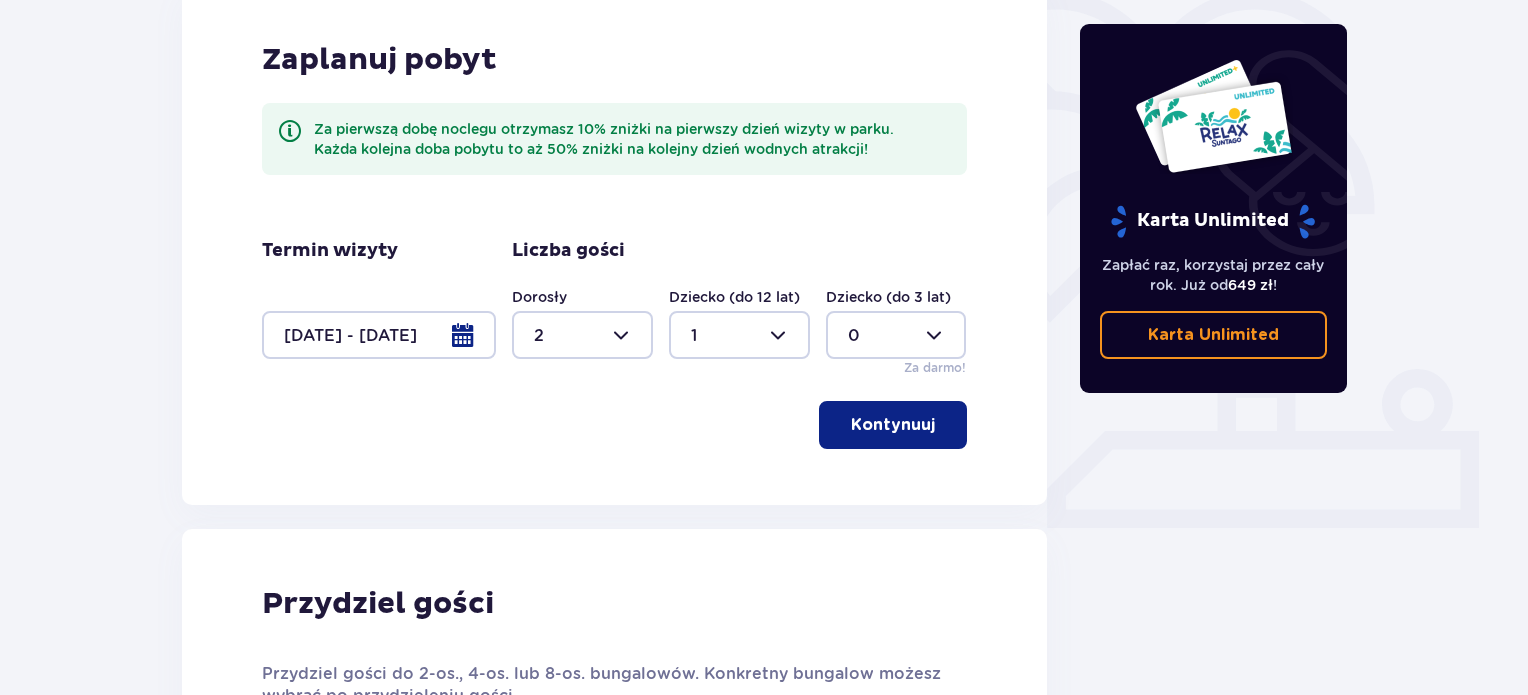 click on "Kontynuuj" at bounding box center [893, 425] 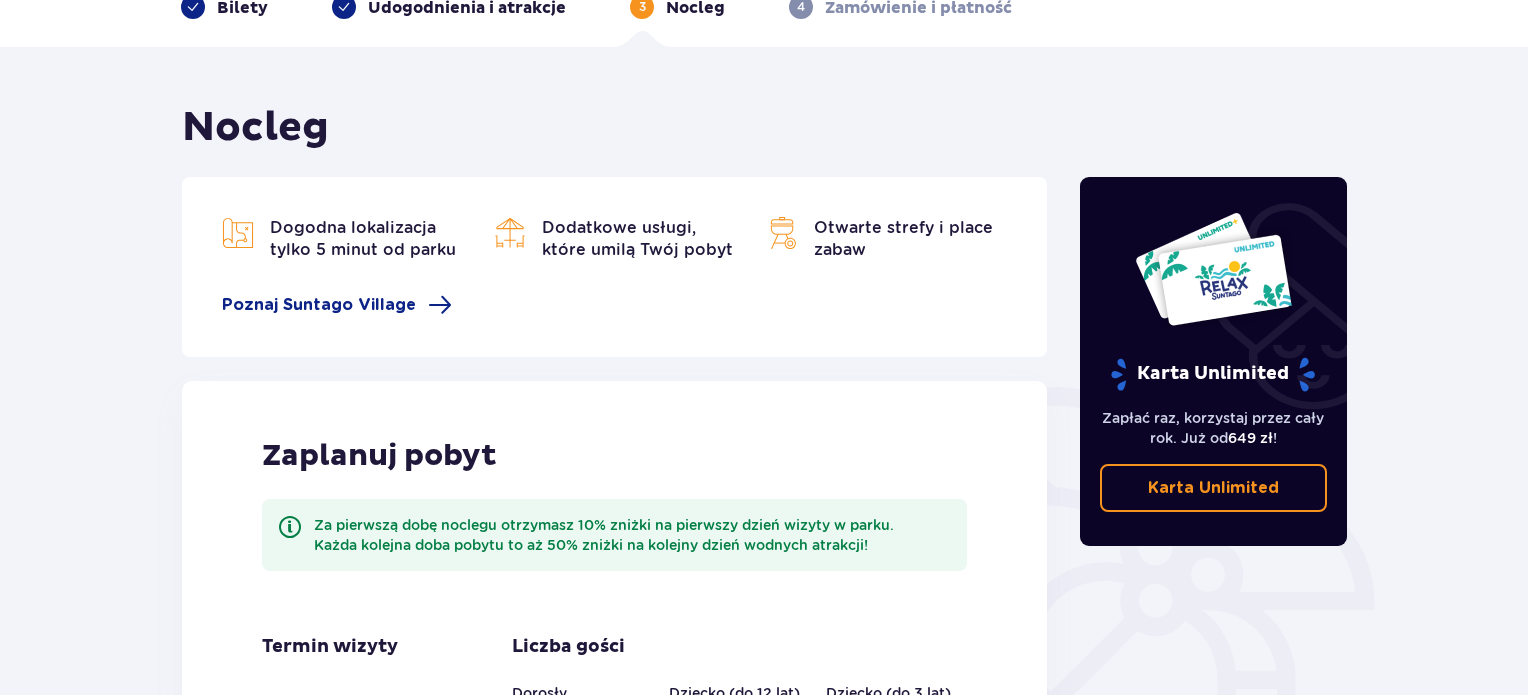 scroll, scrollTop: 0, scrollLeft: 0, axis: both 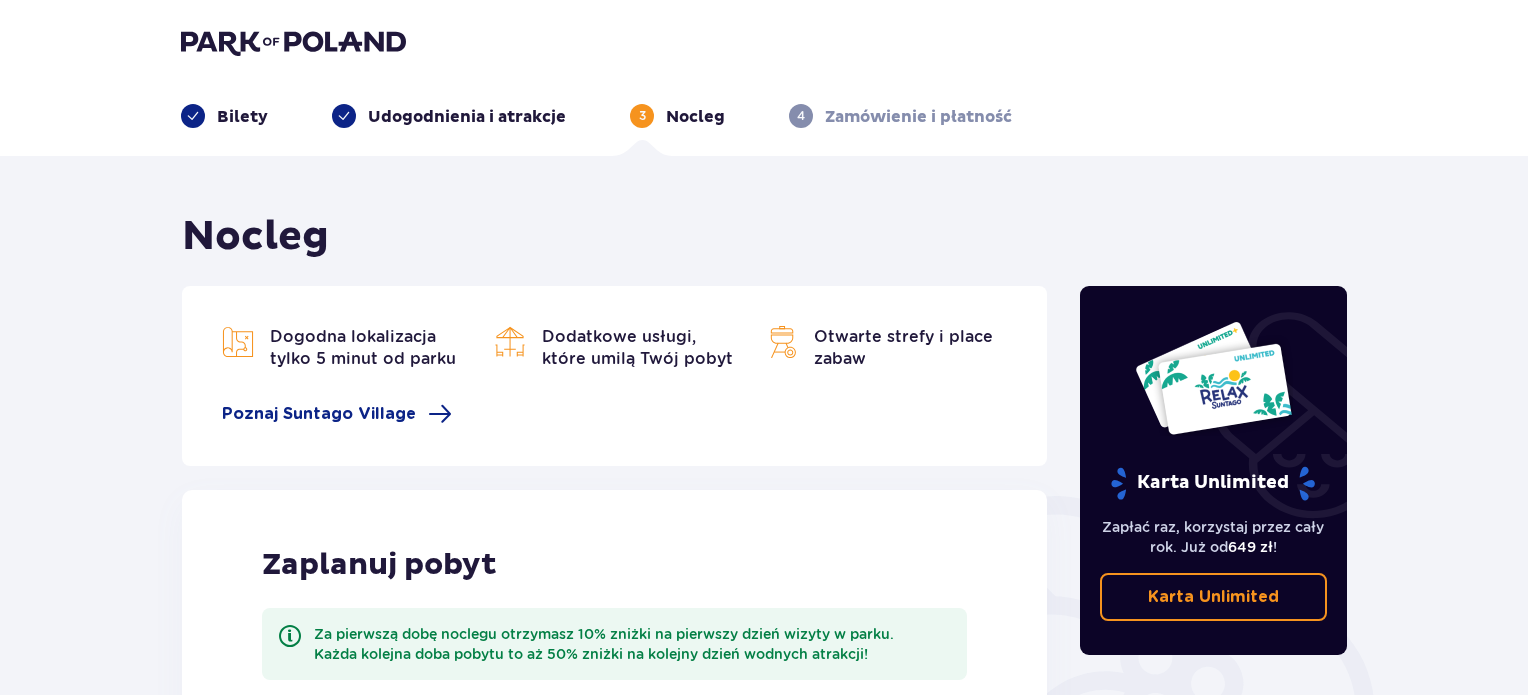 click at bounding box center [193, 116] 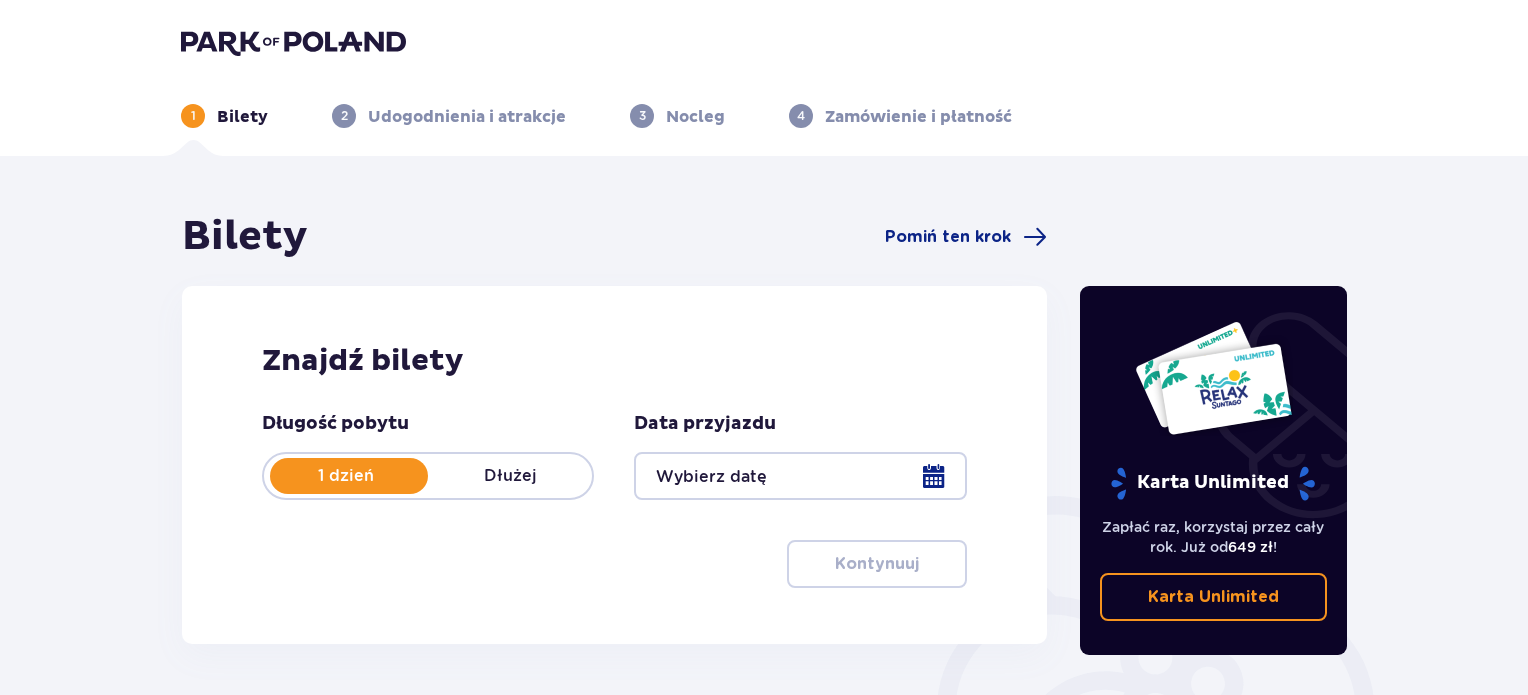 click at bounding box center [293, 42] 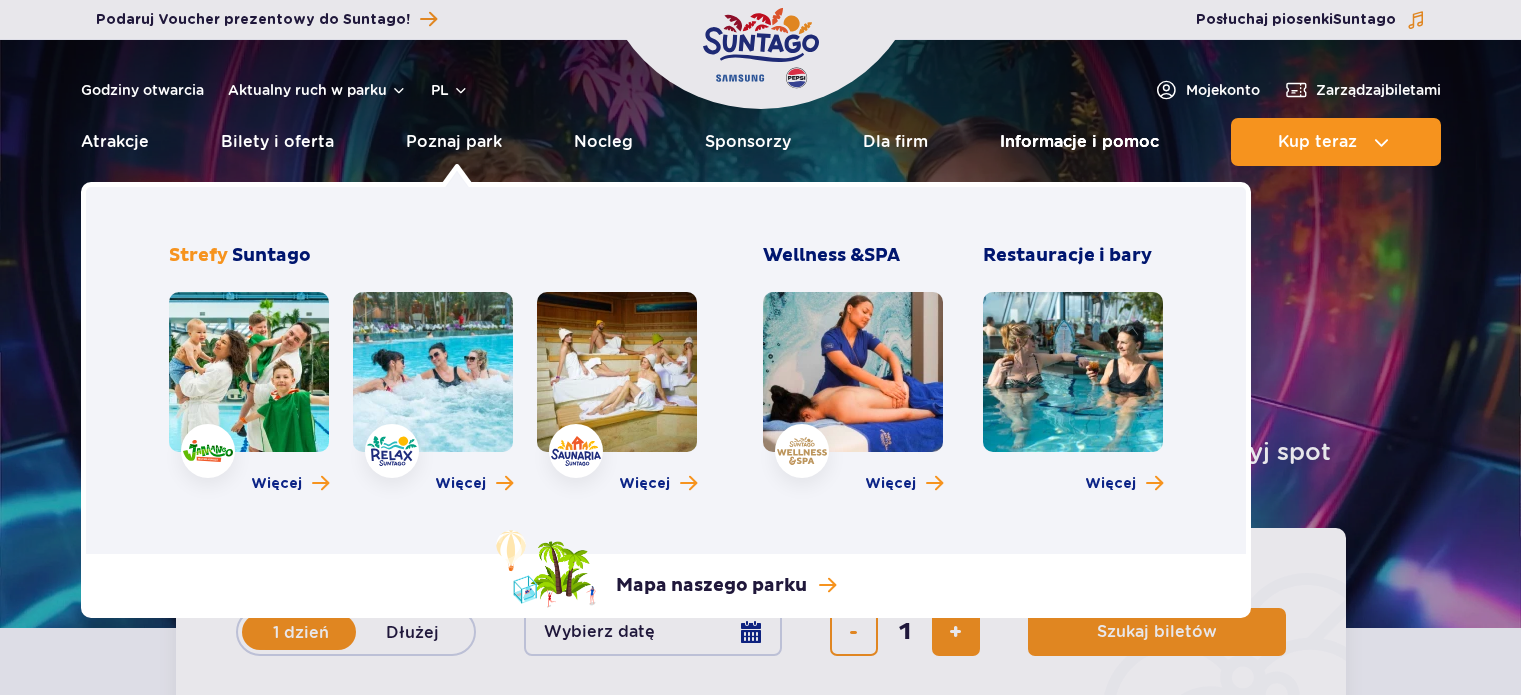 scroll, scrollTop: 0, scrollLeft: 0, axis: both 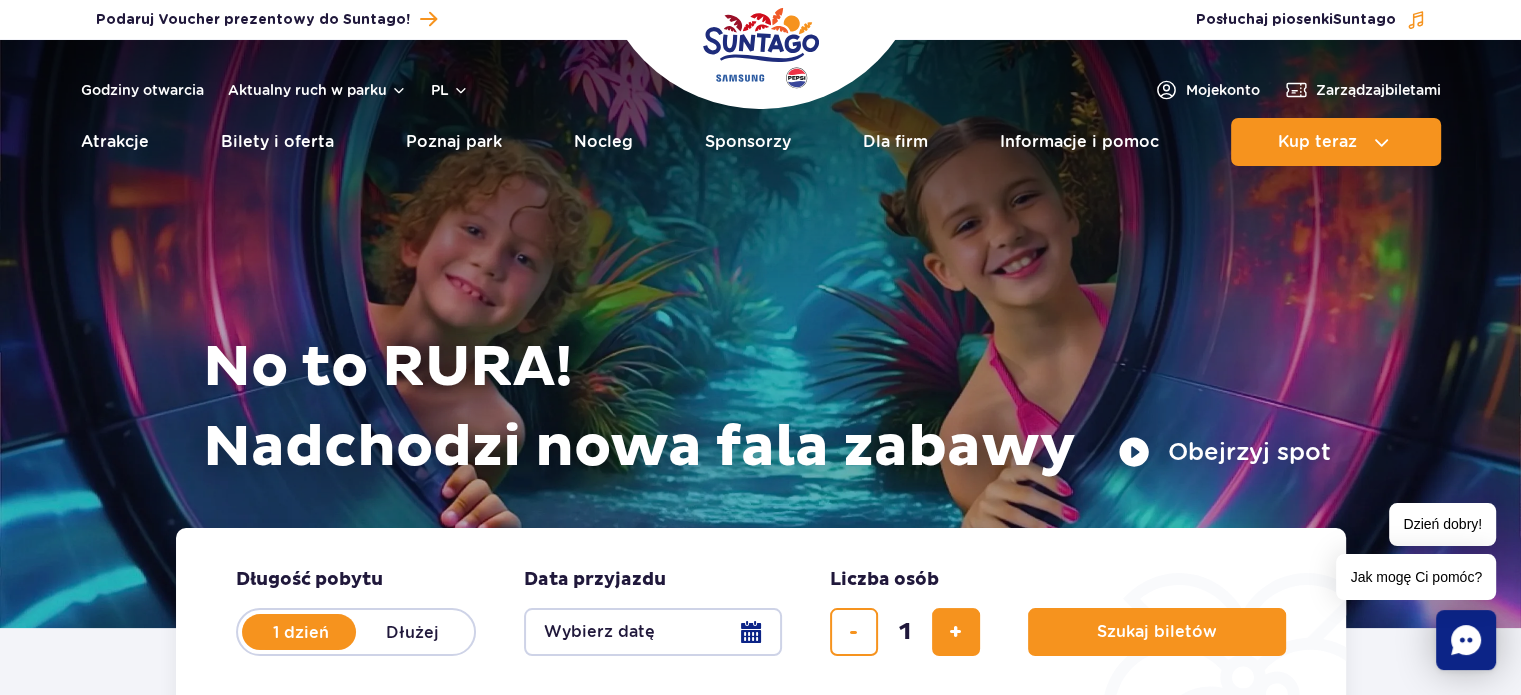 click at bounding box center [761, 48] 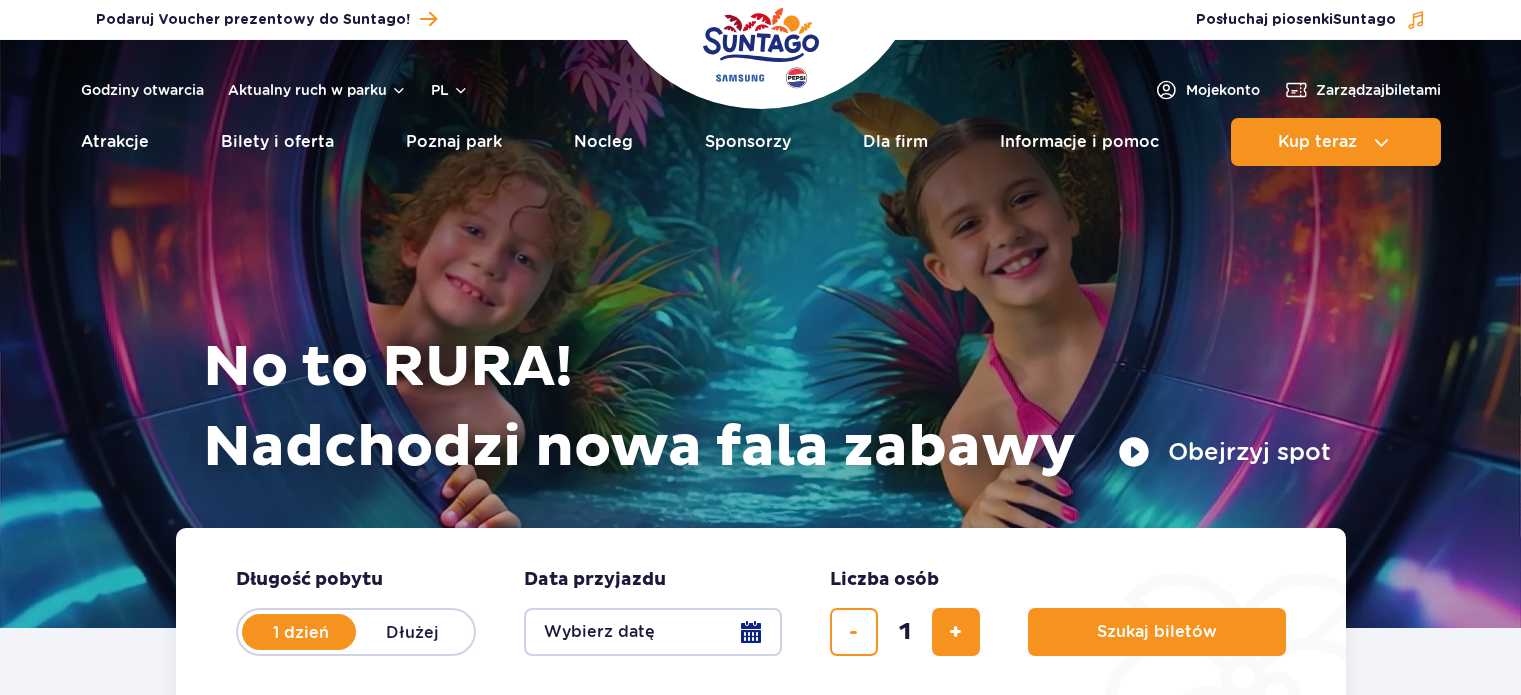 scroll, scrollTop: 0, scrollLeft: 0, axis: both 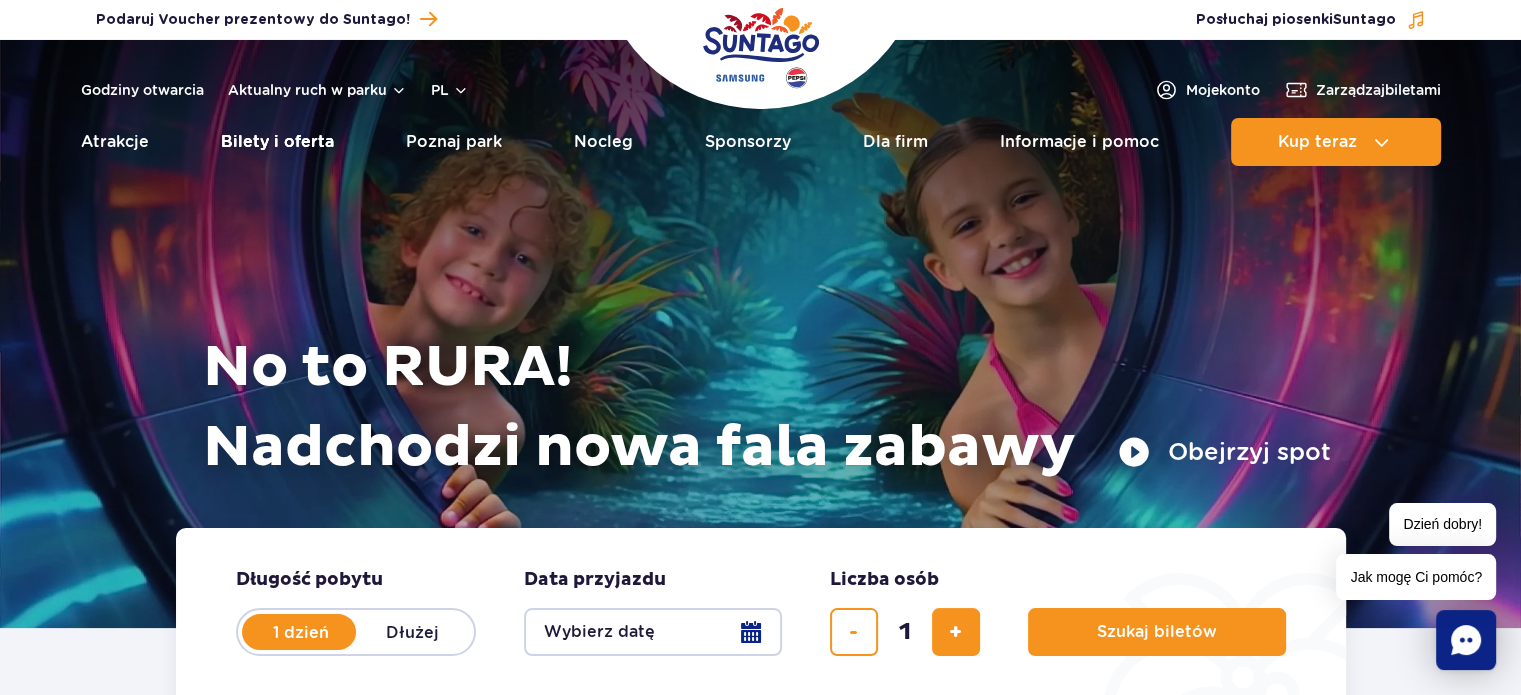 click on "Bilety i oferta" at bounding box center [277, 142] 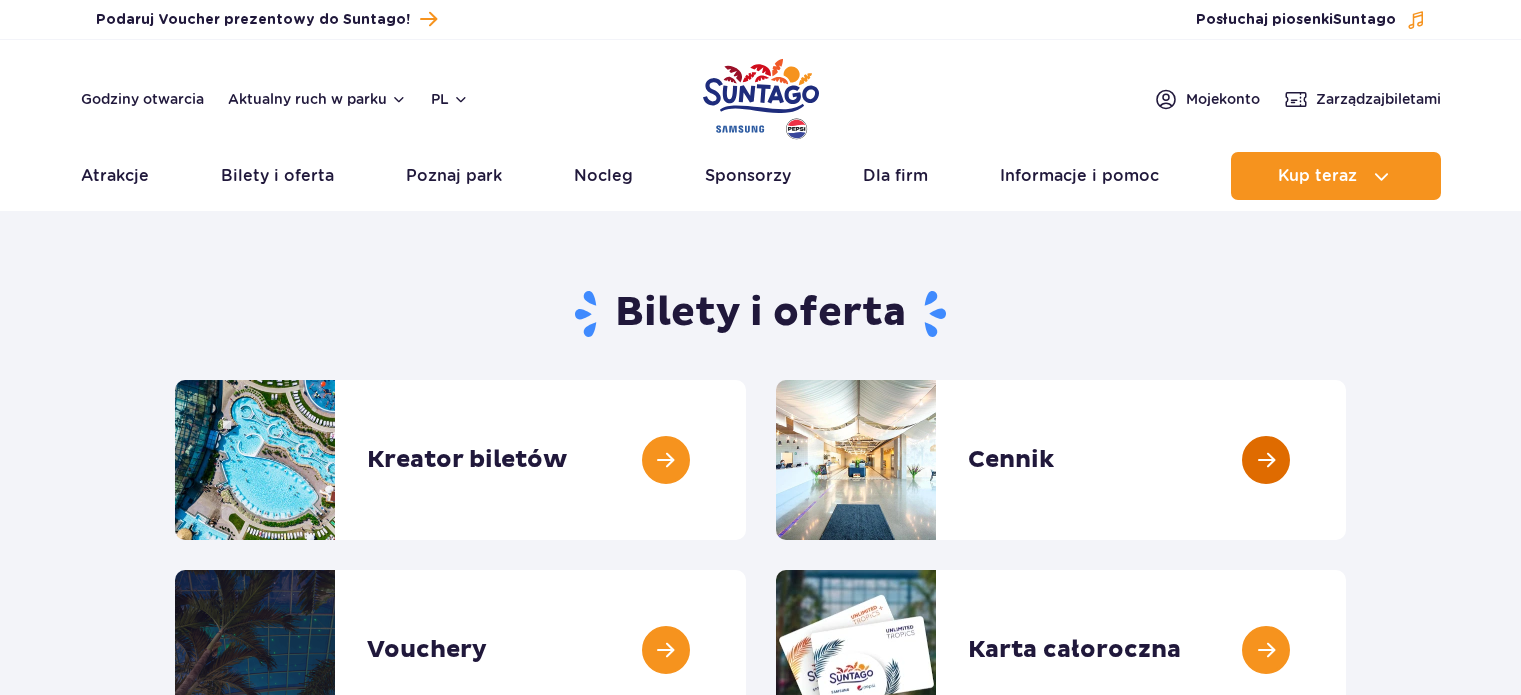 scroll, scrollTop: 0, scrollLeft: 0, axis: both 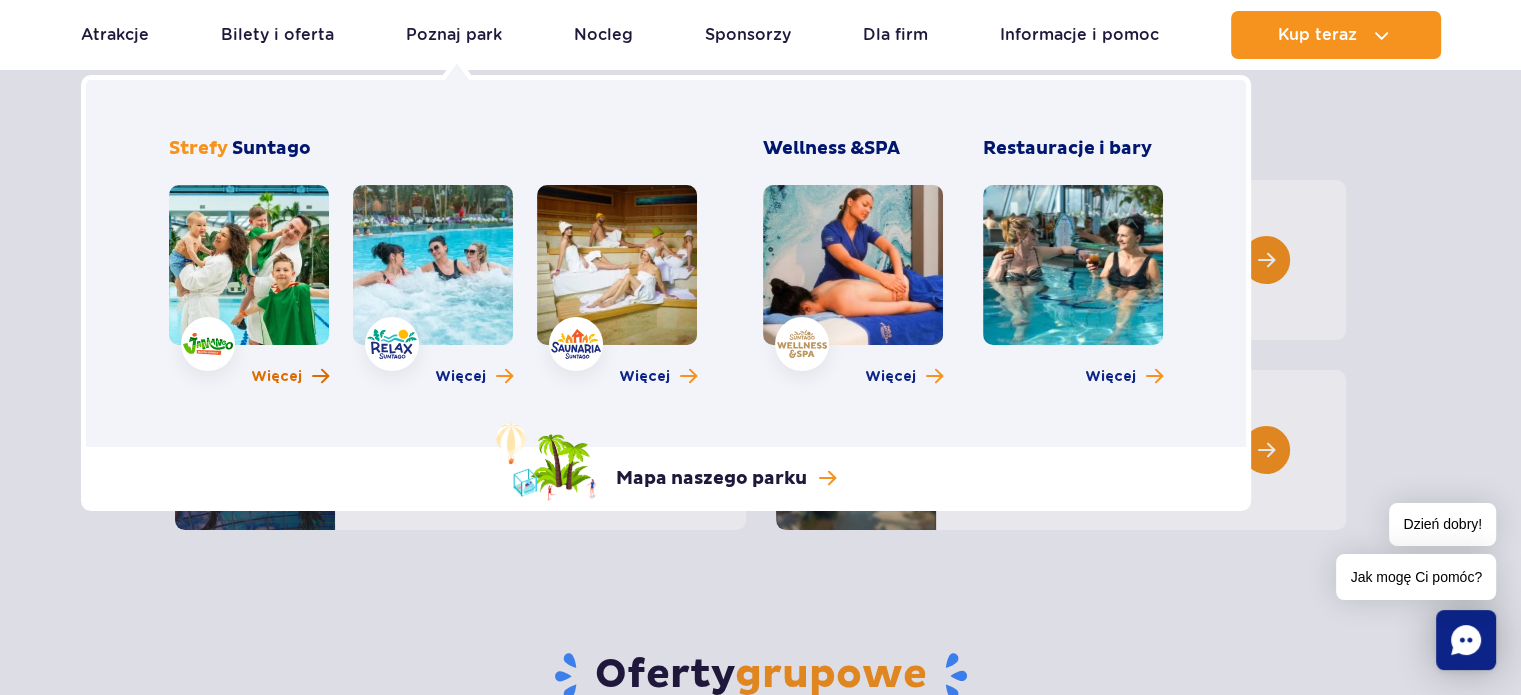 click on "Więcej" at bounding box center [290, 377] 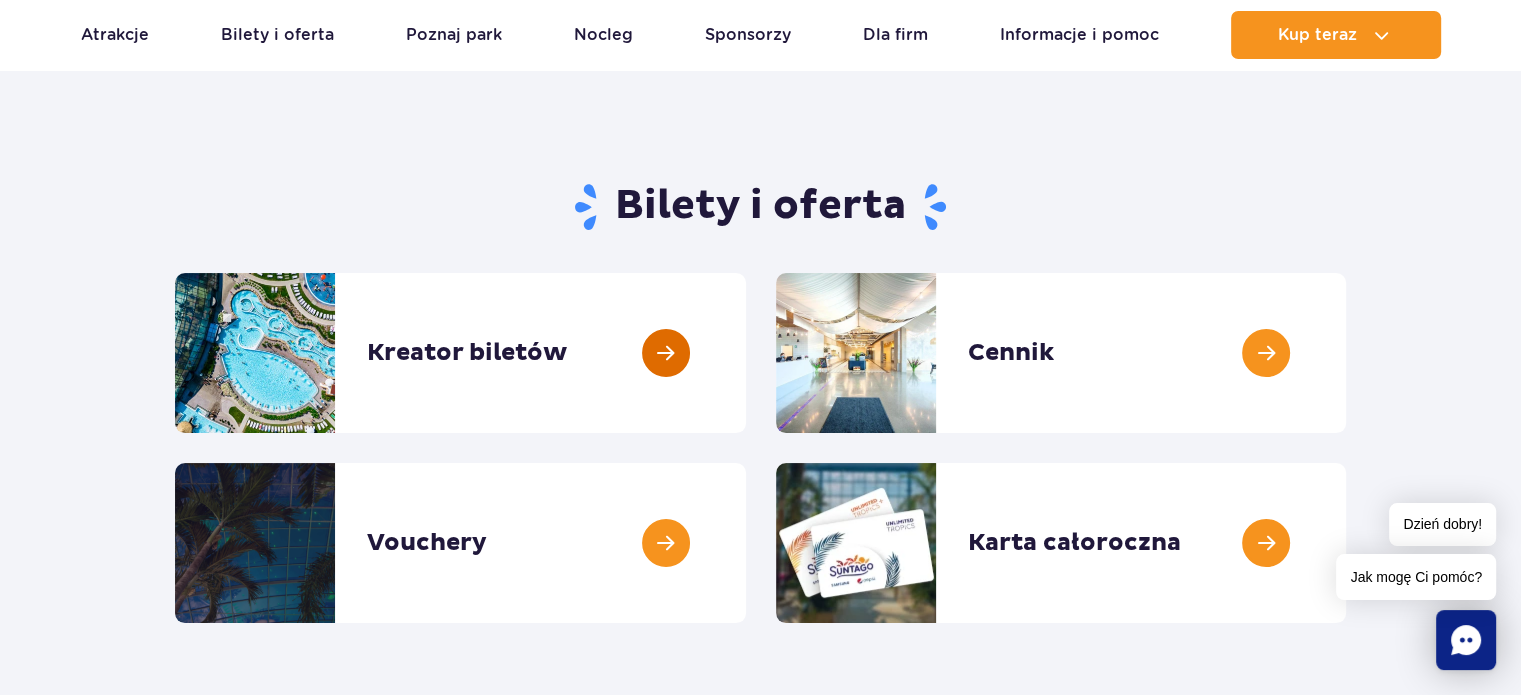 scroll, scrollTop: 0, scrollLeft: 0, axis: both 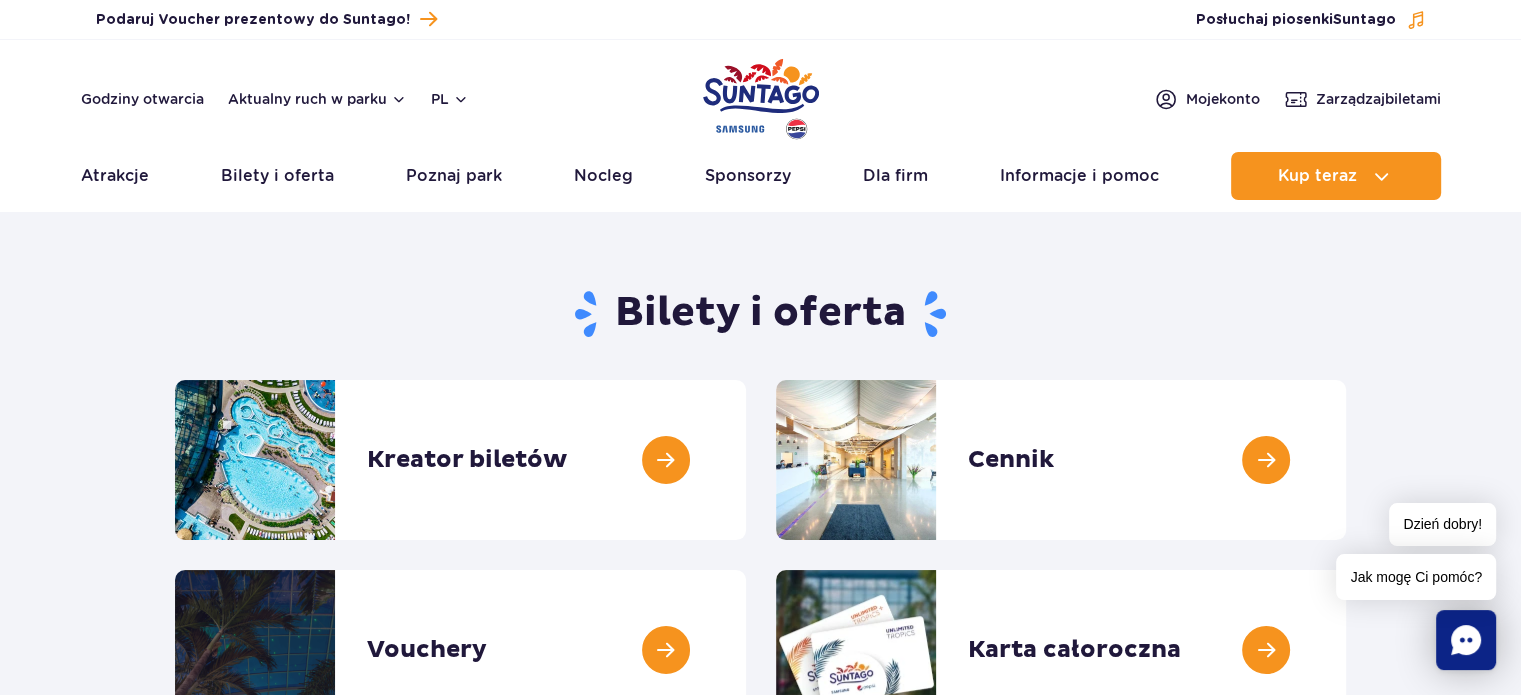 click at bounding box center (761, 99) 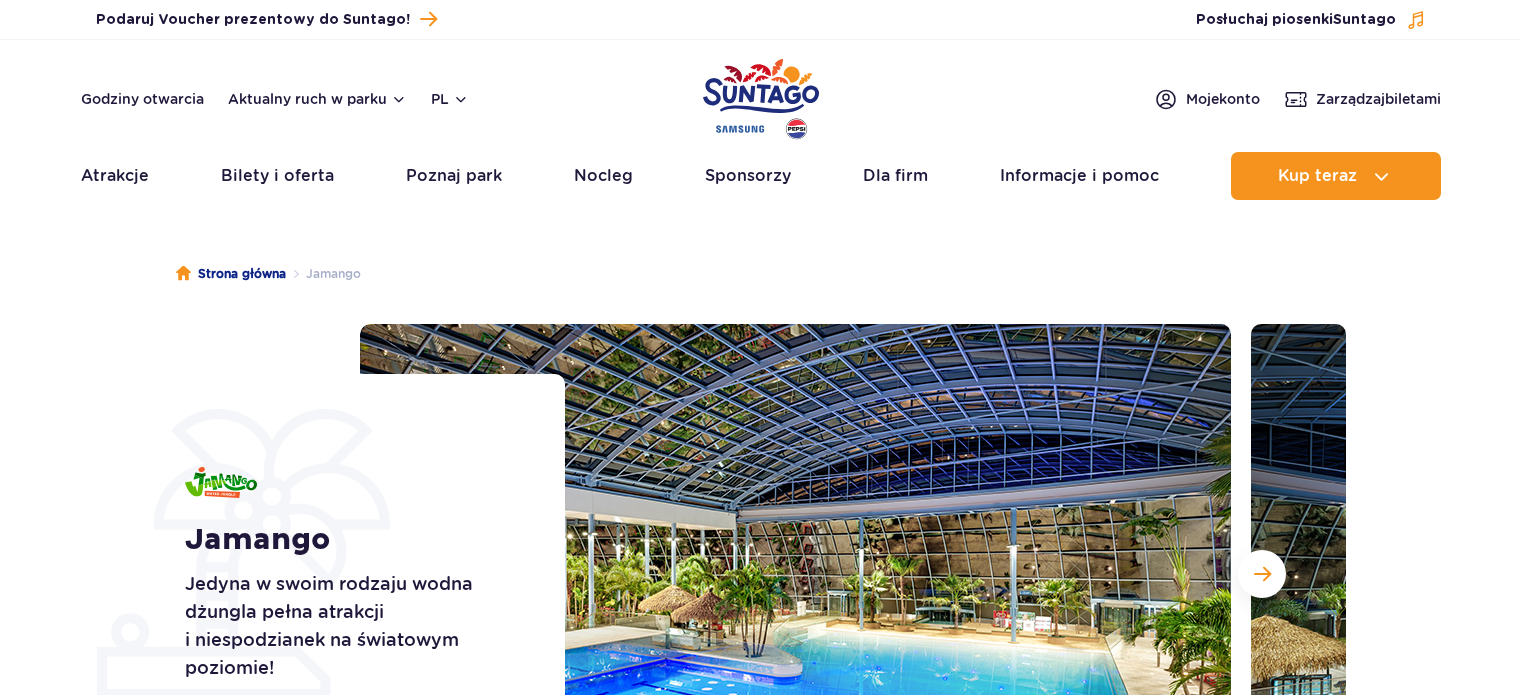 scroll, scrollTop: 0, scrollLeft: 0, axis: both 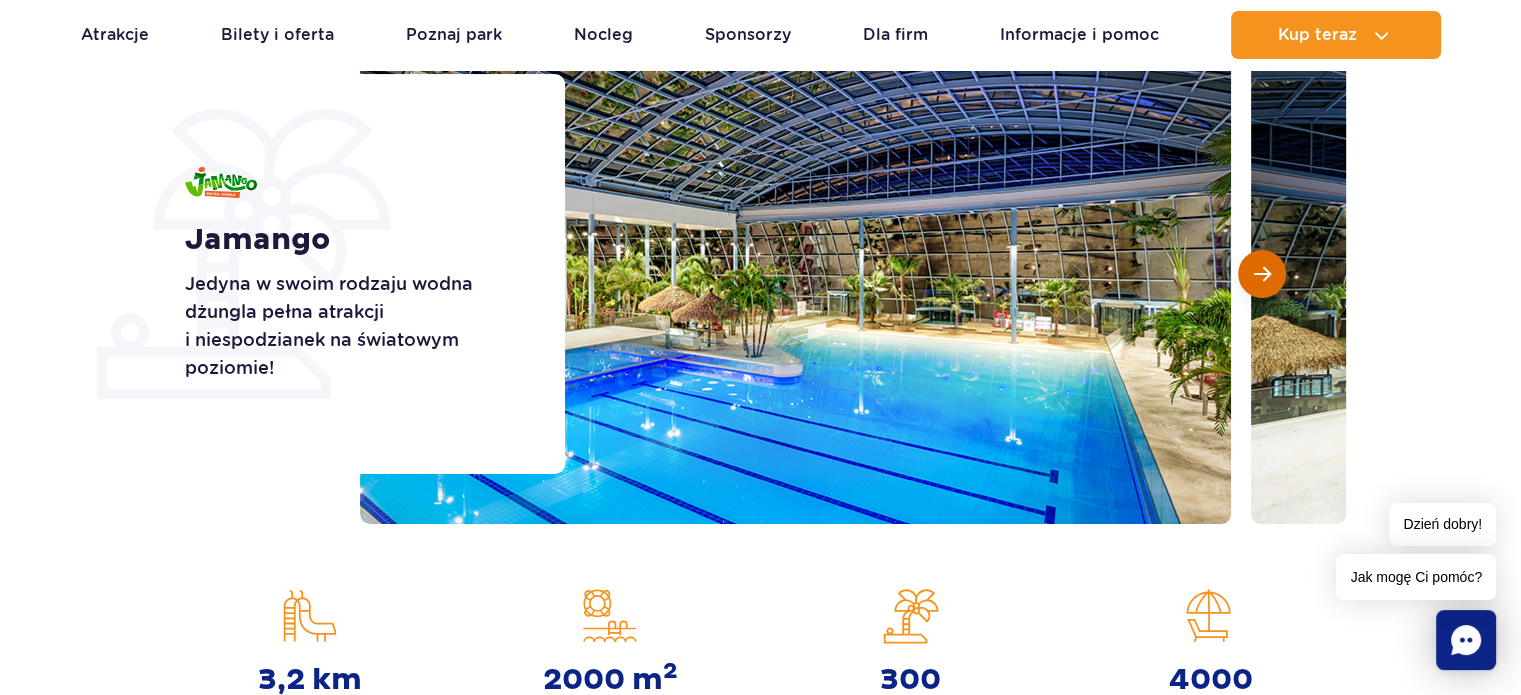 click at bounding box center (1262, 274) 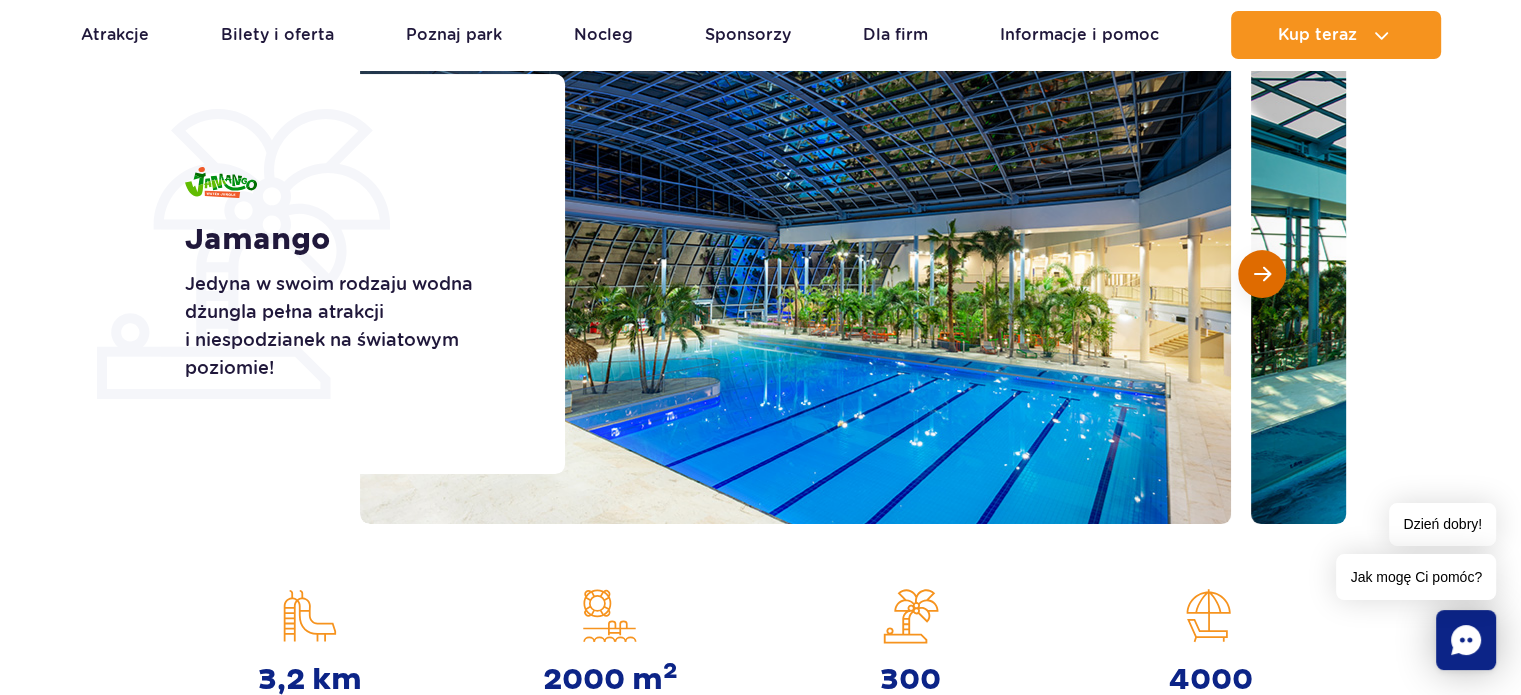 click at bounding box center (1262, 274) 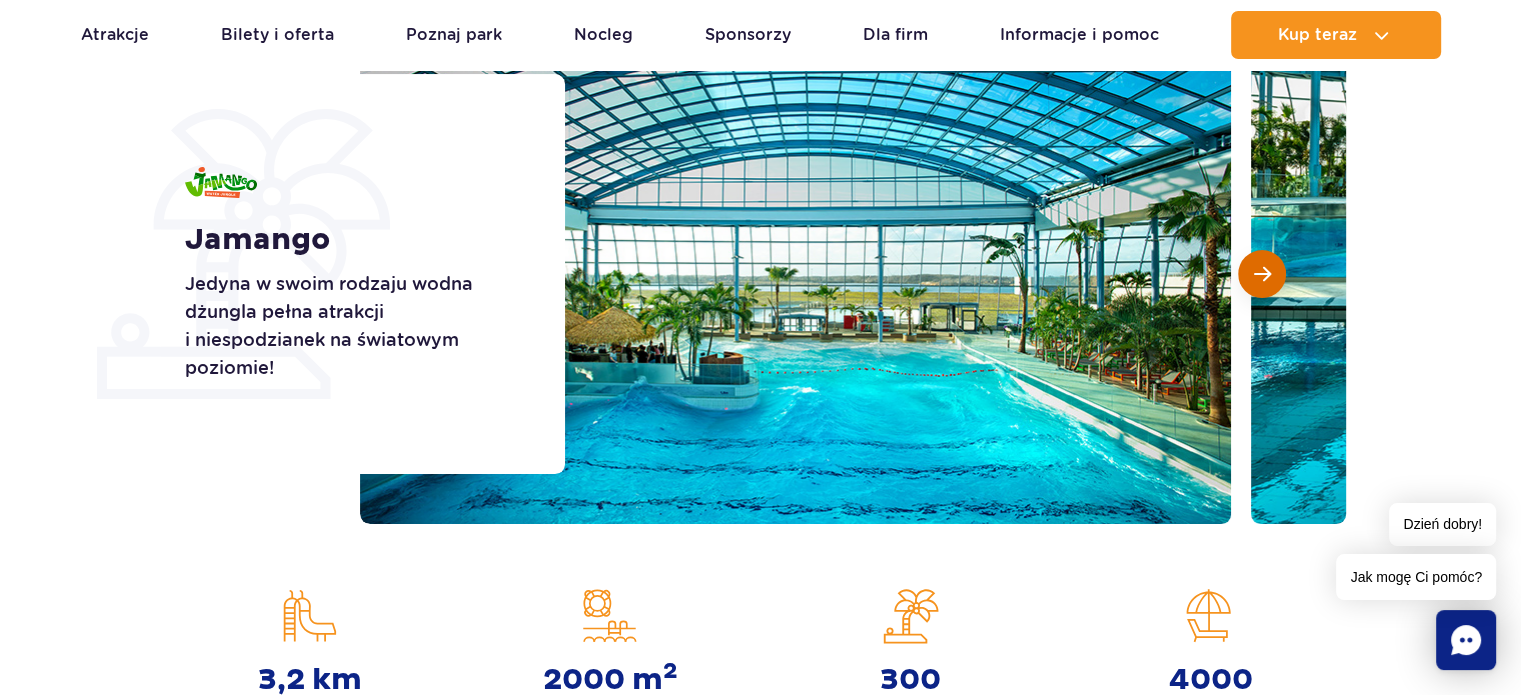 click at bounding box center (1262, 274) 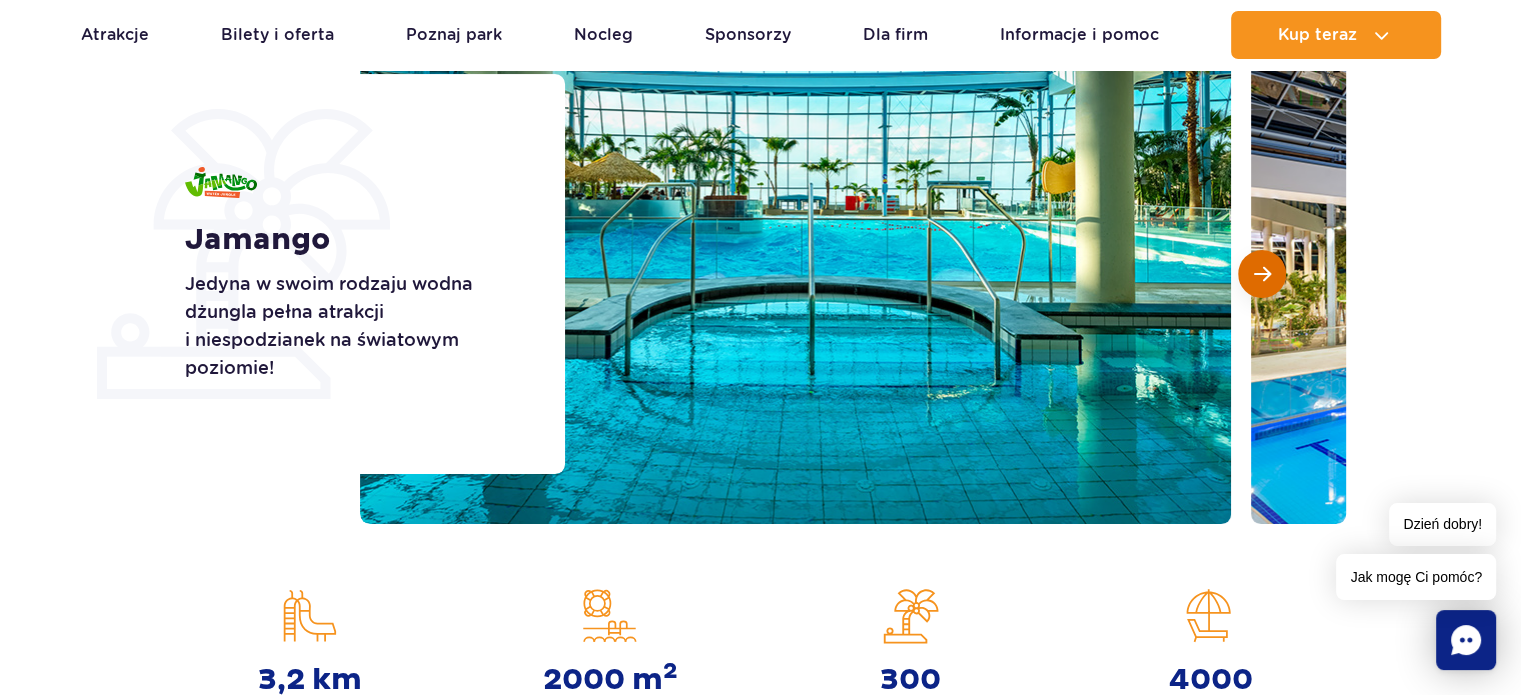 click at bounding box center (1262, 274) 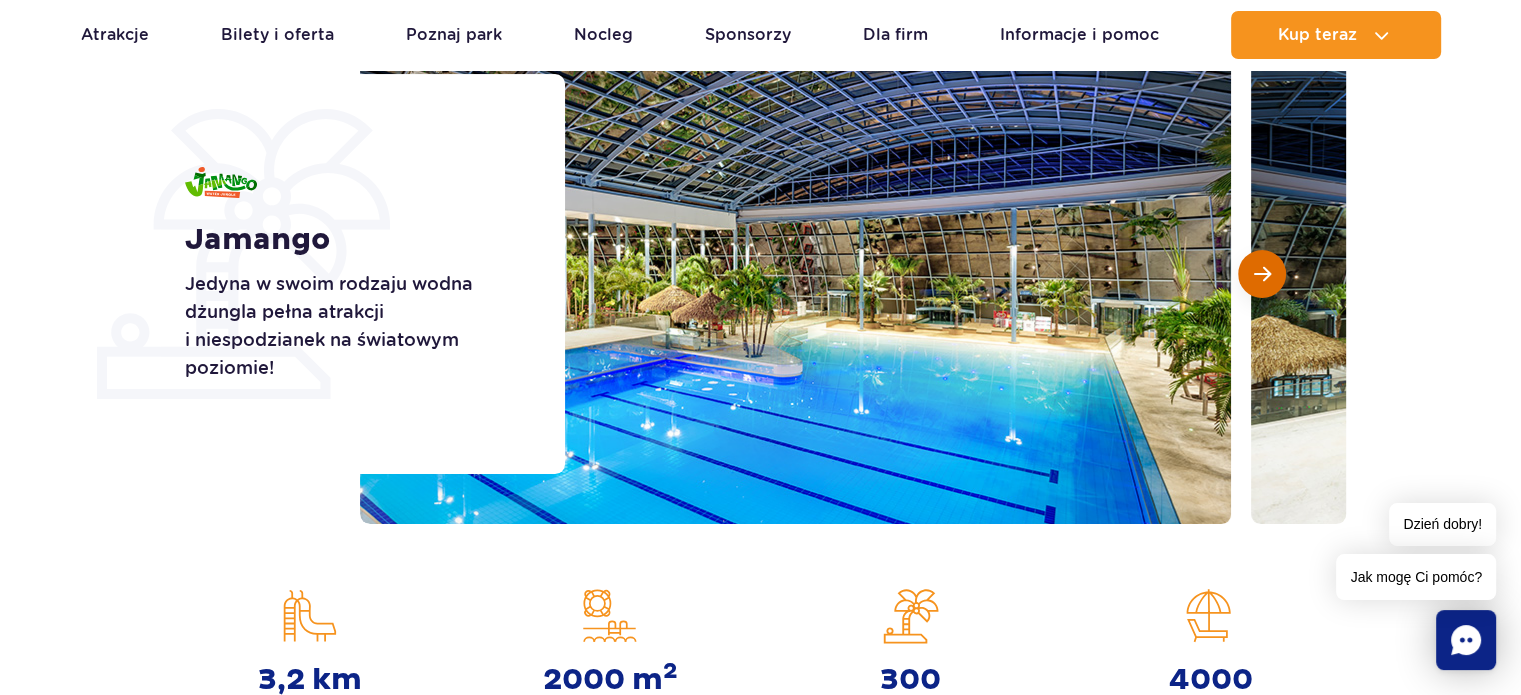 click at bounding box center [1262, 274] 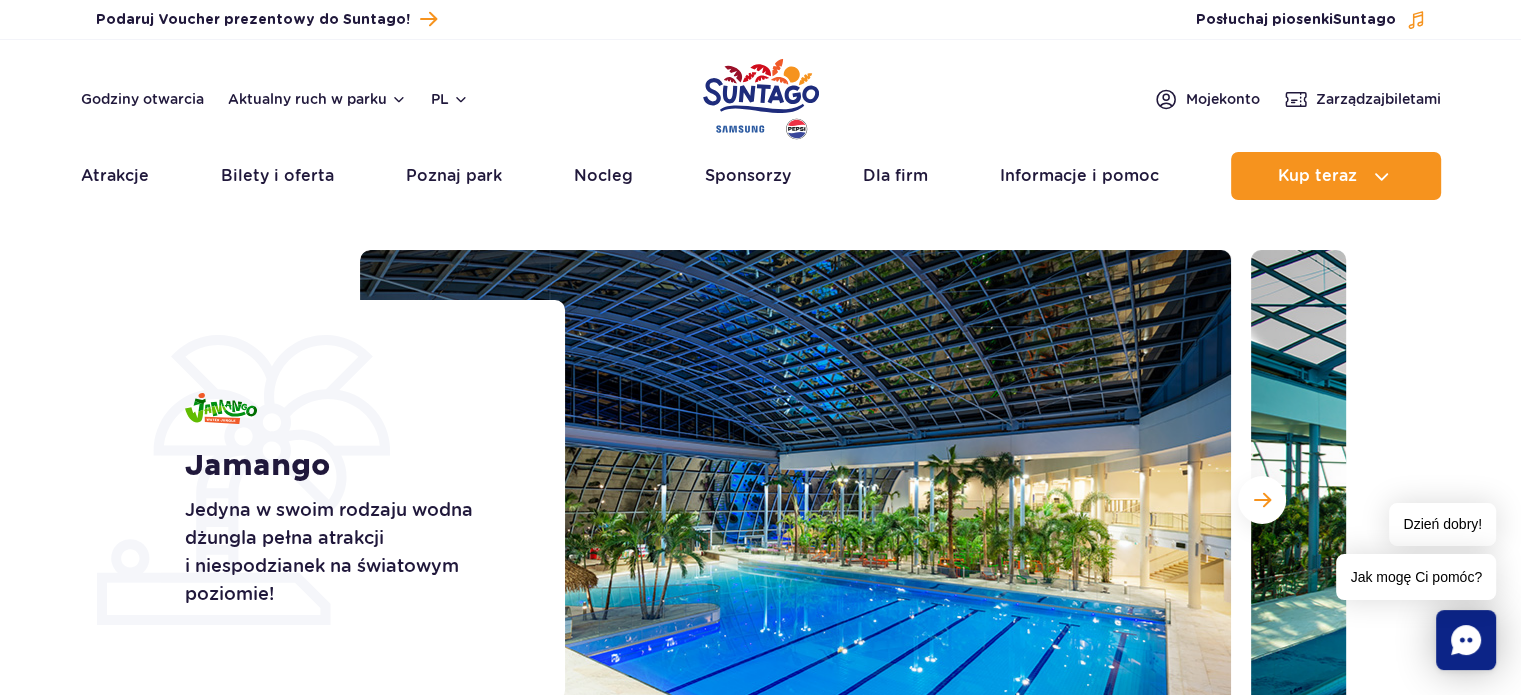 scroll, scrollTop: 0, scrollLeft: 0, axis: both 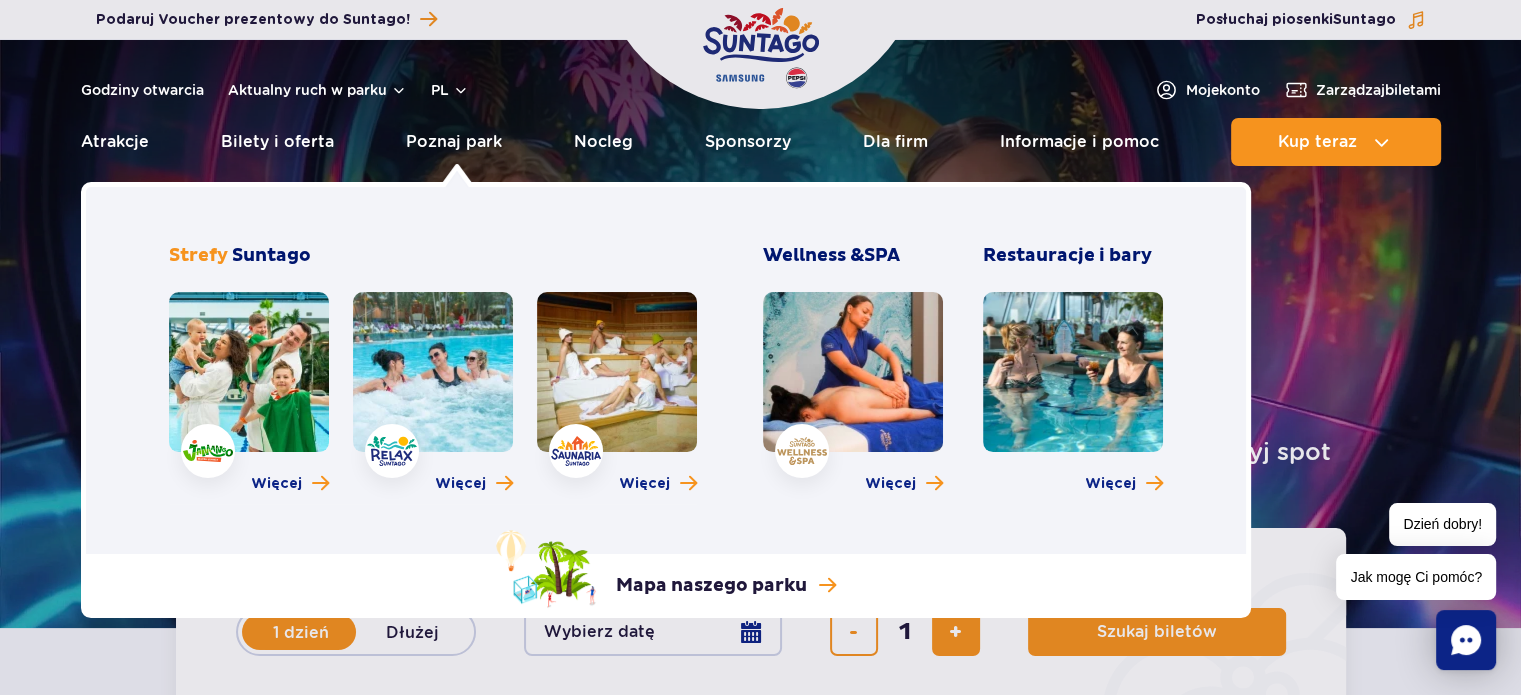 click at bounding box center [433, 372] 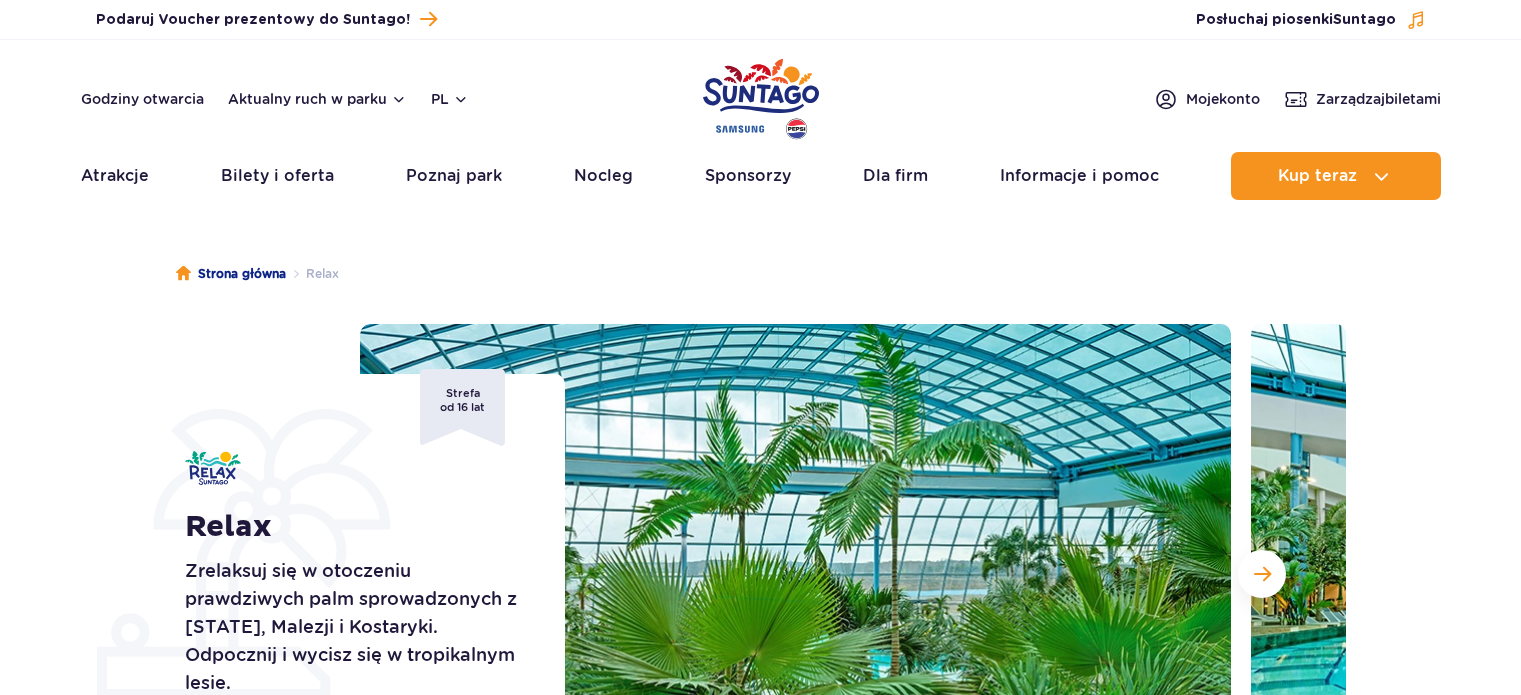 scroll, scrollTop: 0, scrollLeft: 0, axis: both 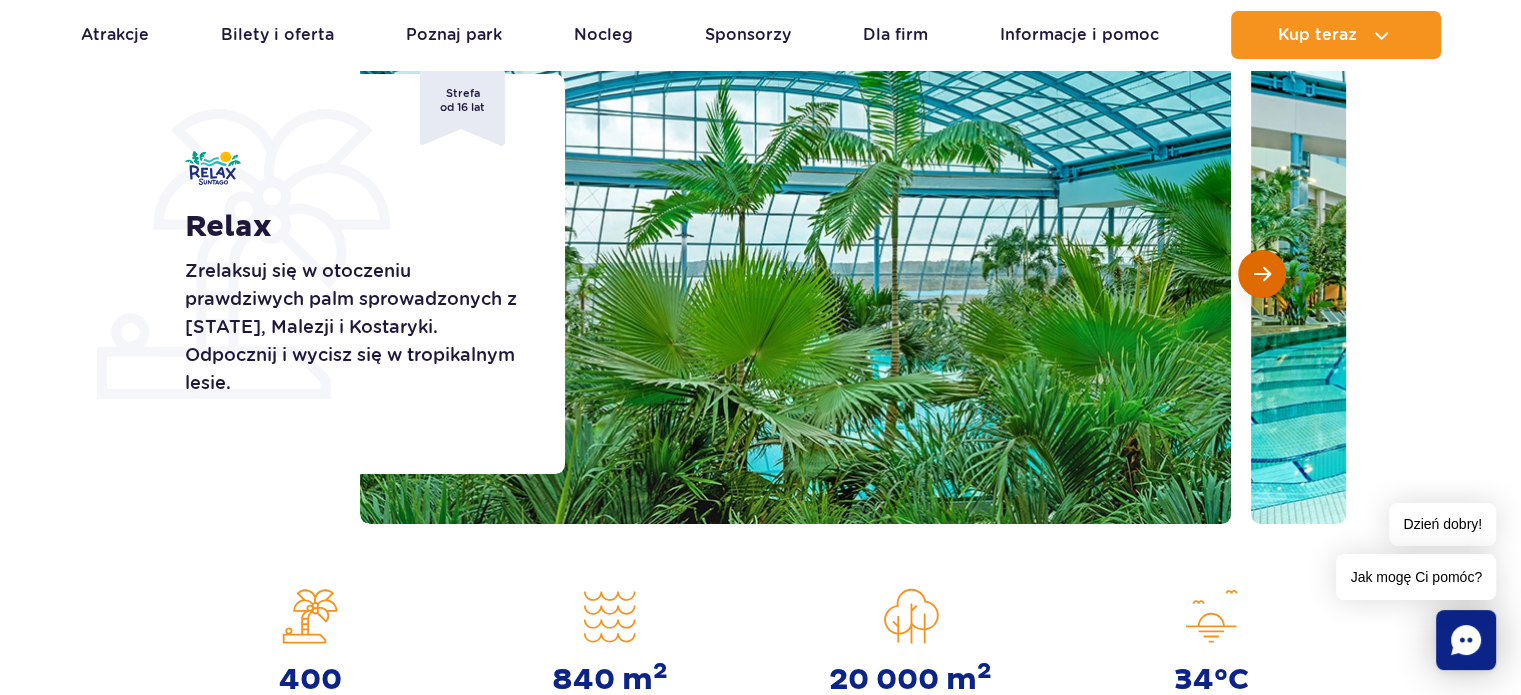click at bounding box center [1262, 274] 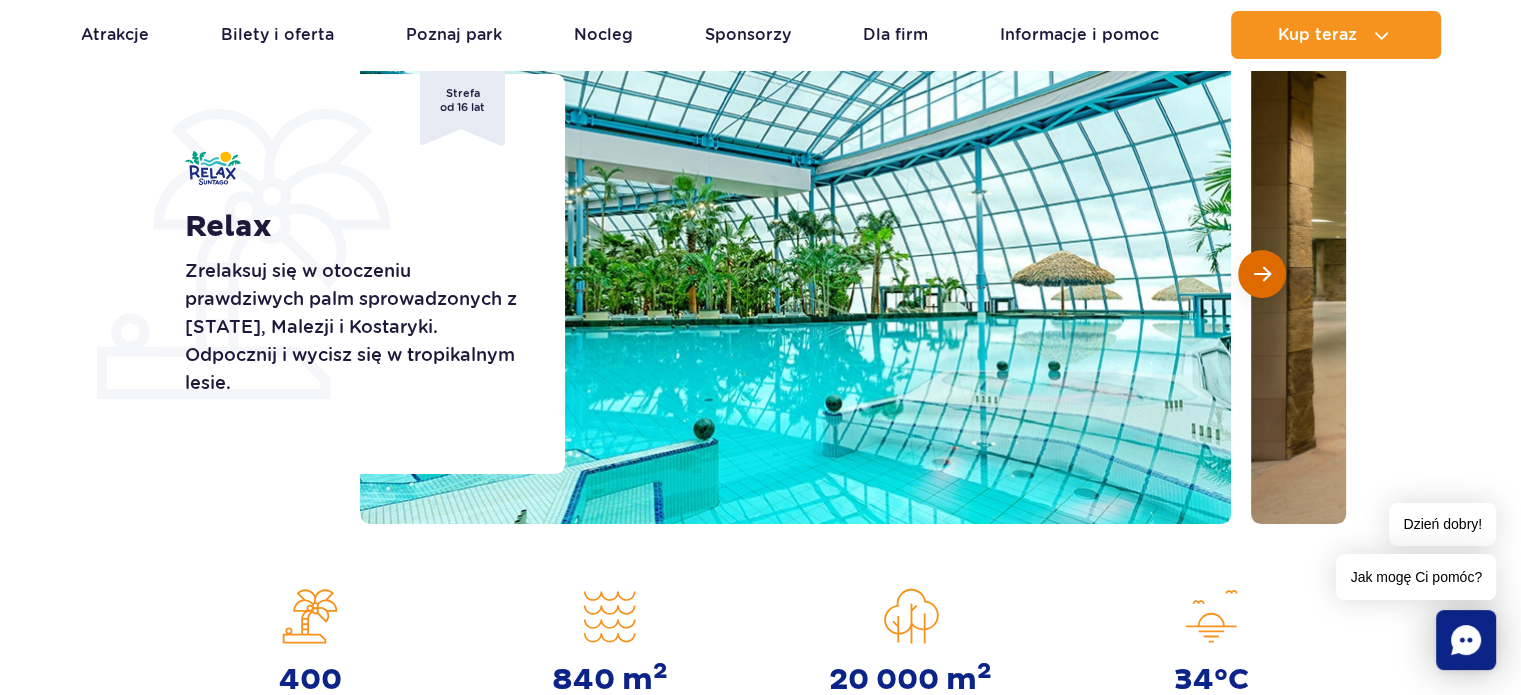 click at bounding box center (1262, 274) 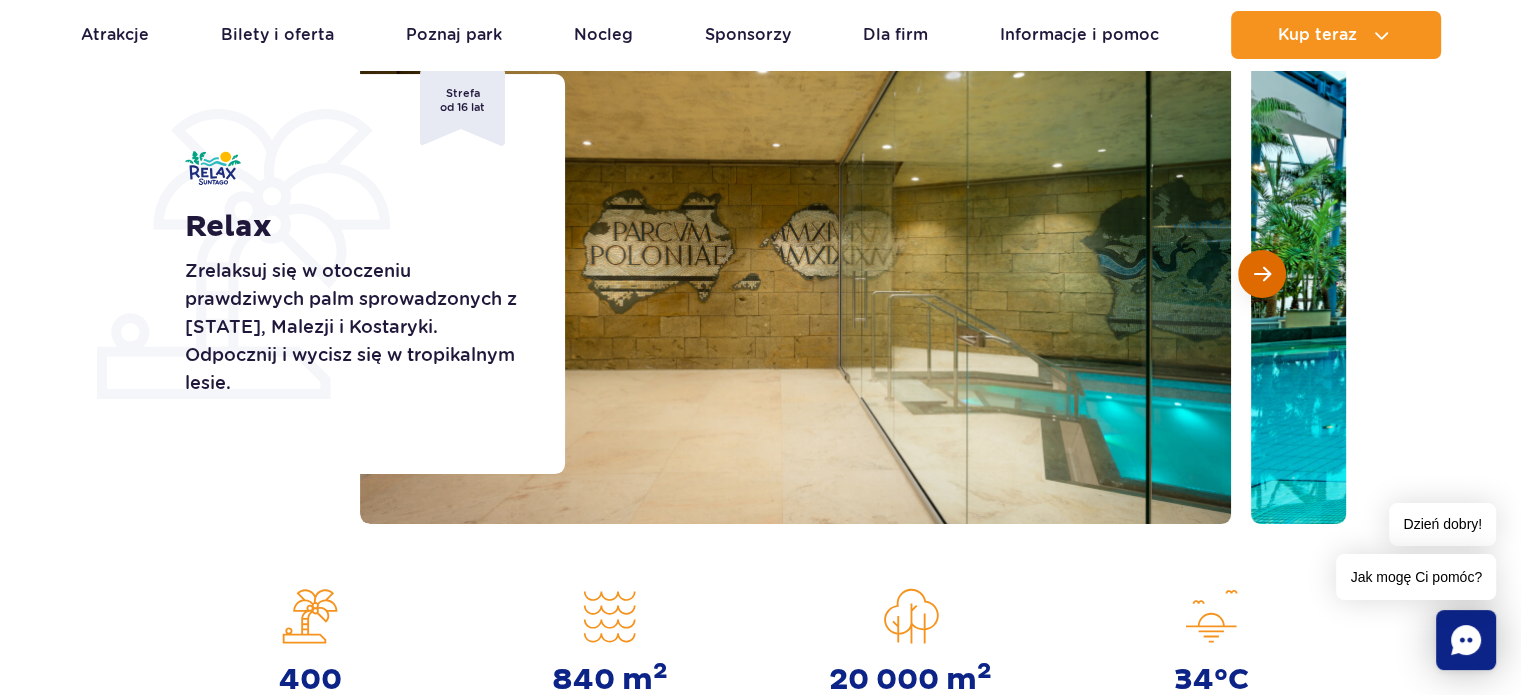 click at bounding box center (1262, 274) 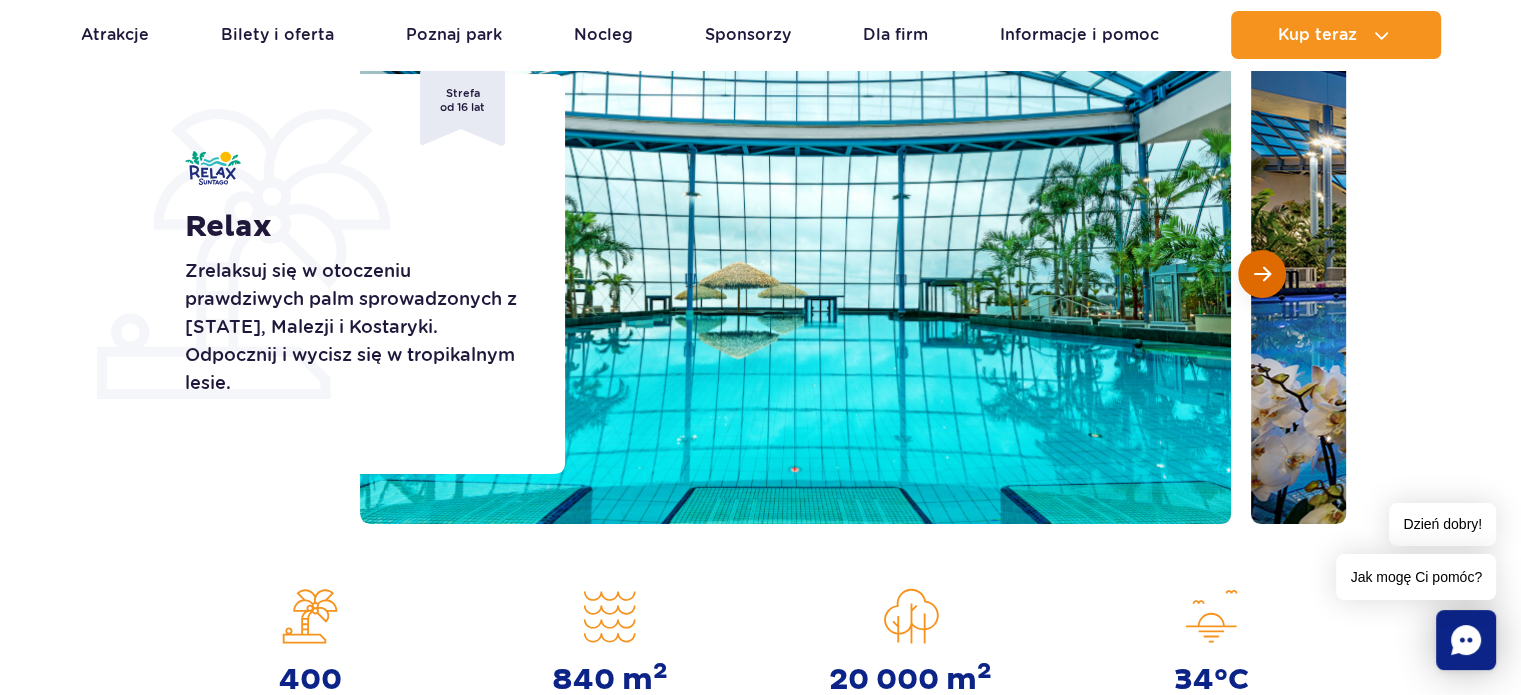 click at bounding box center [1262, 274] 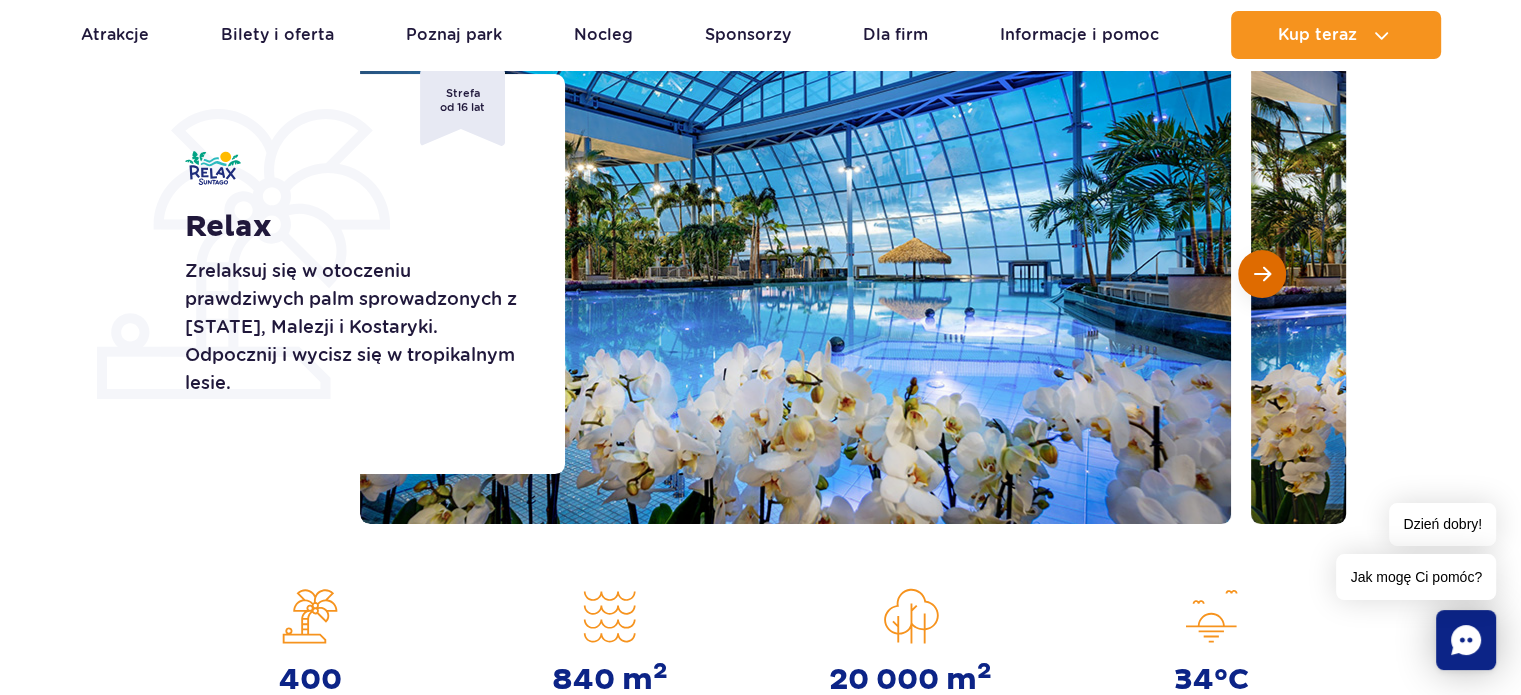 click at bounding box center [1262, 274] 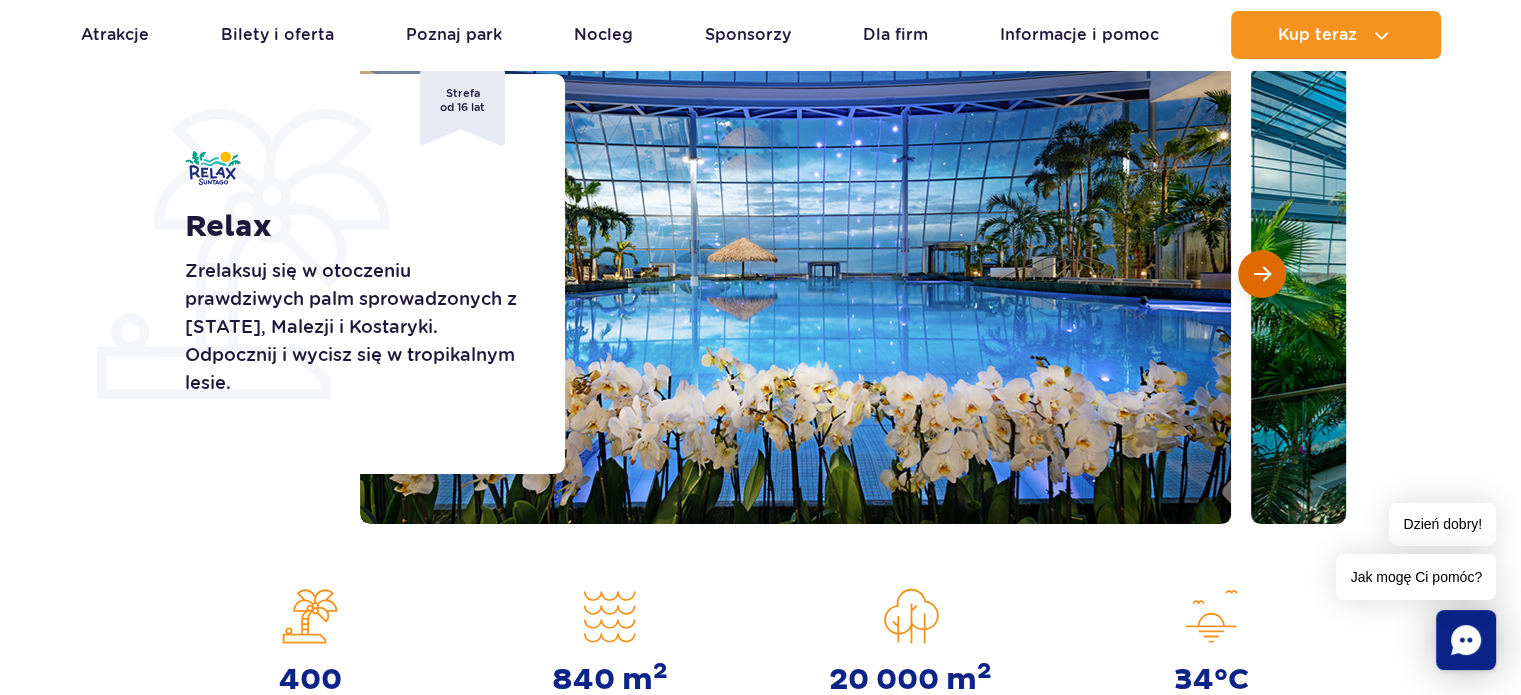 click at bounding box center (1262, 274) 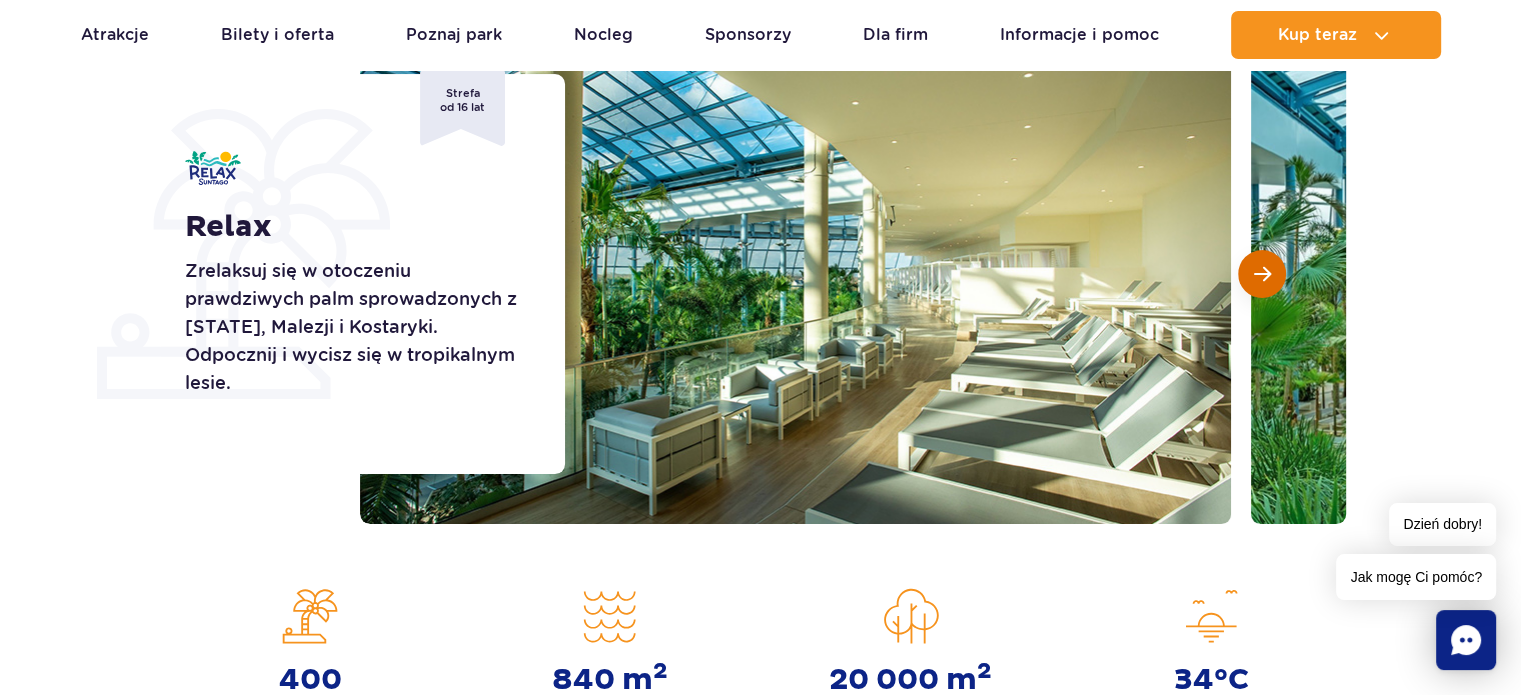 click at bounding box center (1262, 274) 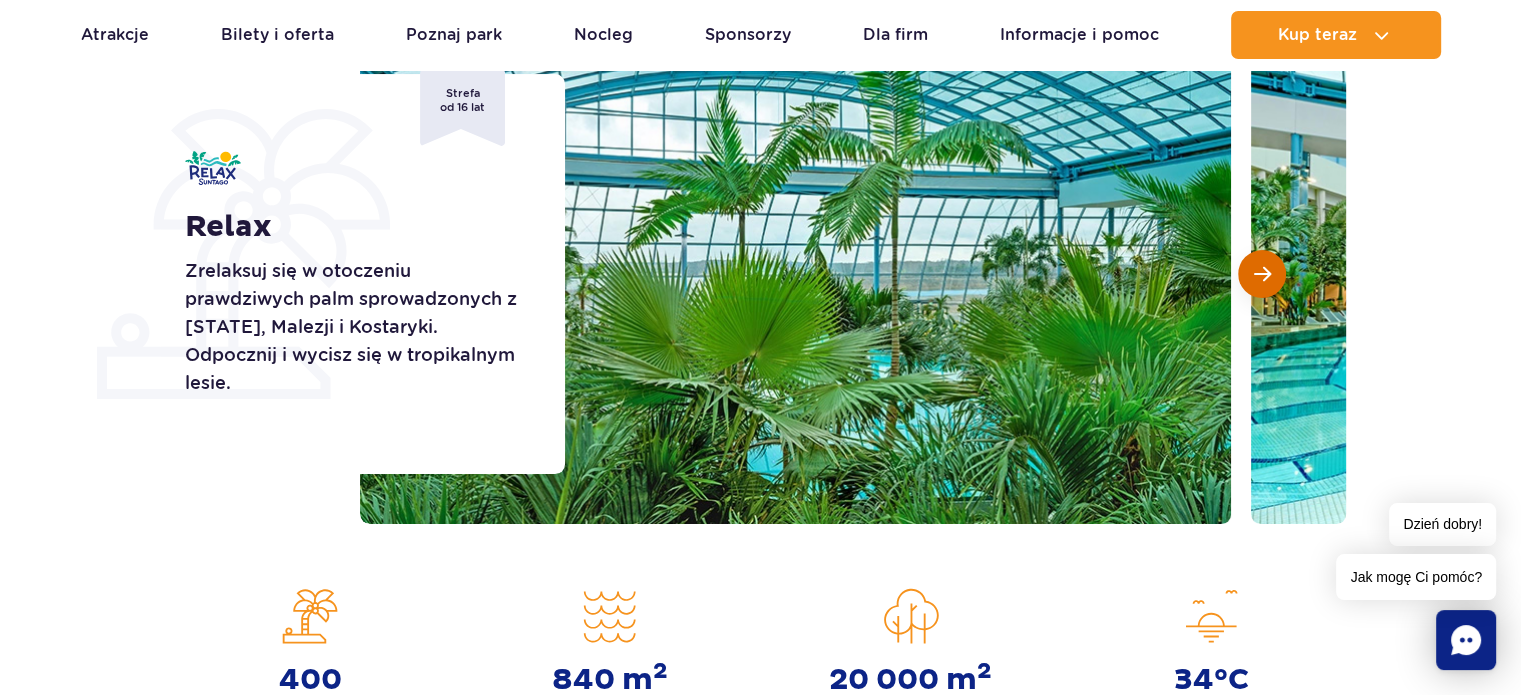 click at bounding box center [1262, 274] 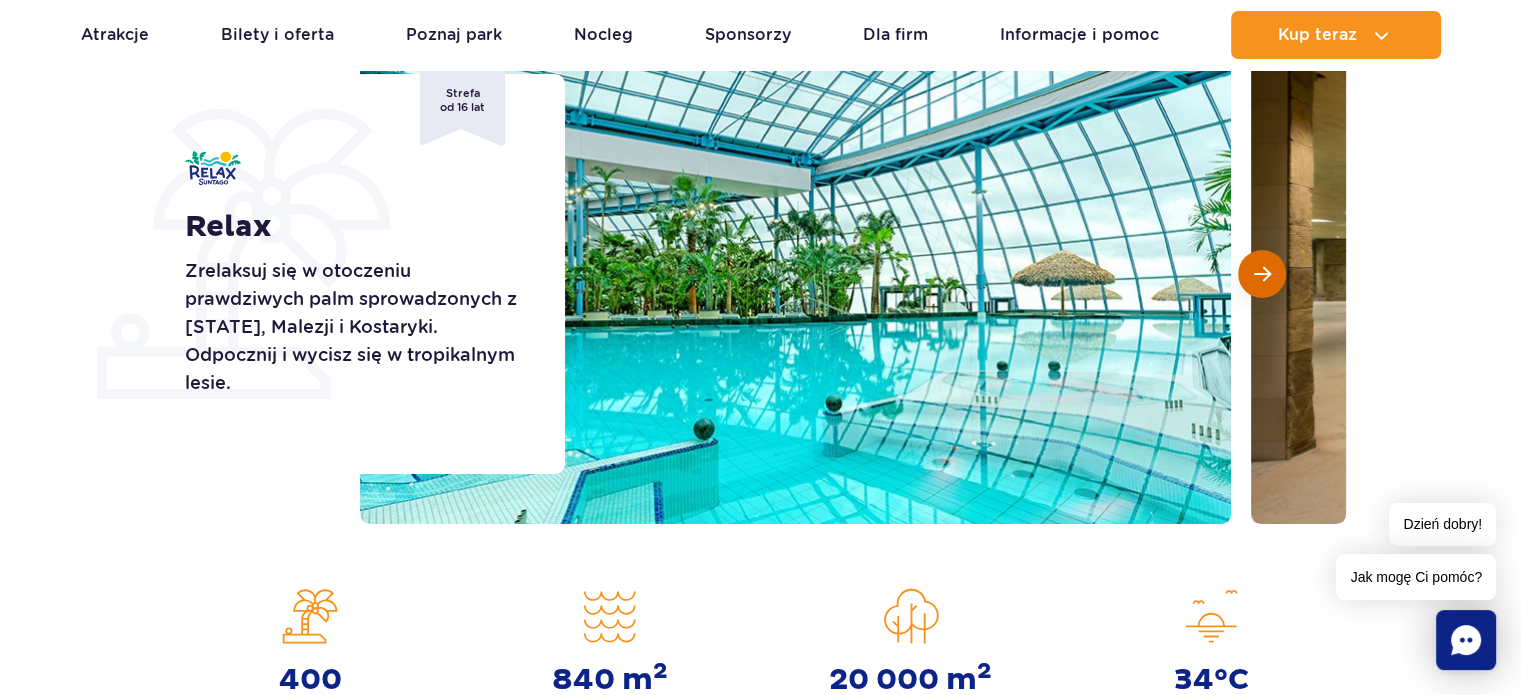 click at bounding box center (1262, 274) 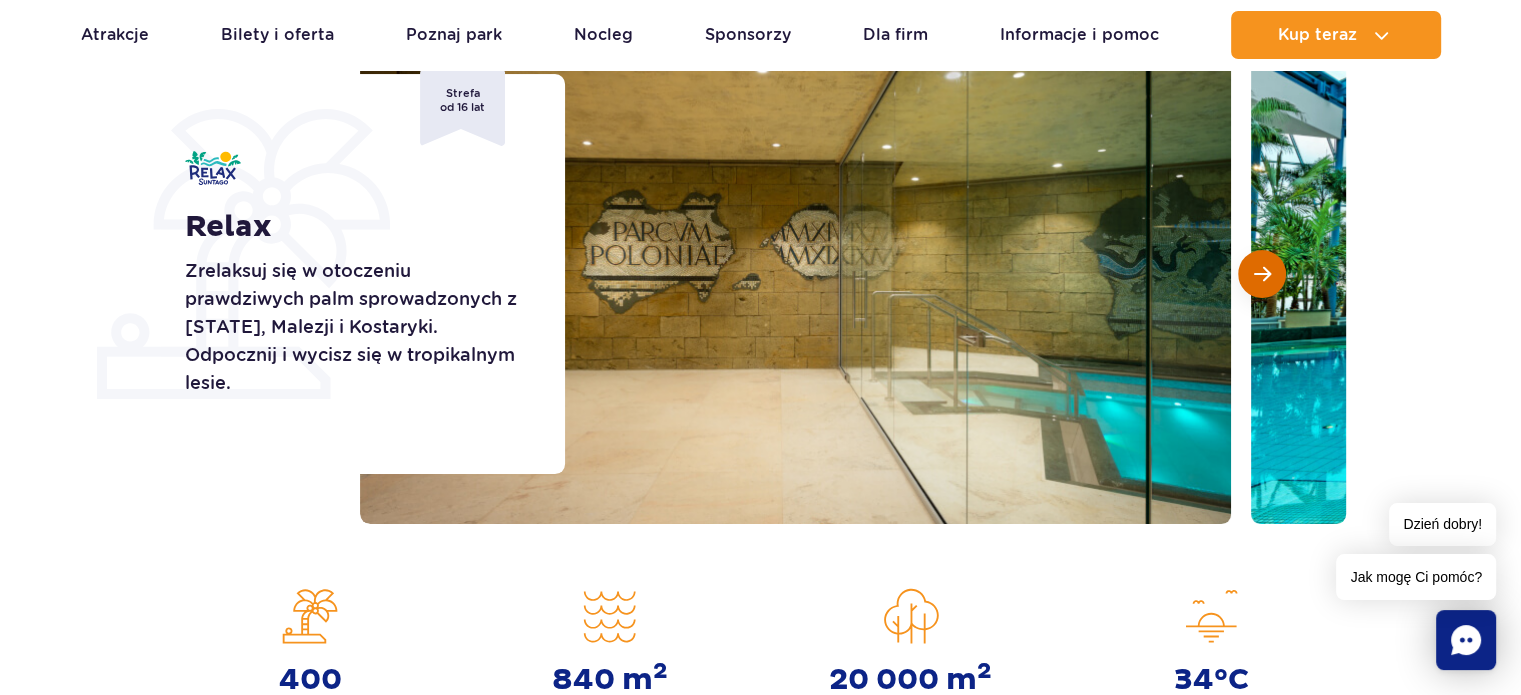 click at bounding box center [1262, 274] 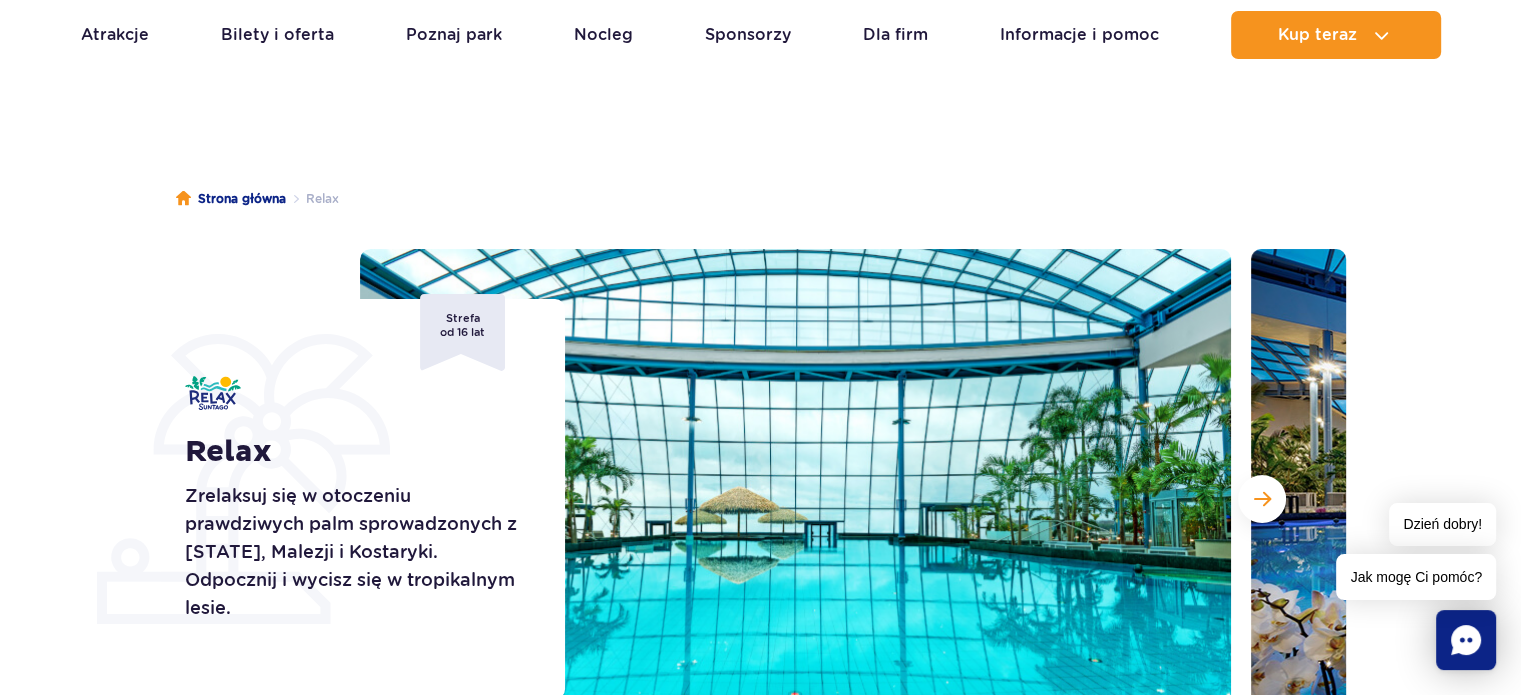 scroll, scrollTop: 0, scrollLeft: 0, axis: both 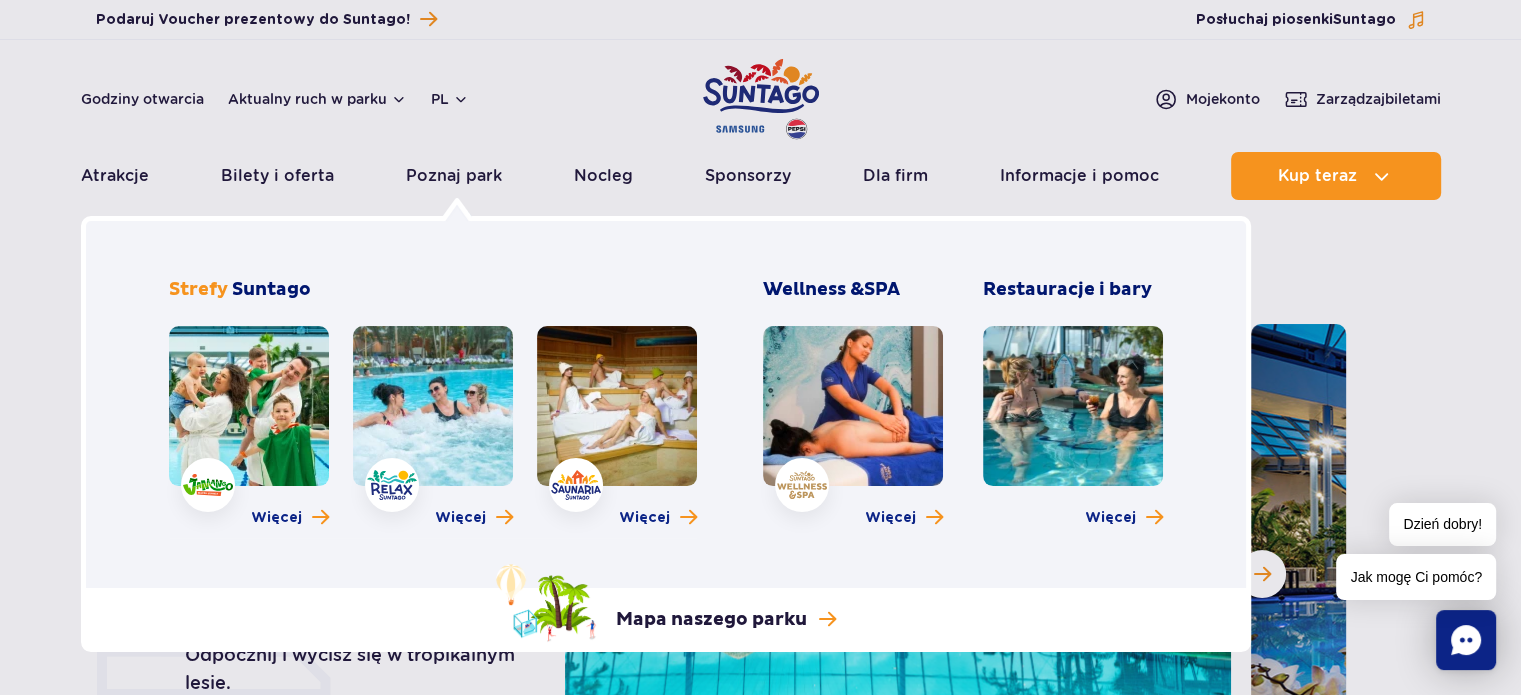 click at bounding box center [249, 406] 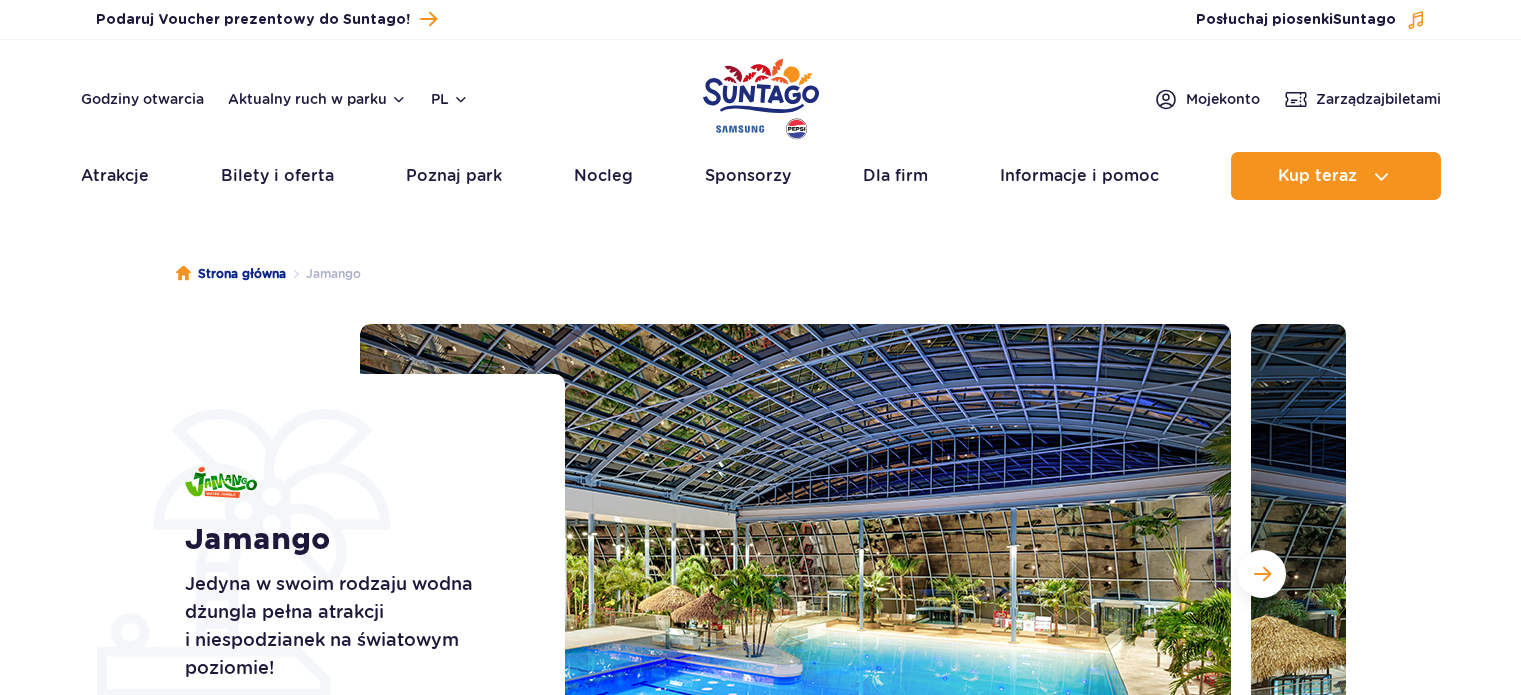 scroll, scrollTop: 171, scrollLeft: 0, axis: vertical 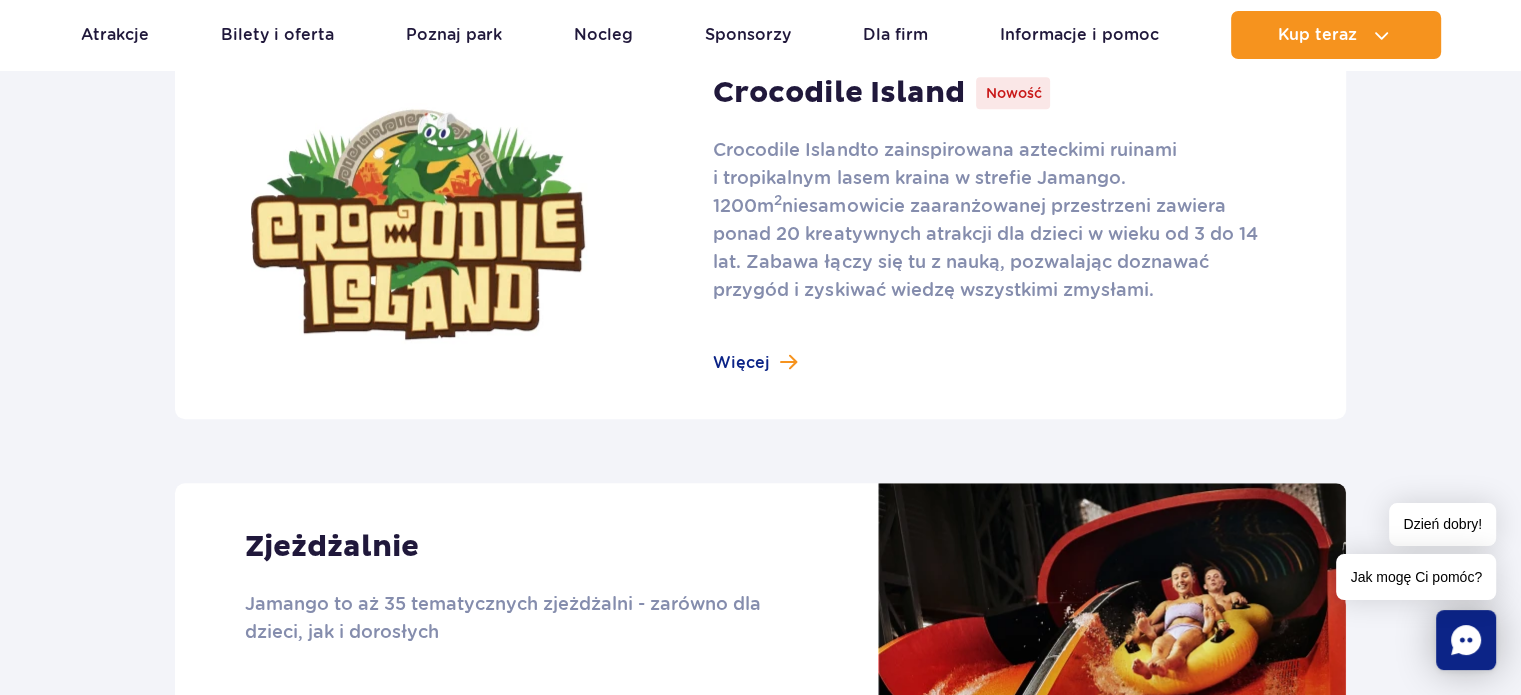 click at bounding box center [760, 224] 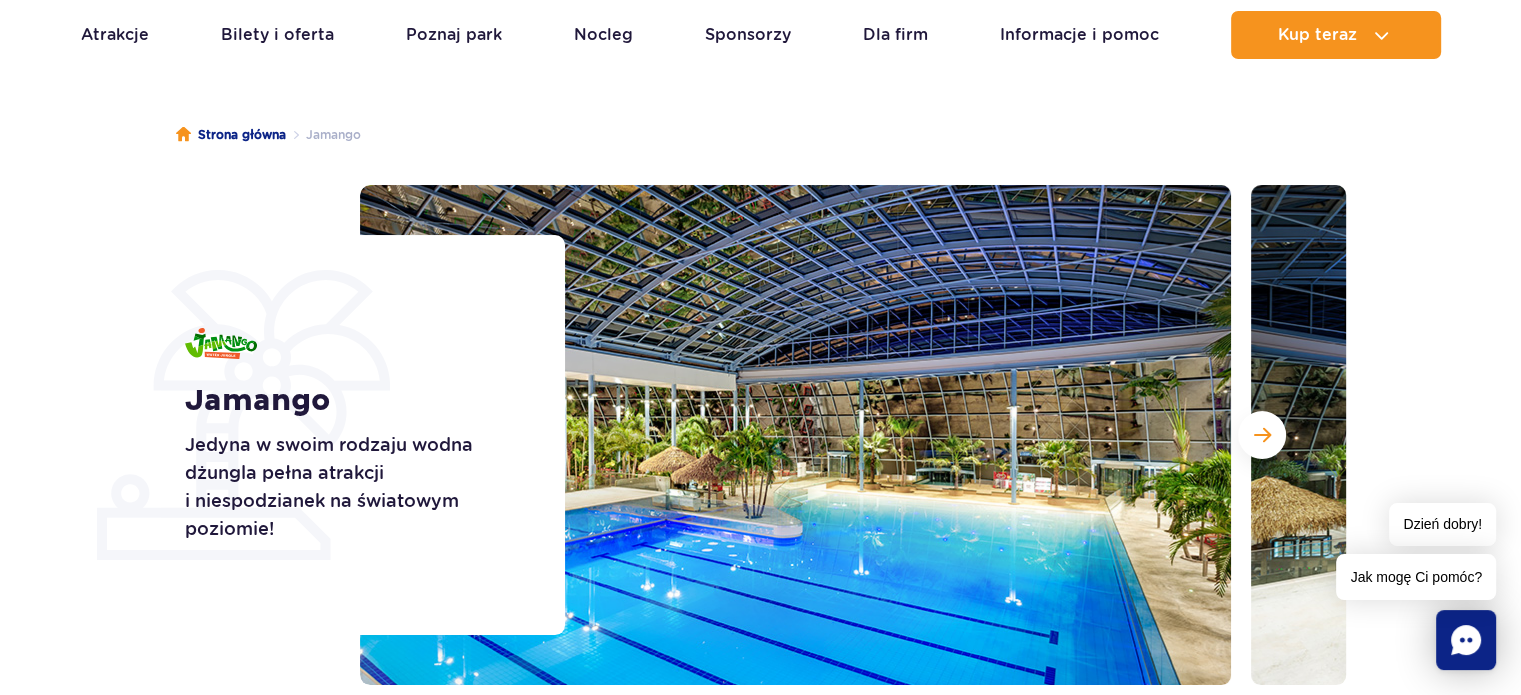 scroll, scrollTop: 0, scrollLeft: 0, axis: both 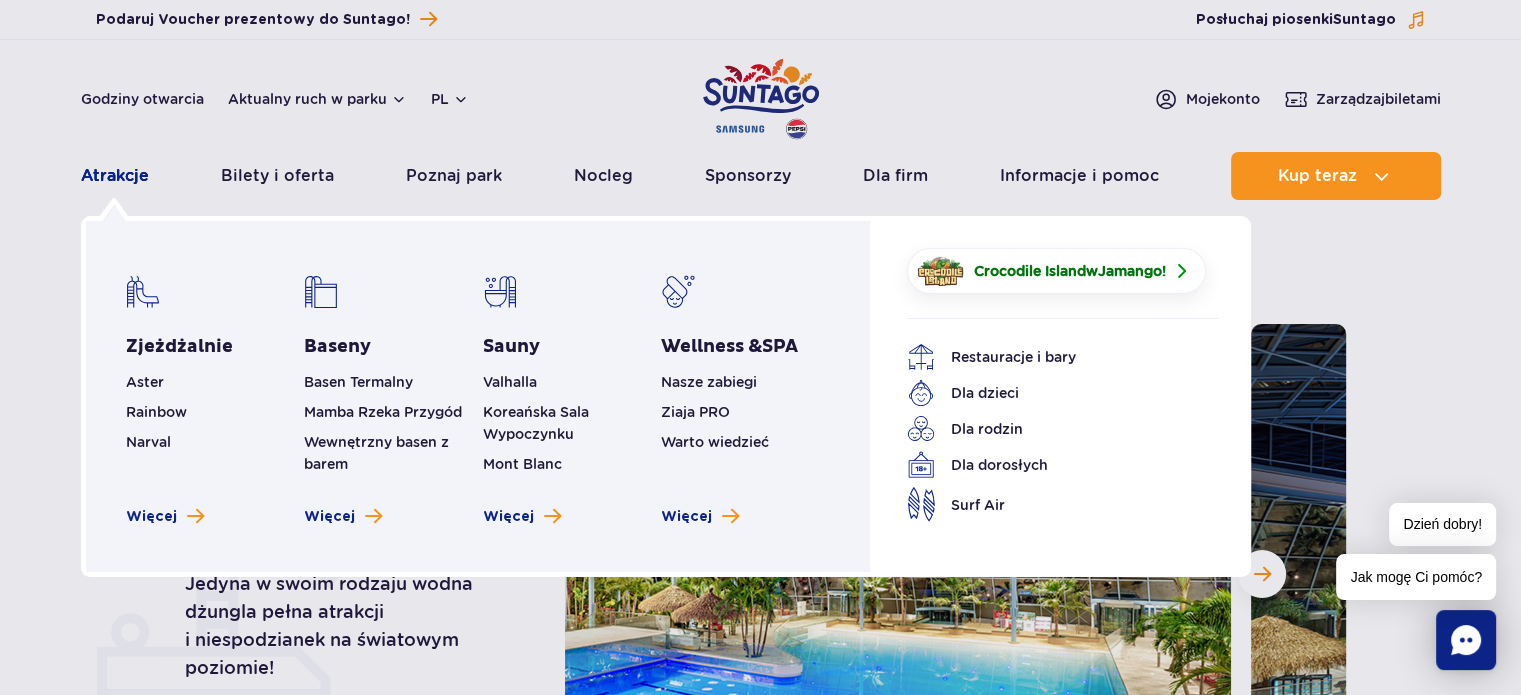 click on "Atrakcje" at bounding box center (115, 176) 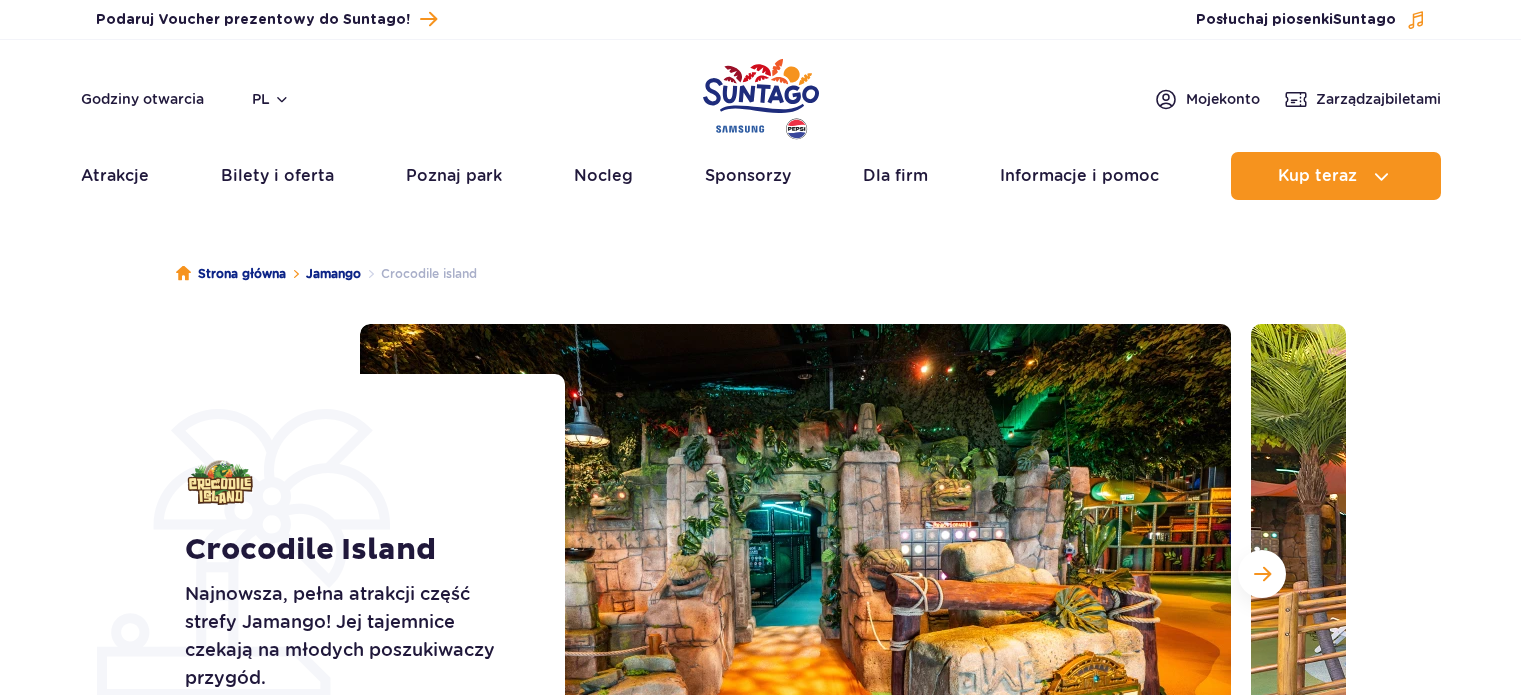 scroll, scrollTop: 0, scrollLeft: 0, axis: both 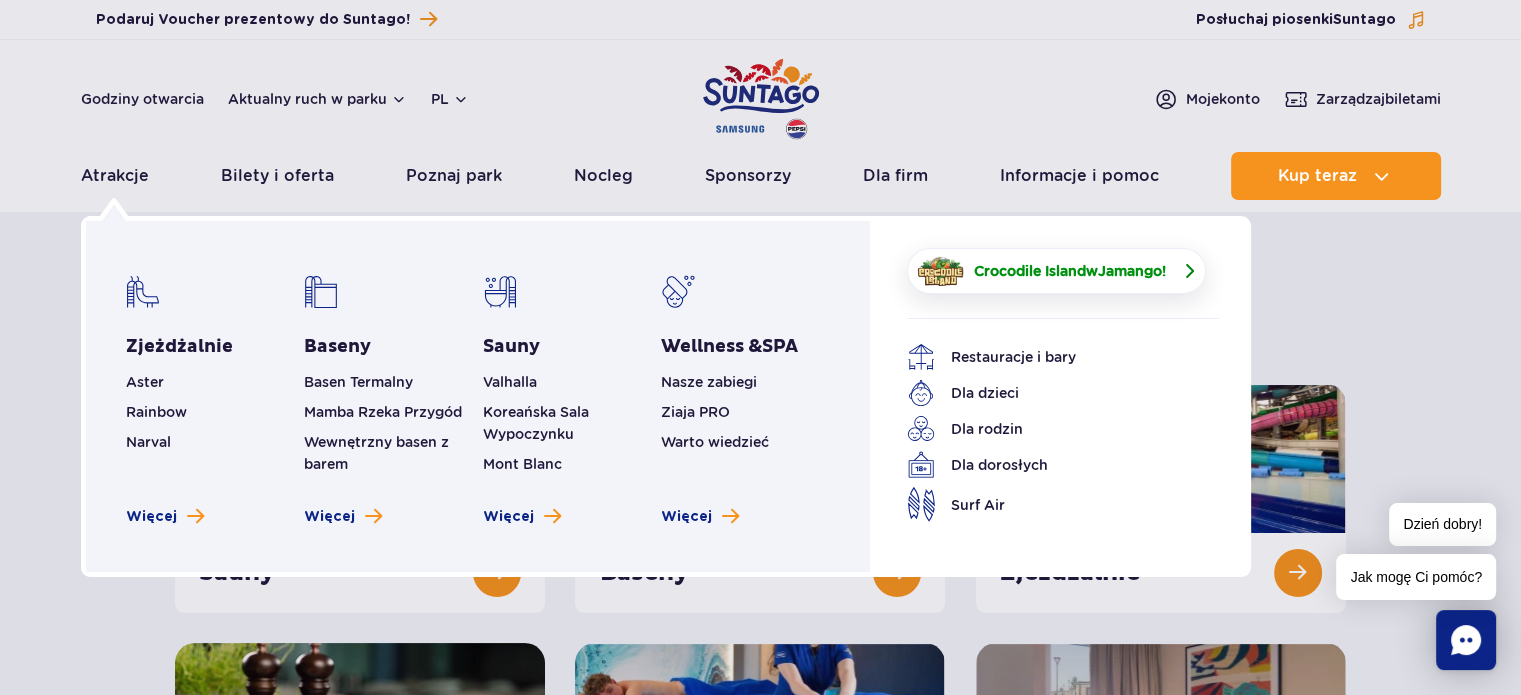 click on "Crocodile Island  w  Jamango !" at bounding box center [1070, 271] 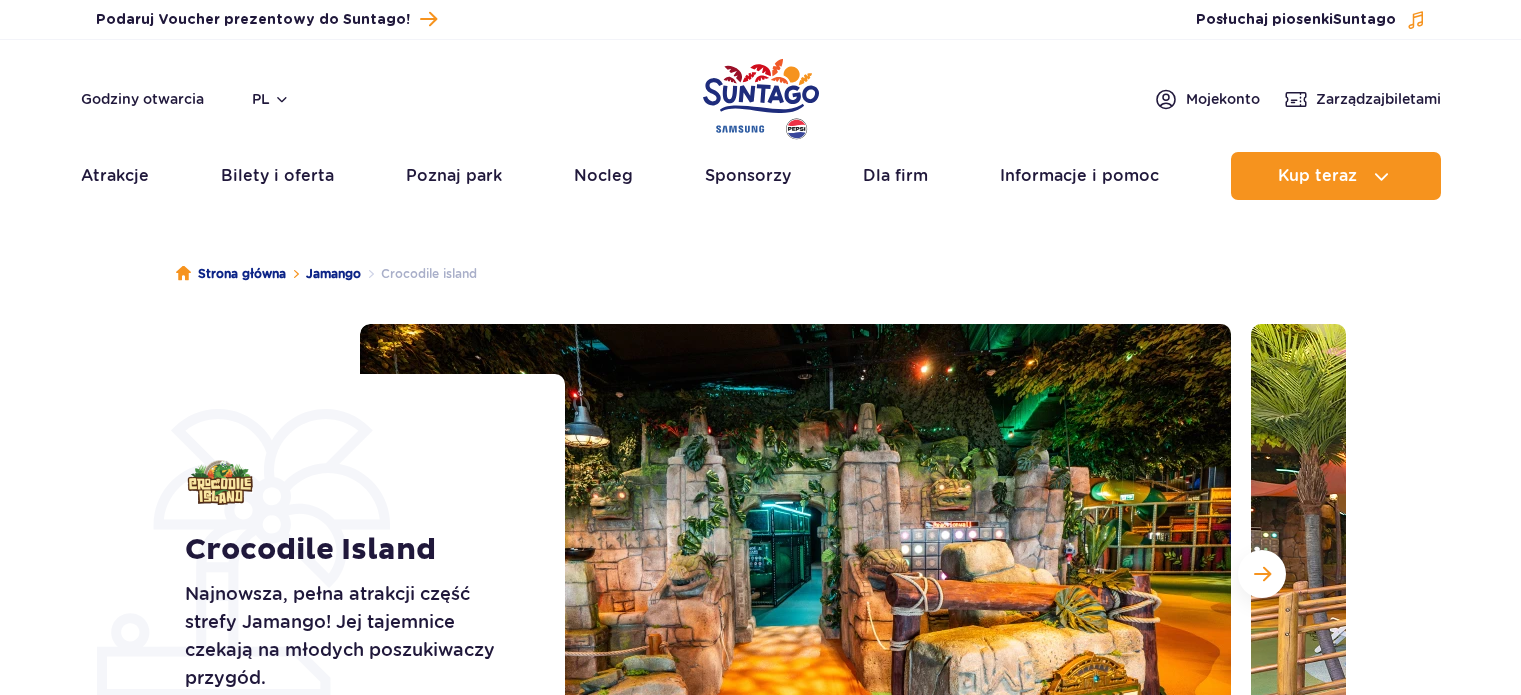 scroll, scrollTop: 0, scrollLeft: 0, axis: both 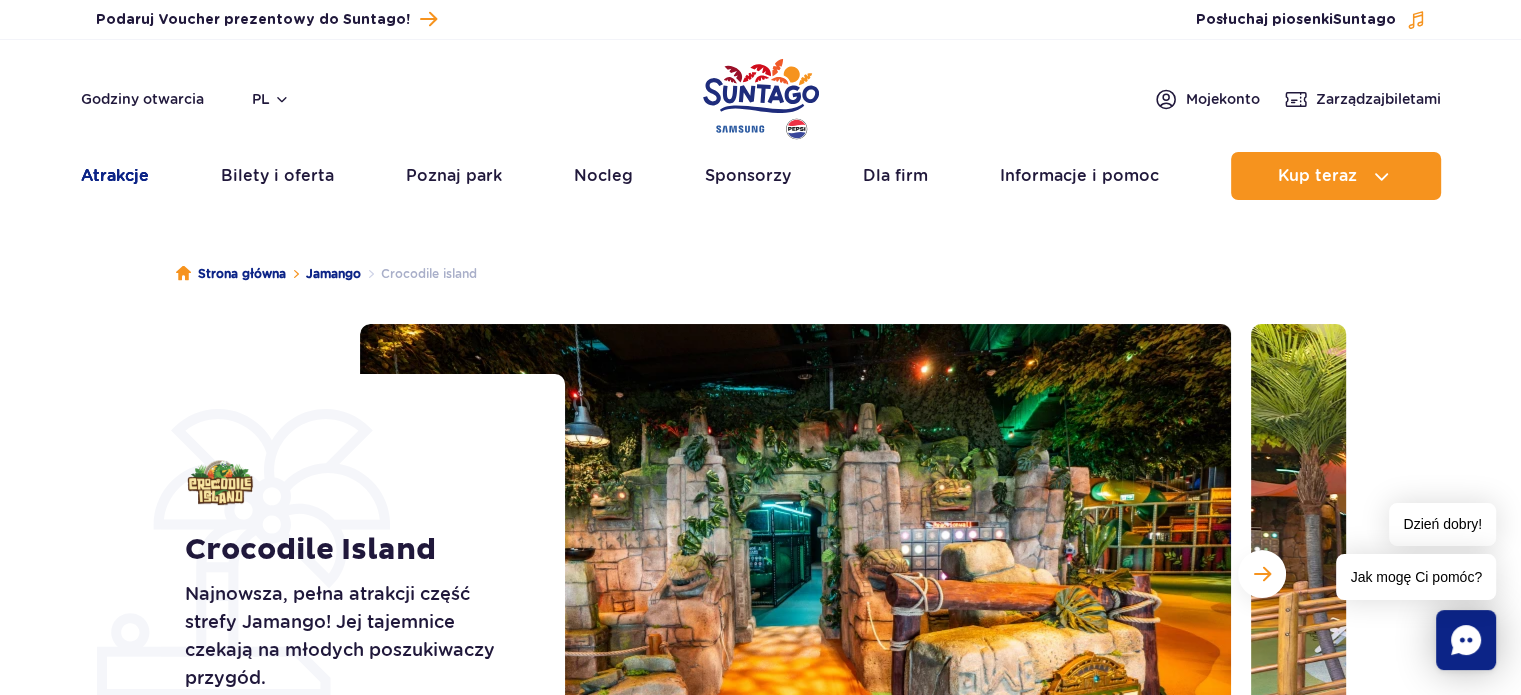 click on "Atrakcje" at bounding box center [115, 176] 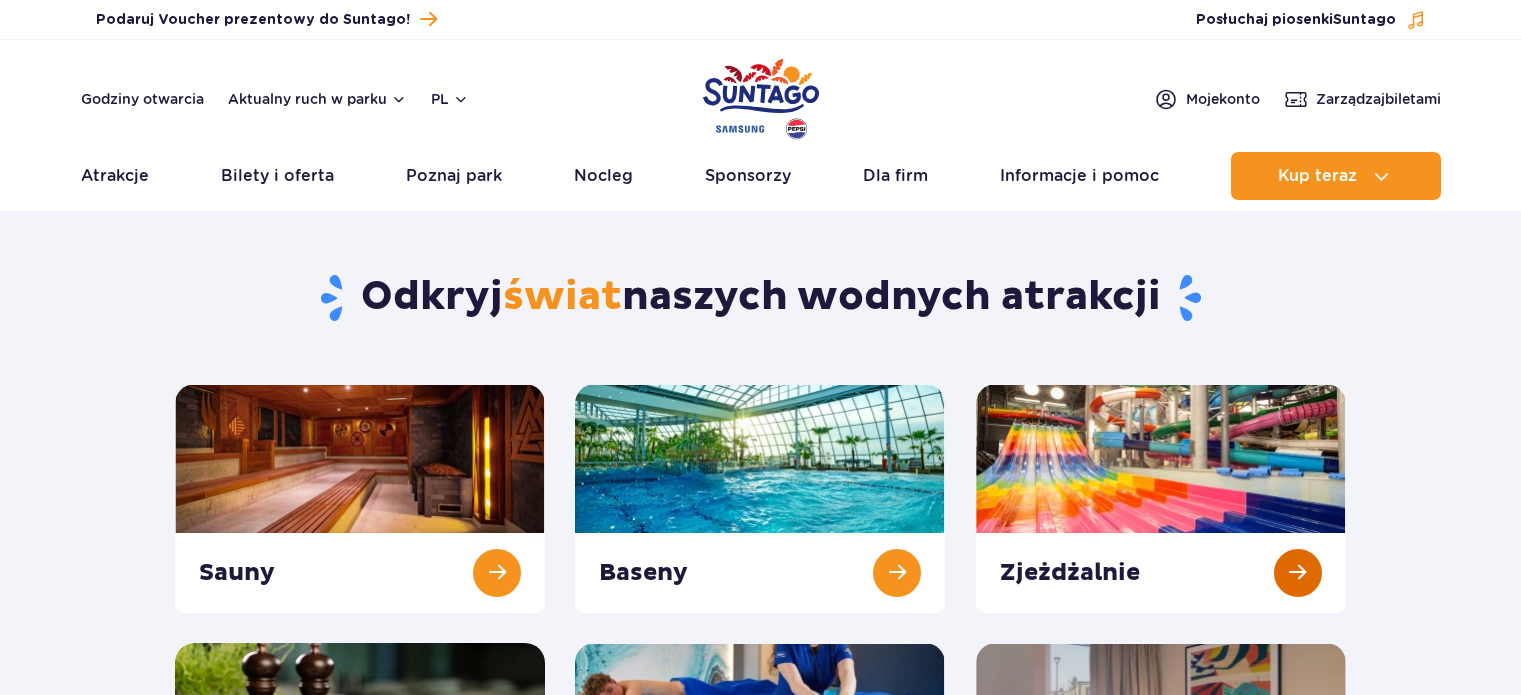scroll, scrollTop: 0, scrollLeft: 0, axis: both 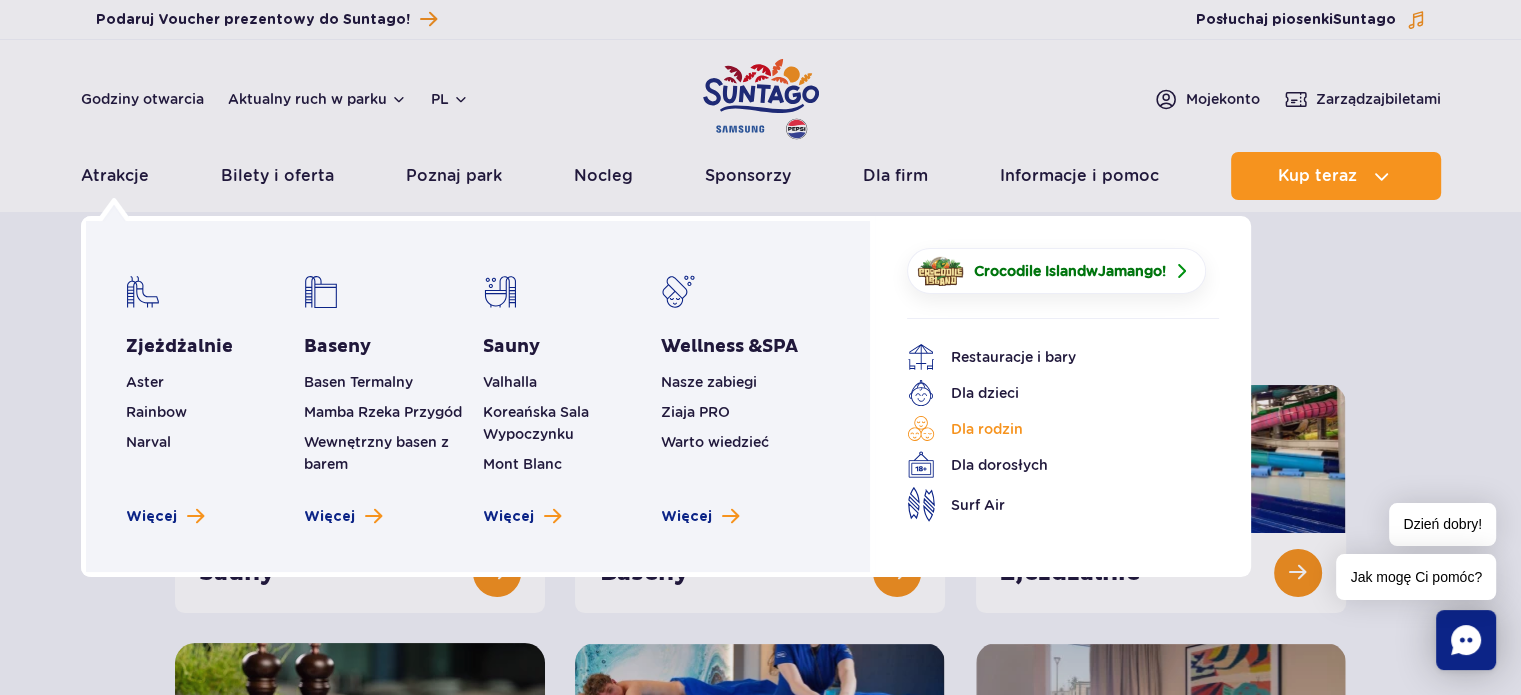 click on "Dla rodzin" at bounding box center (1048, 429) 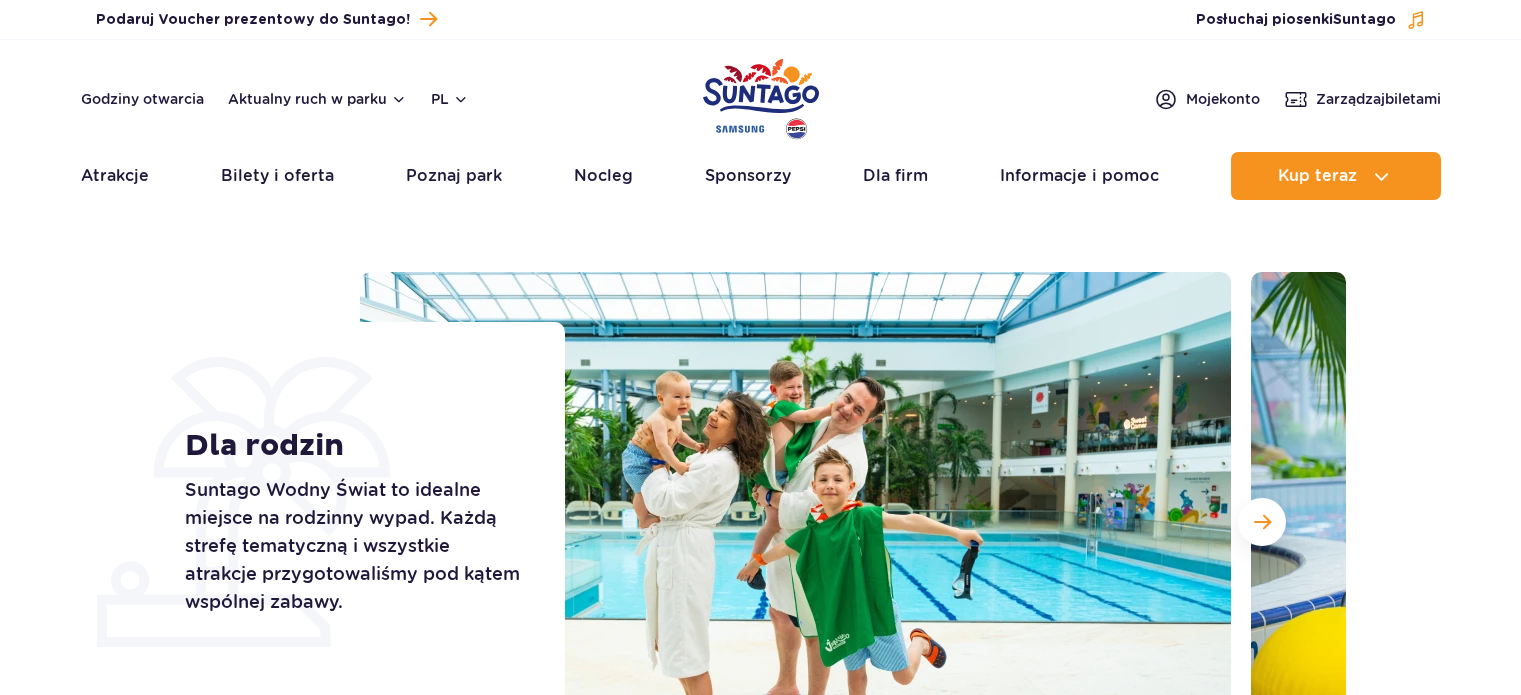 scroll, scrollTop: 0, scrollLeft: 0, axis: both 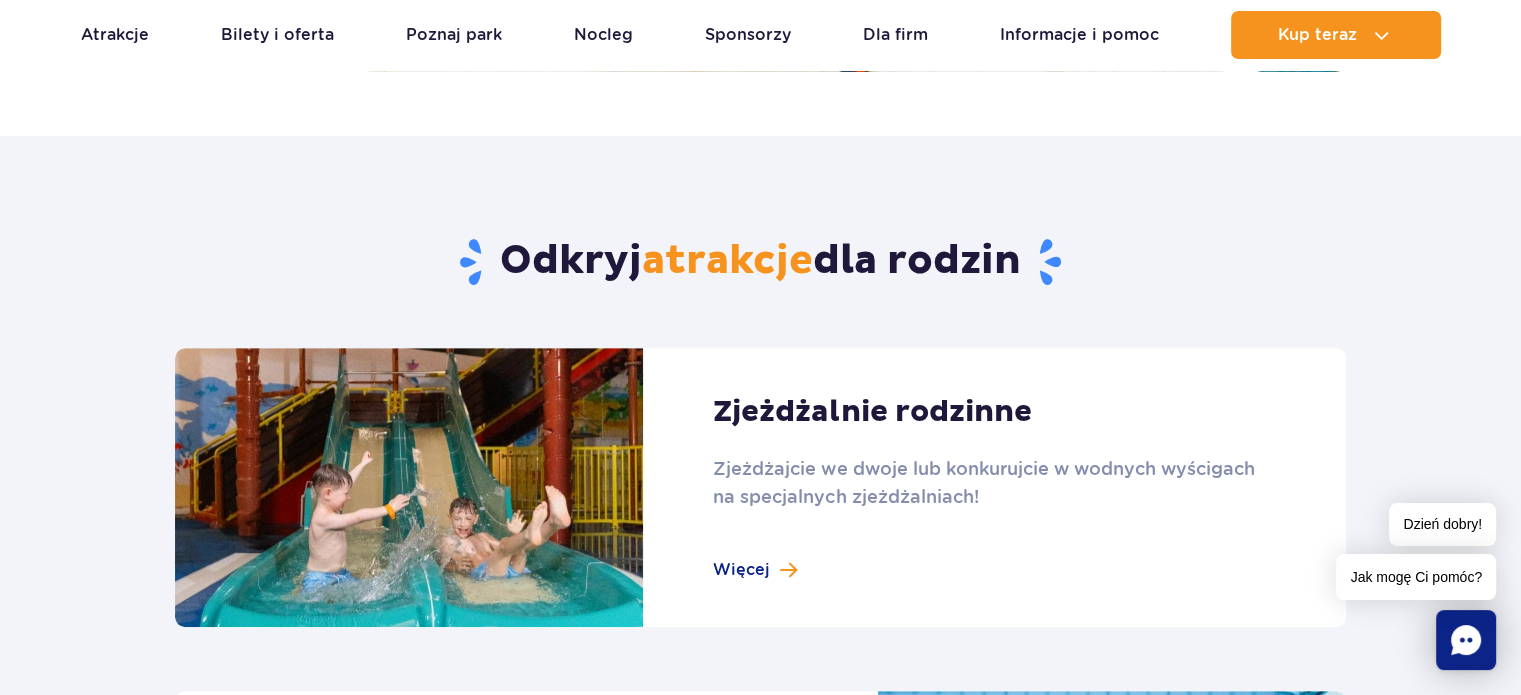 click at bounding box center (760, 487) 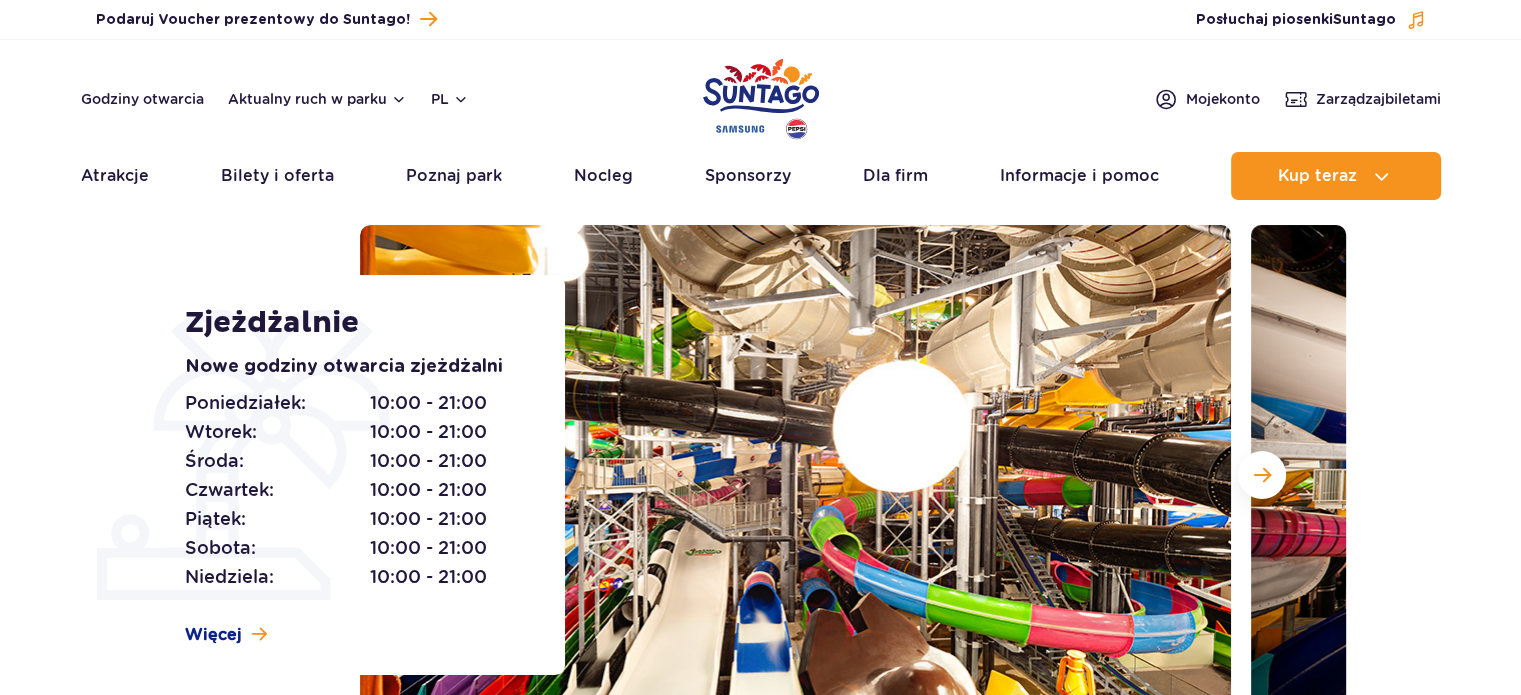 scroll, scrollTop: 0, scrollLeft: 0, axis: both 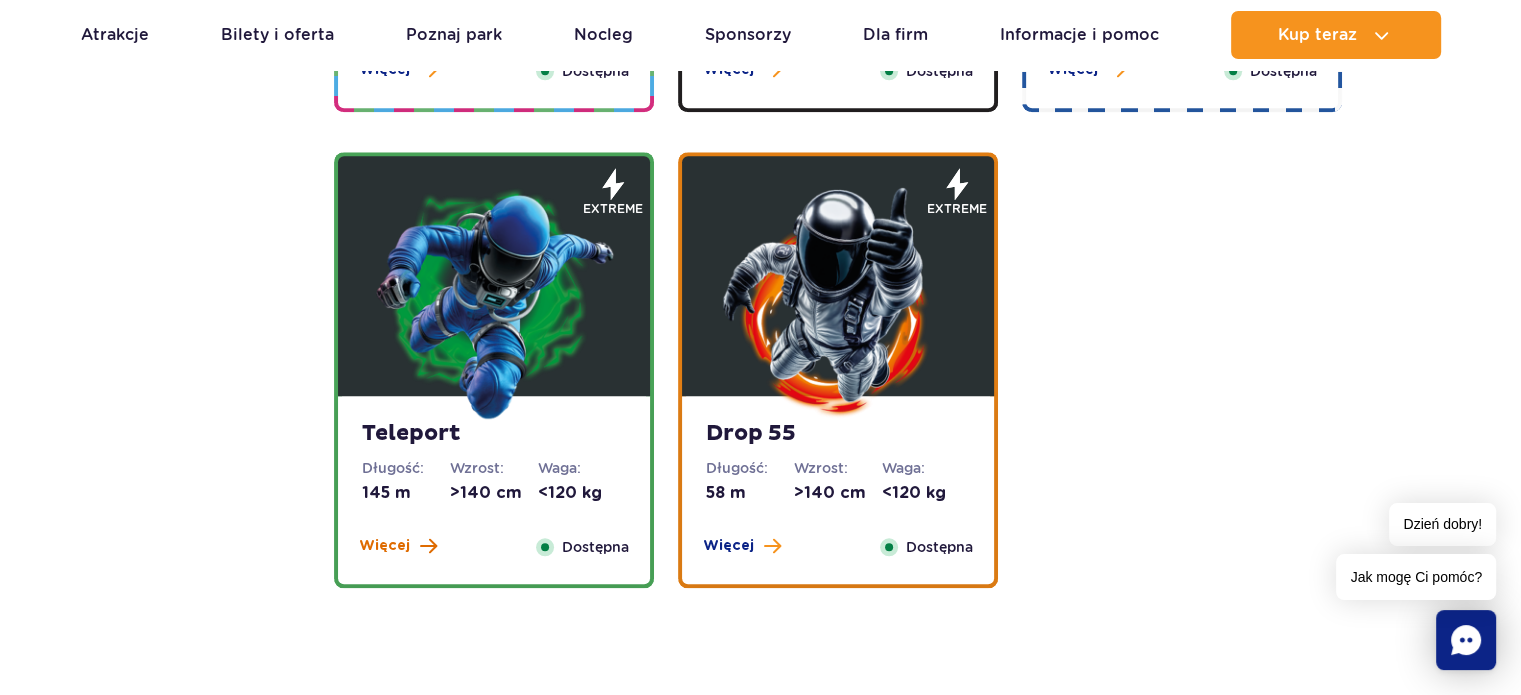 click on "Więcej" at bounding box center (398, 546) 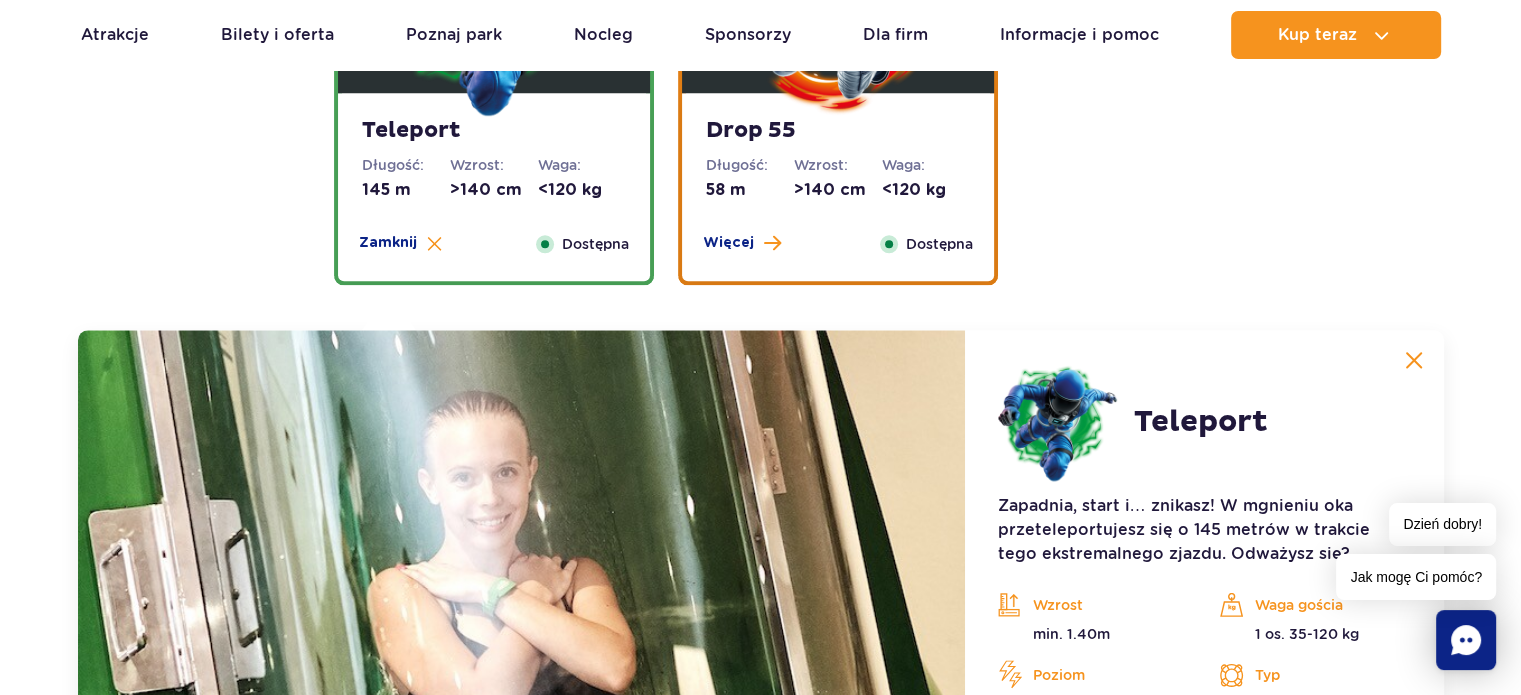 scroll, scrollTop: 2712, scrollLeft: 0, axis: vertical 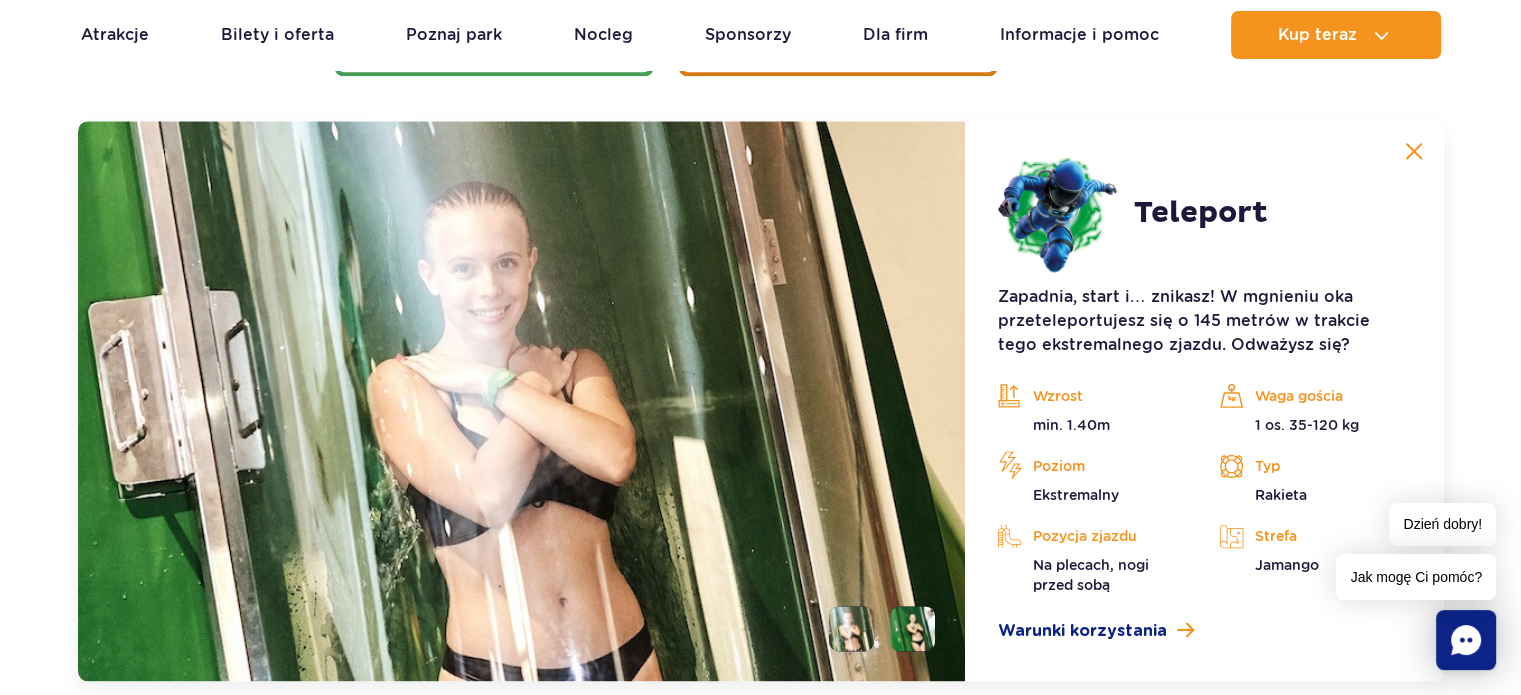 click at bounding box center [1414, 151] 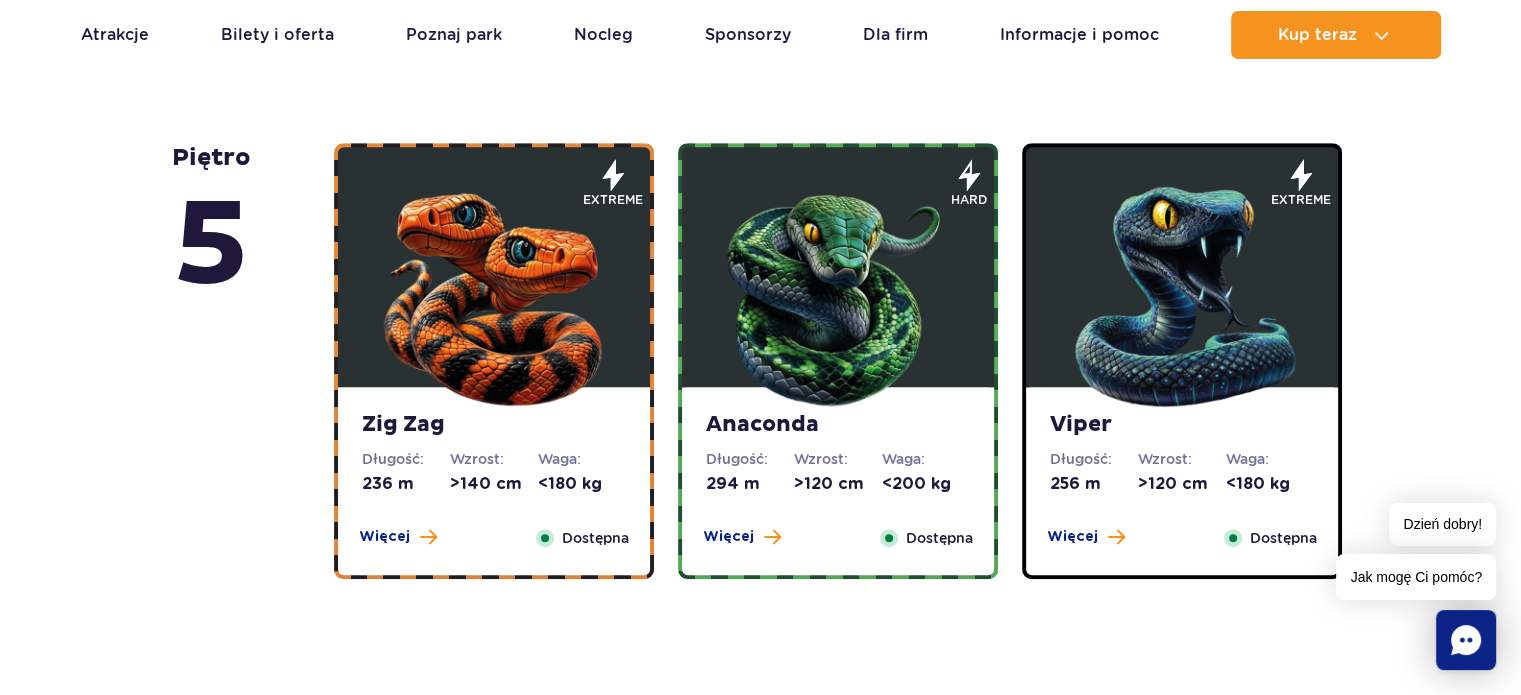 scroll, scrollTop: 1212, scrollLeft: 0, axis: vertical 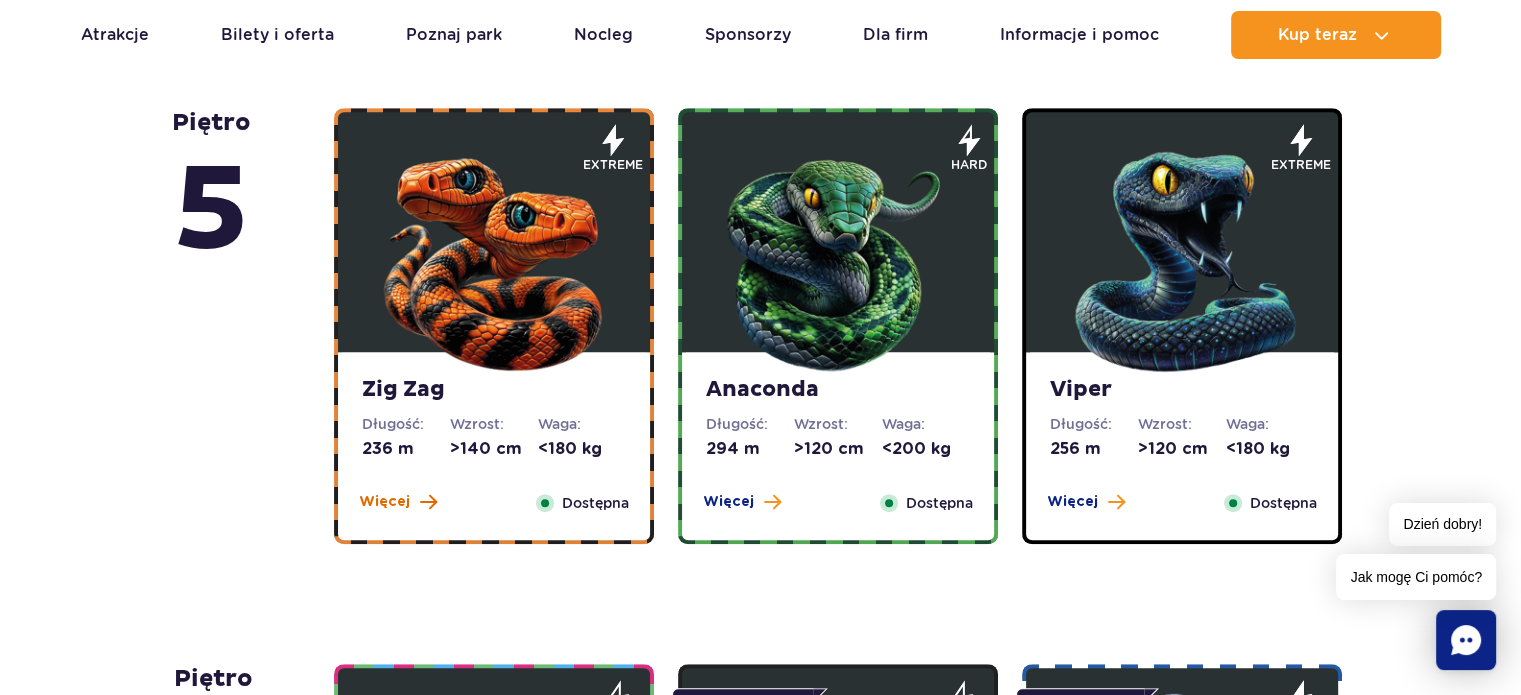 click on "Więcej" at bounding box center [384, 502] 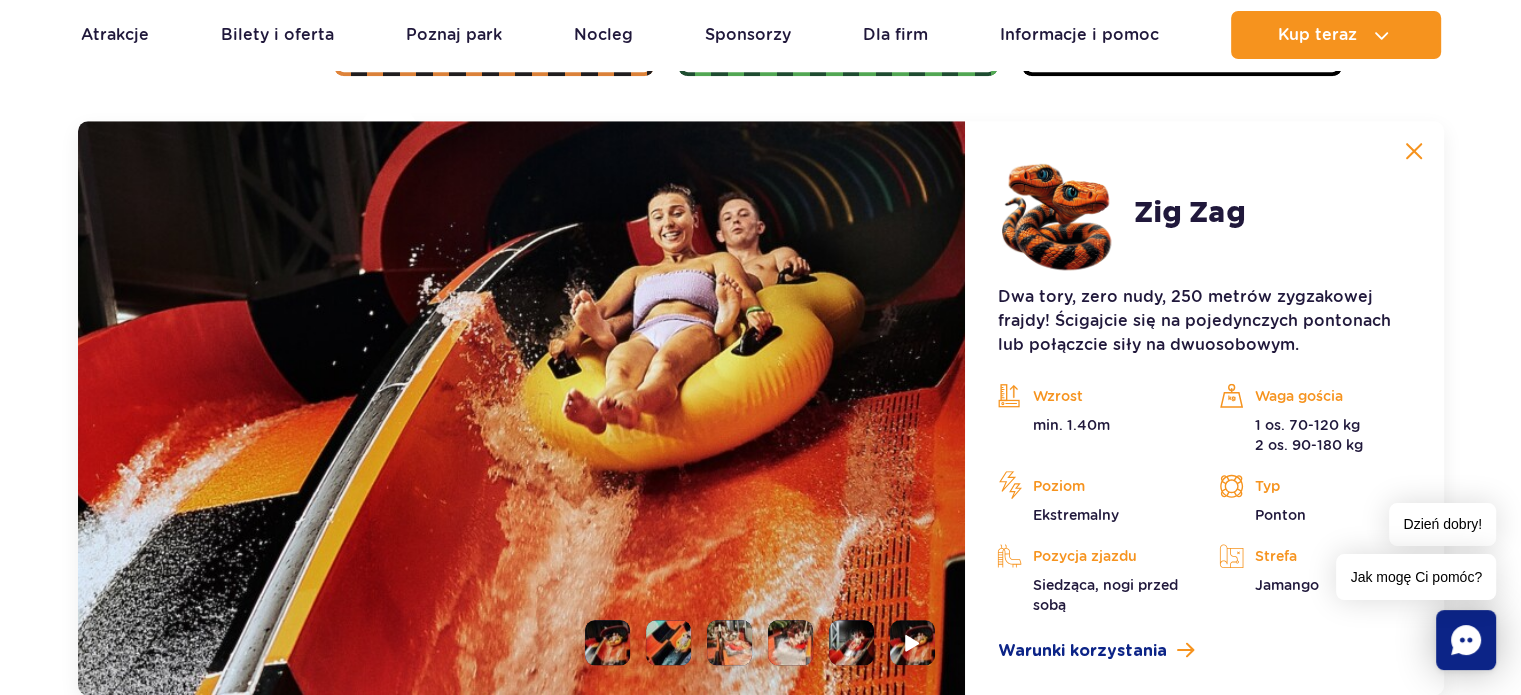 scroll, scrollTop: 1480, scrollLeft: 0, axis: vertical 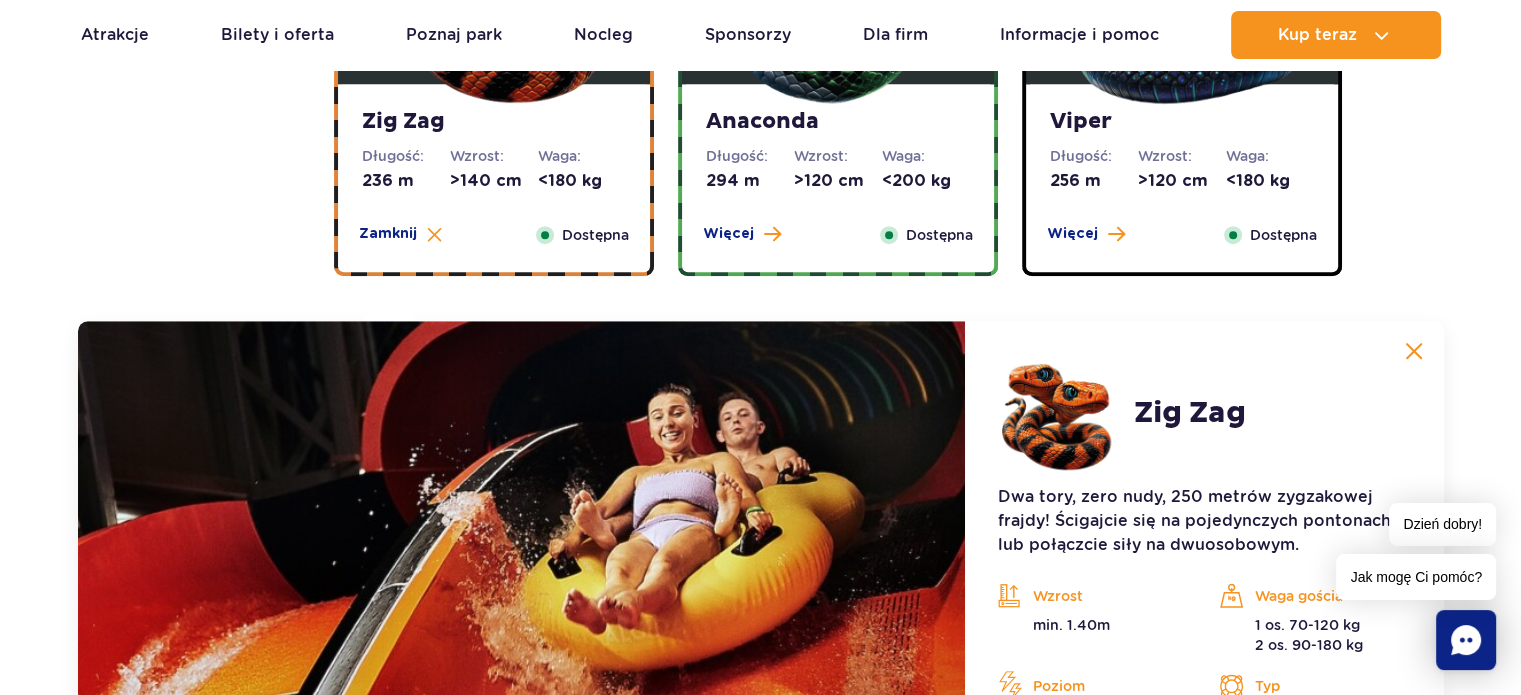 click at bounding box center [1414, 351] 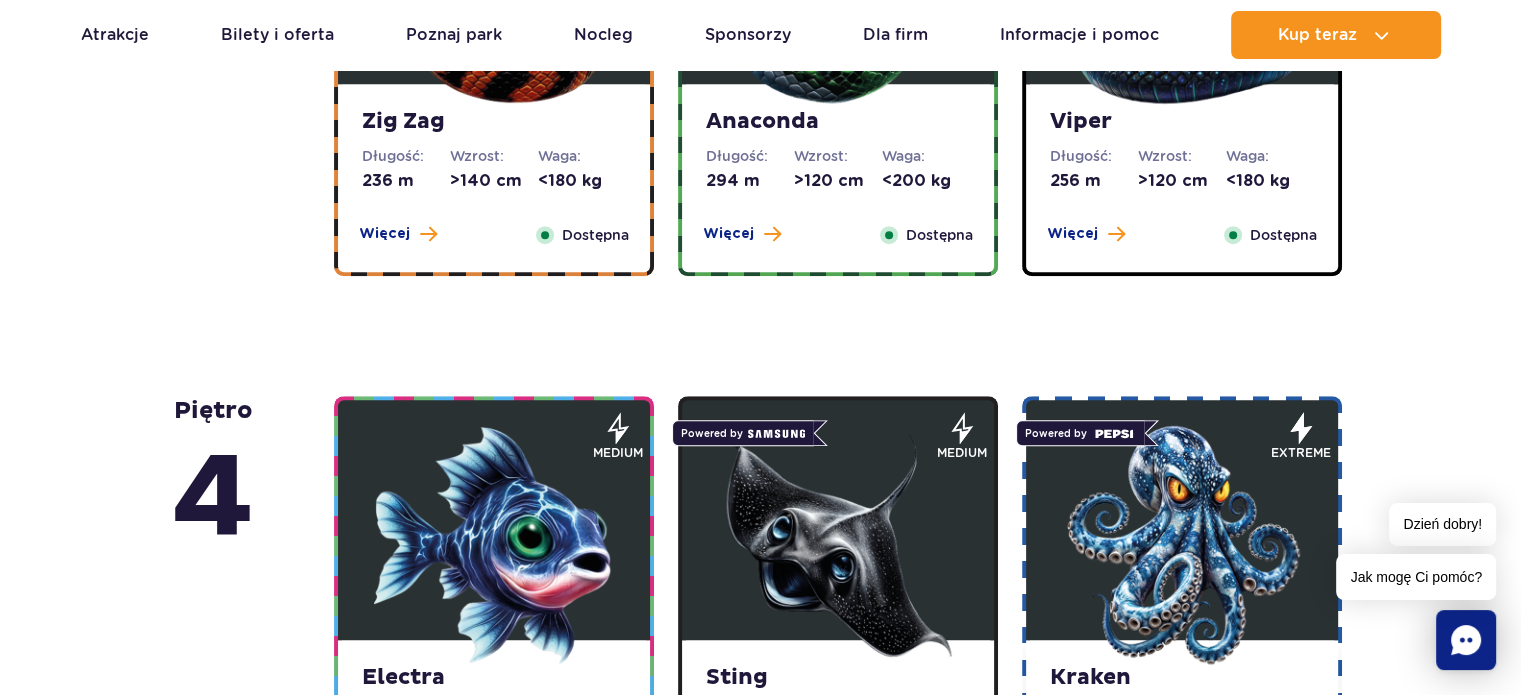 scroll, scrollTop: 1180, scrollLeft: 0, axis: vertical 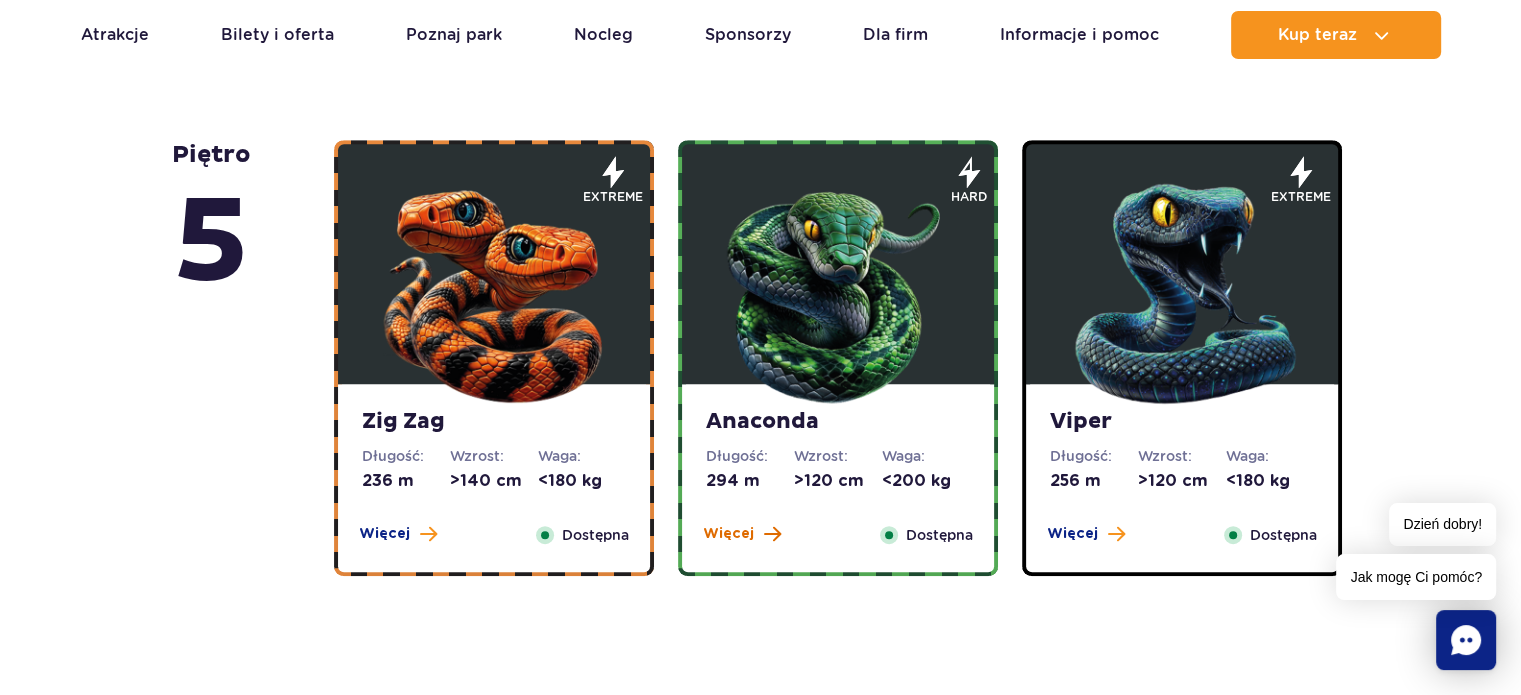click on "Więcej" at bounding box center [742, 534] 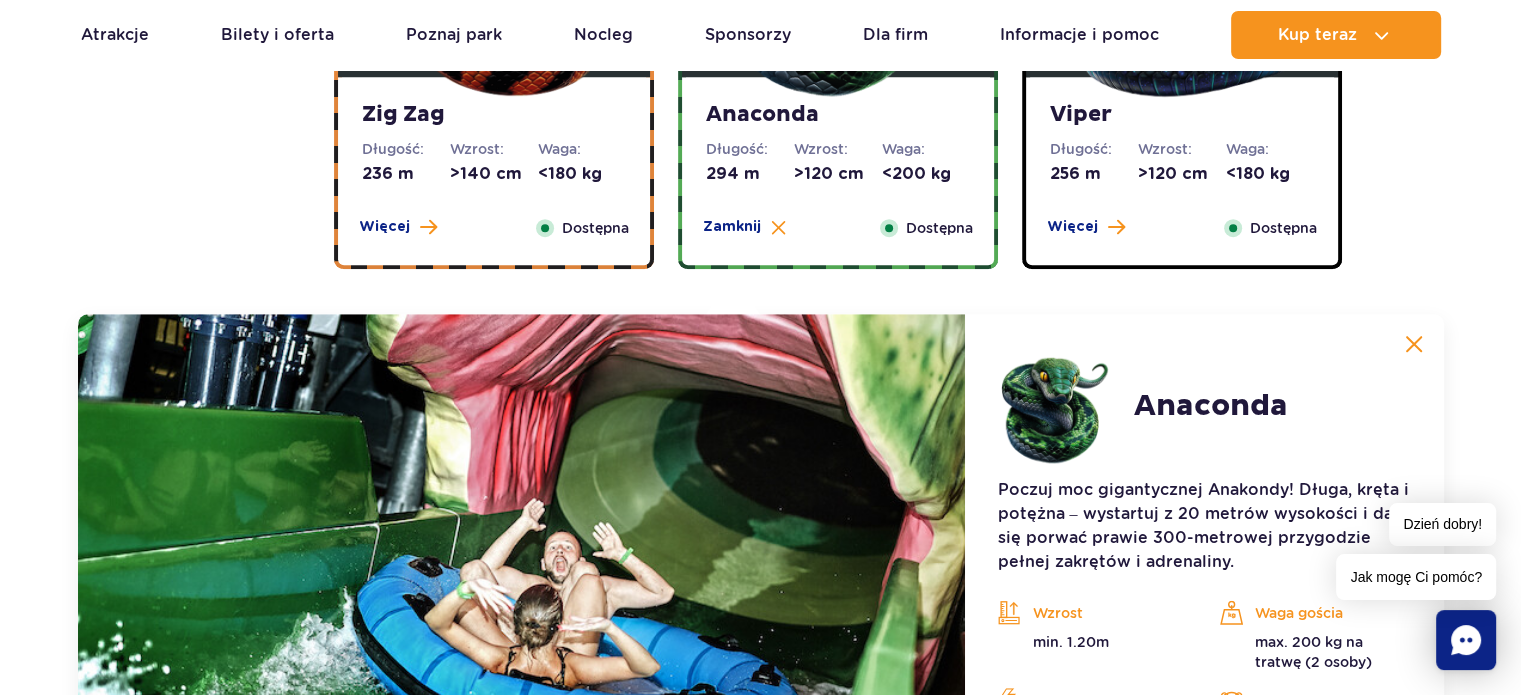 scroll, scrollTop: 1480, scrollLeft: 0, axis: vertical 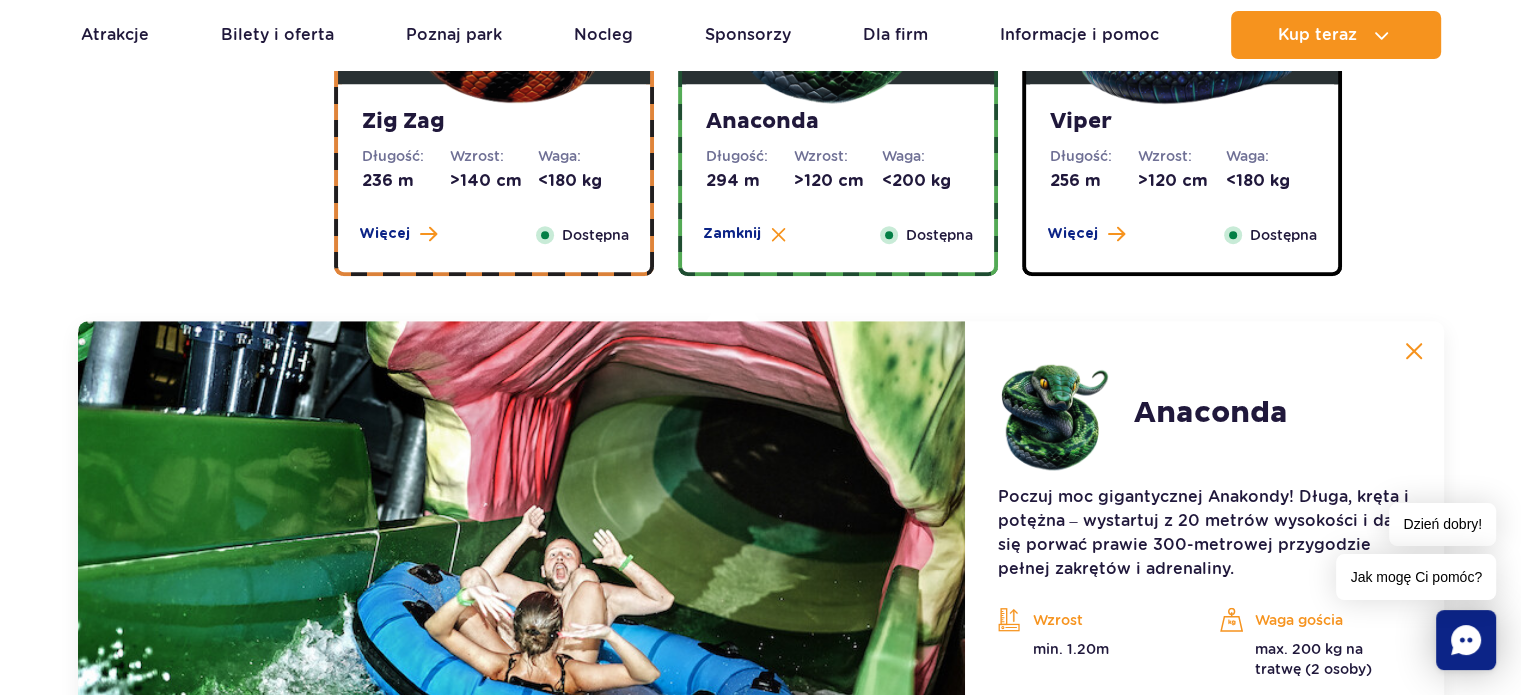 click at bounding box center [1414, 351] 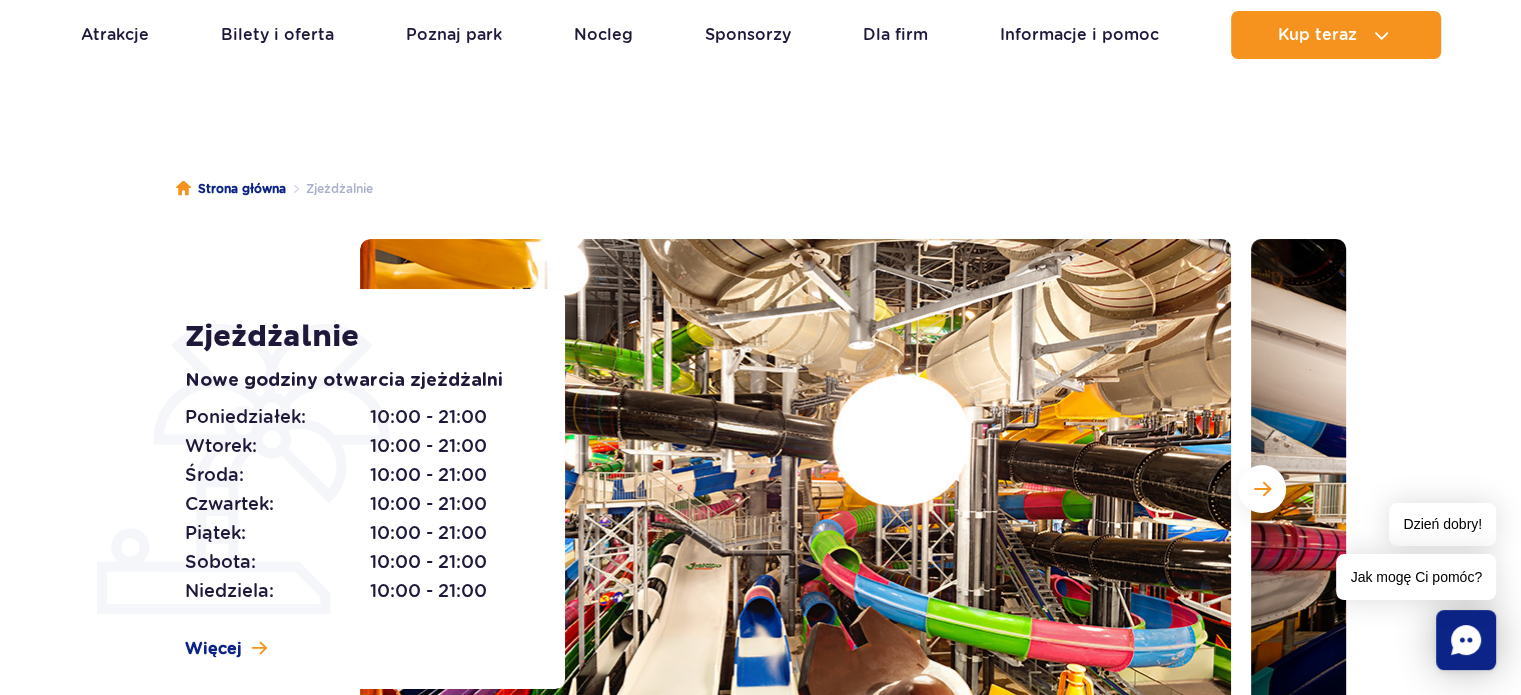 scroll, scrollTop: 0, scrollLeft: 0, axis: both 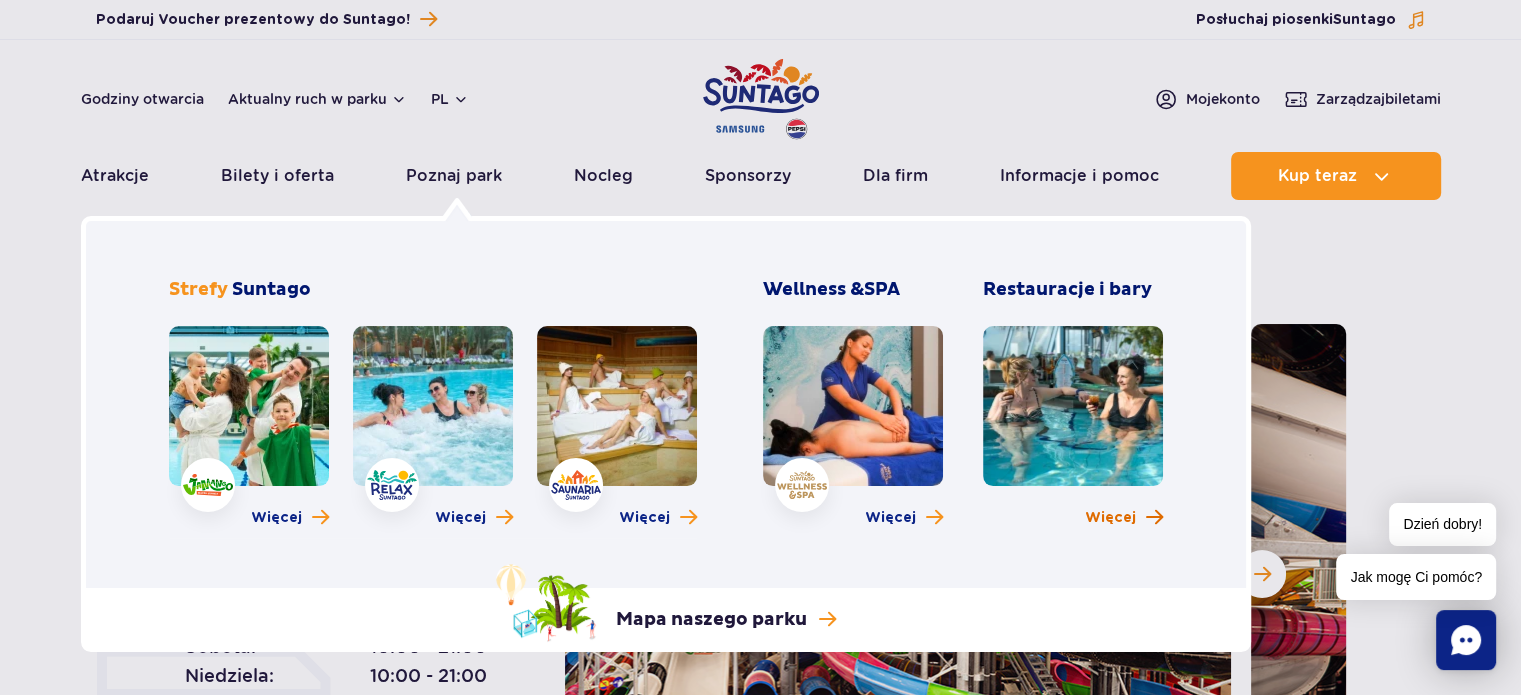 click on "Więcej" at bounding box center (1110, 518) 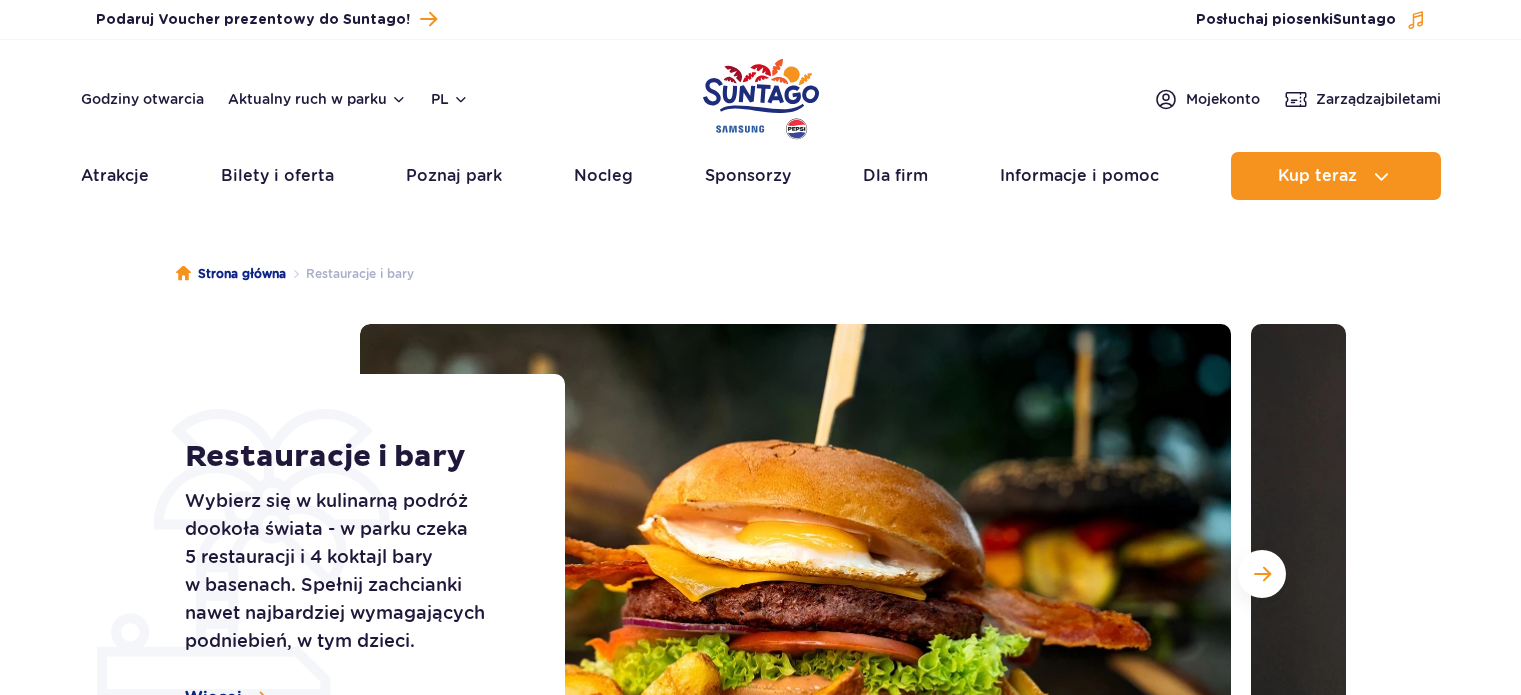scroll, scrollTop: 0, scrollLeft: 0, axis: both 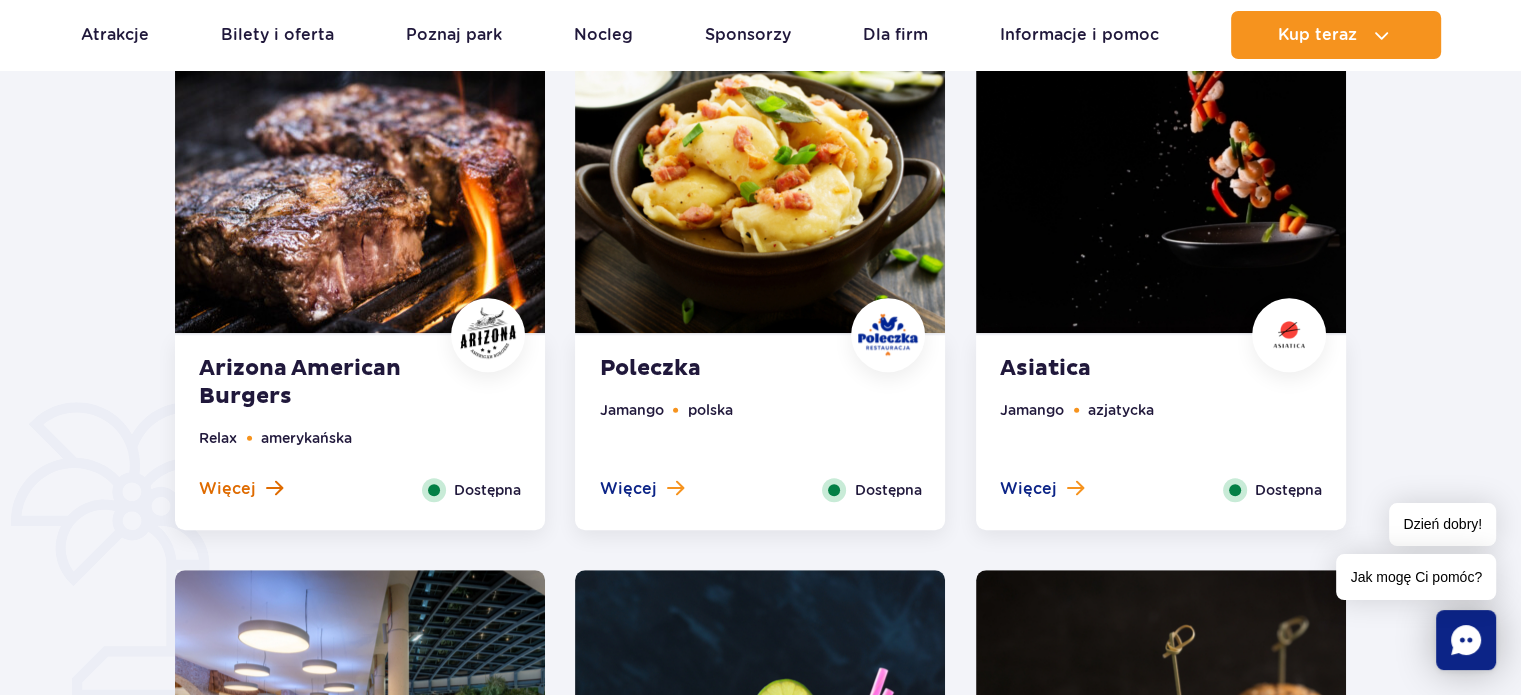 click on "Więcej" at bounding box center (227, 489) 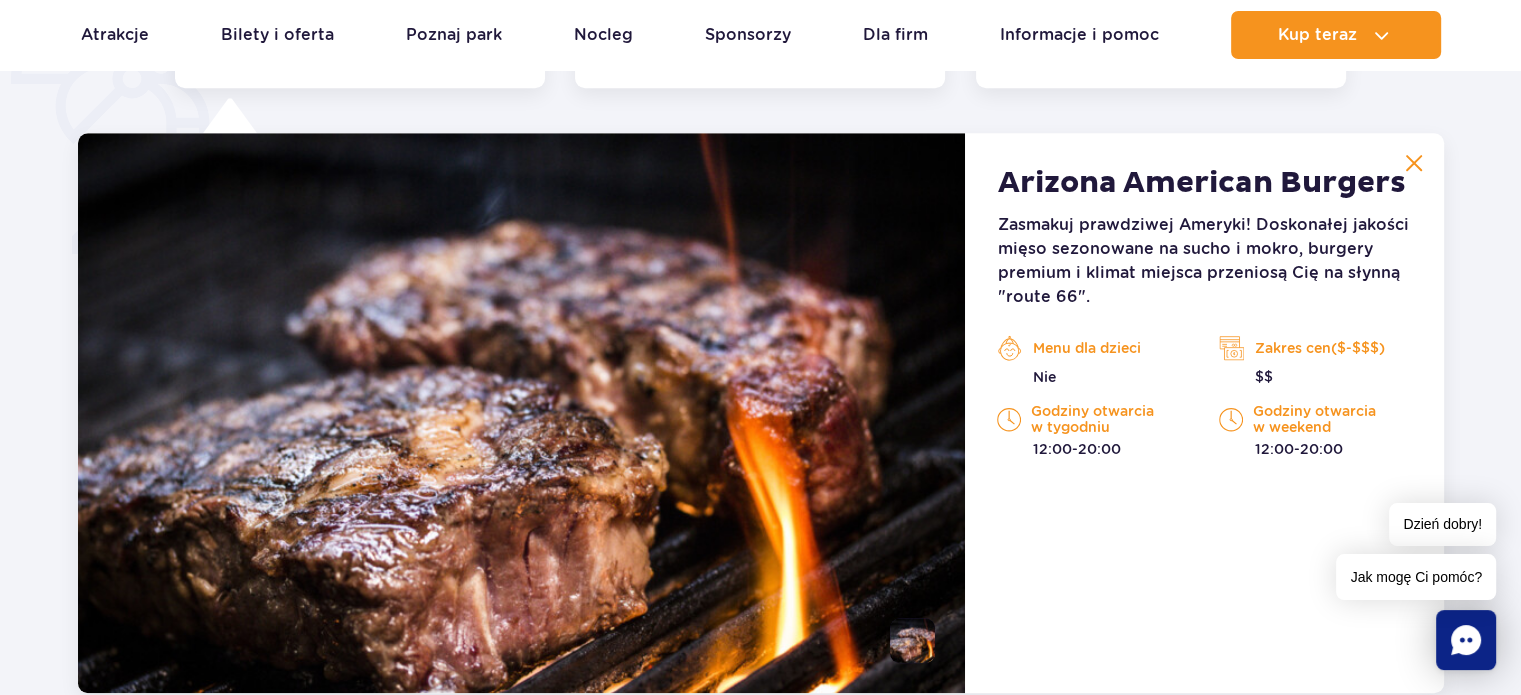 scroll, scrollTop: 1555, scrollLeft: 0, axis: vertical 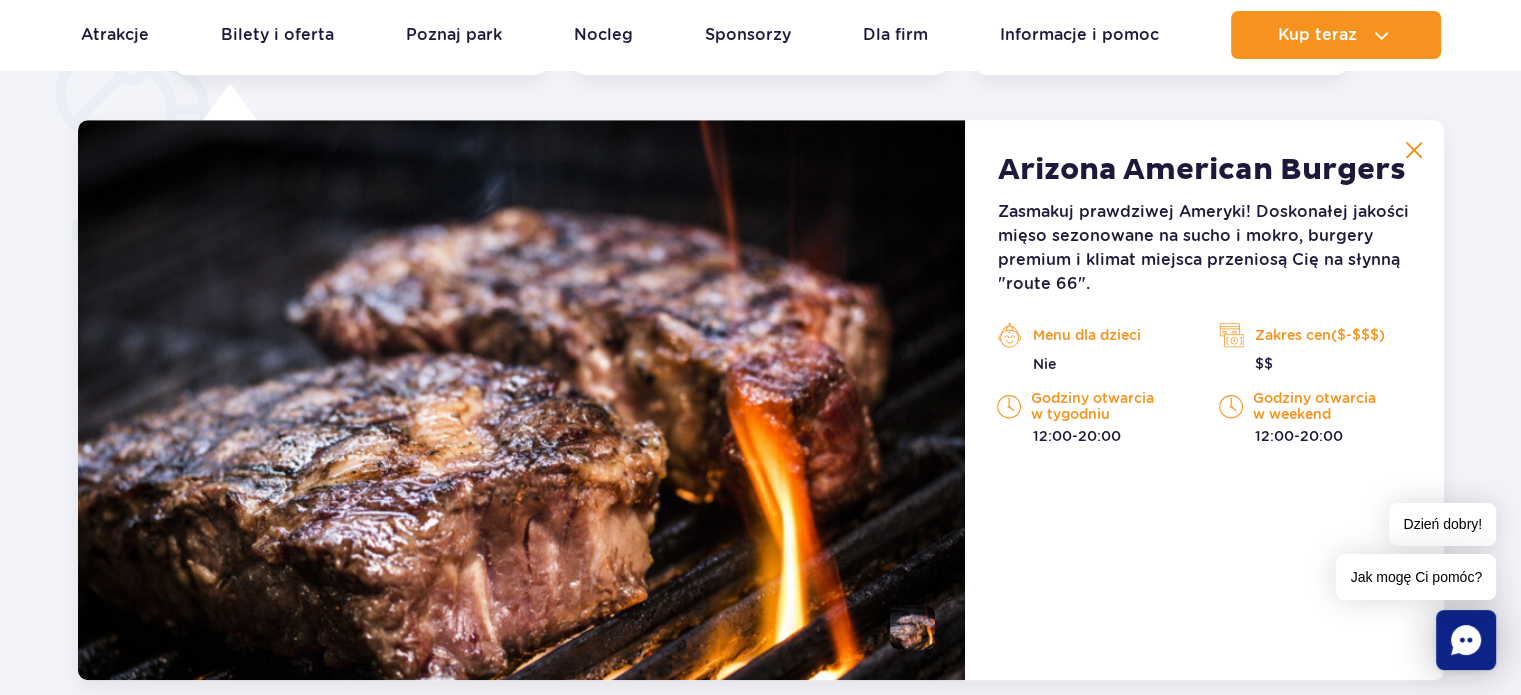 click on "Asiatica
Jamango
azjatycka
Więcej
Zamknij
Dostępna
Zobacz galerię
Asiatica
Zamów swoje ulubione azjatyckie potrawy: tajskie zupy, świeże, wegetariańskie spring rolls, zielone curry czy wołowinę w sosie teriyaki! A to nie wszystko!
$$" at bounding box center (1161, 122) 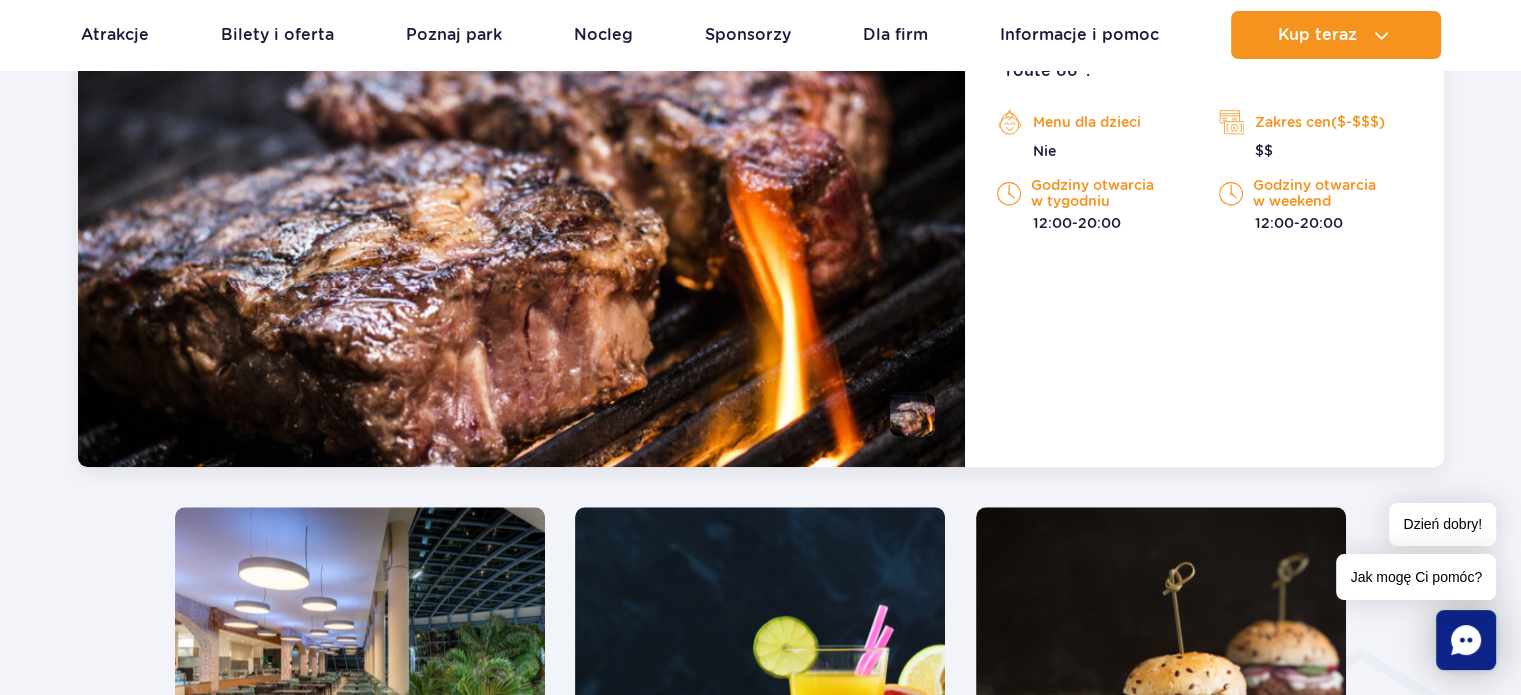 scroll, scrollTop: 1555, scrollLeft: 0, axis: vertical 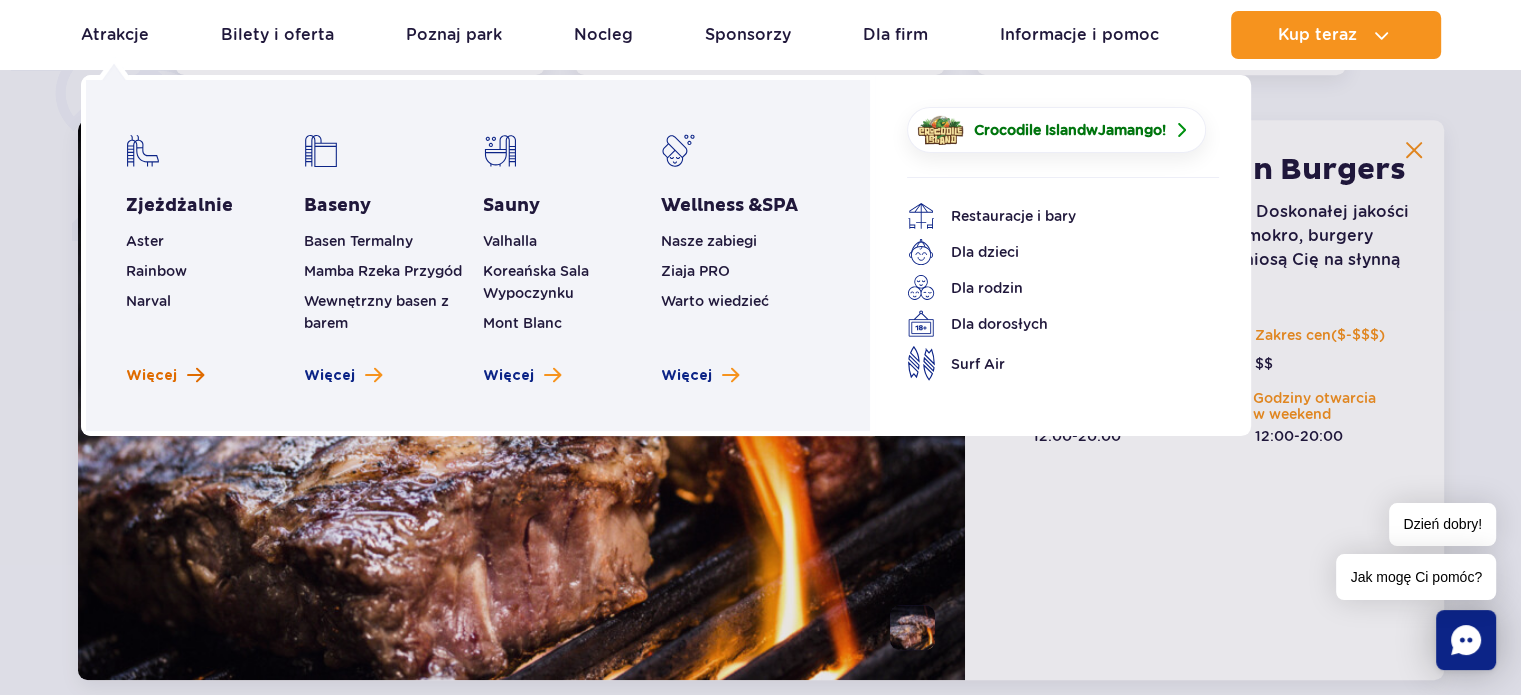 click on "Więcej" at bounding box center (165, 376) 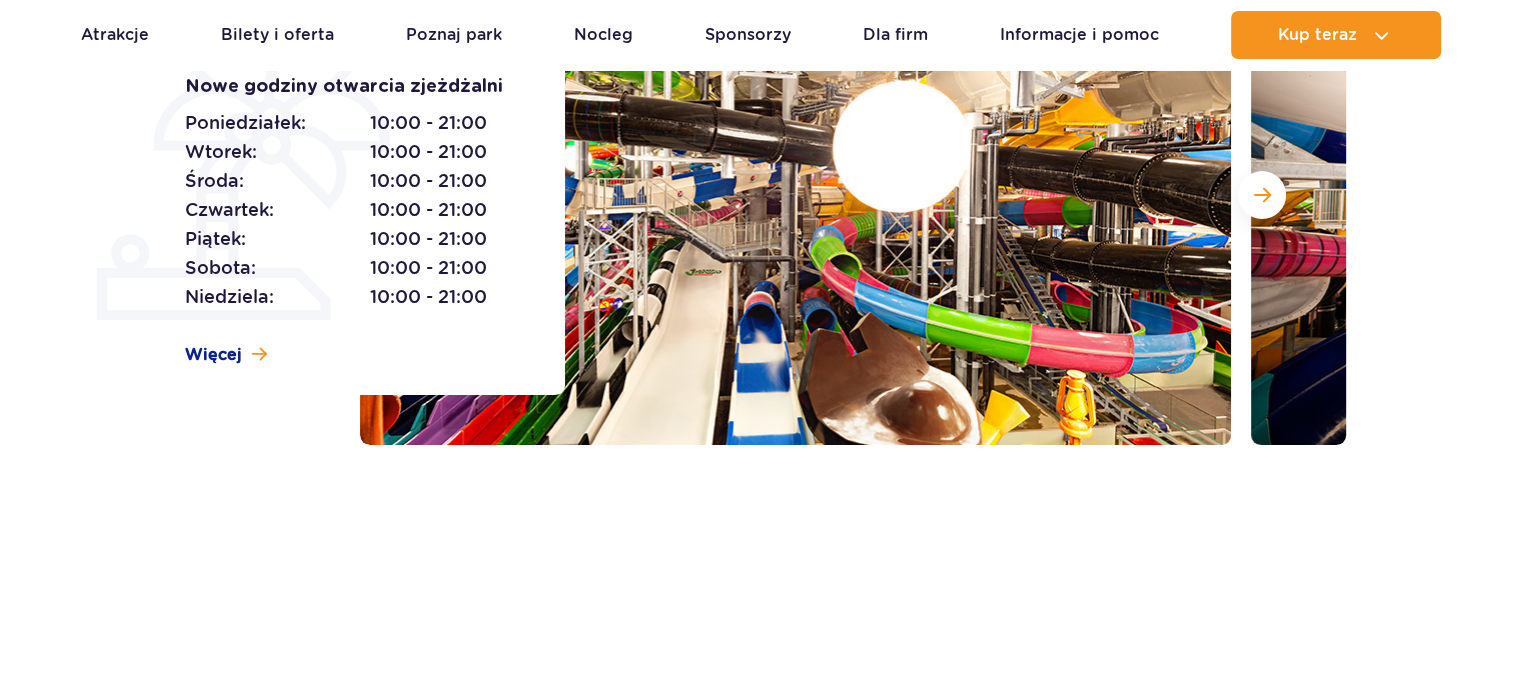 scroll, scrollTop: 400, scrollLeft: 0, axis: vertical 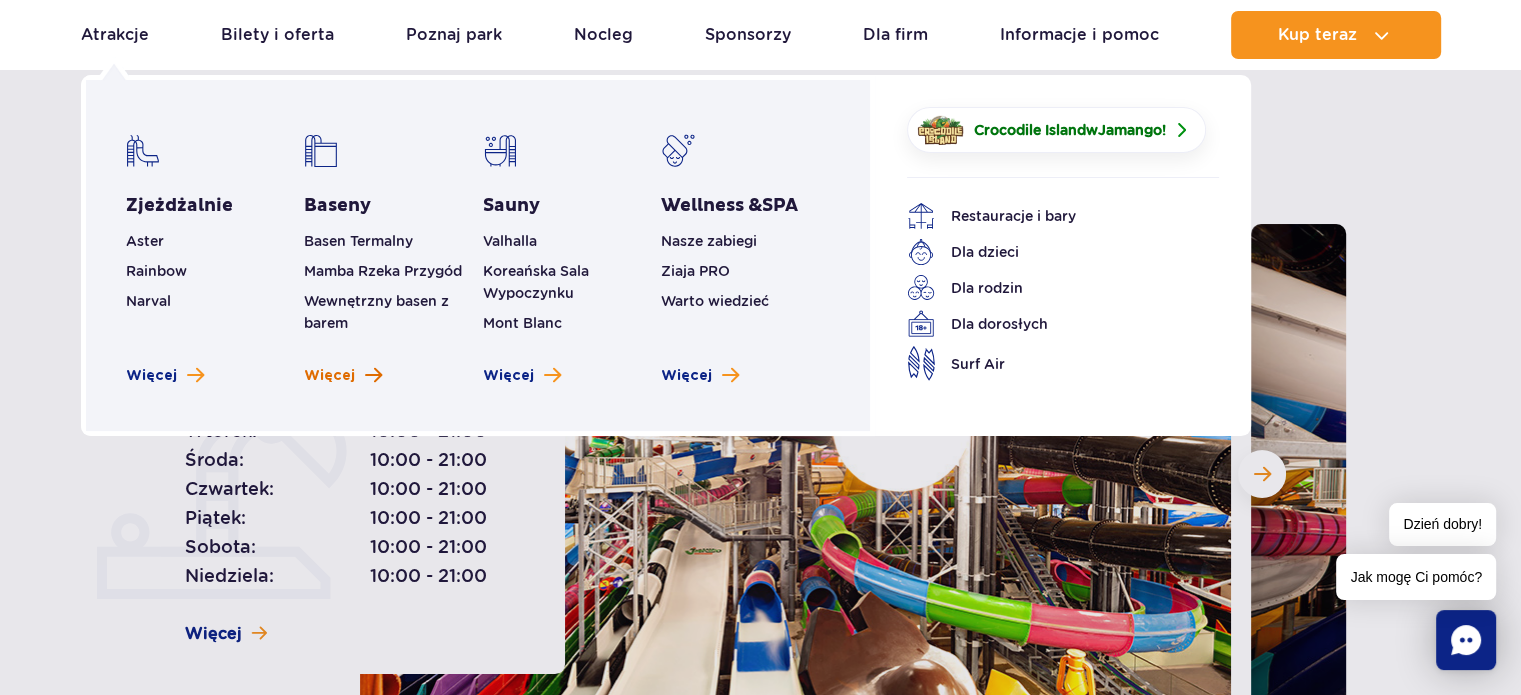click at bounding box center [373, 375] 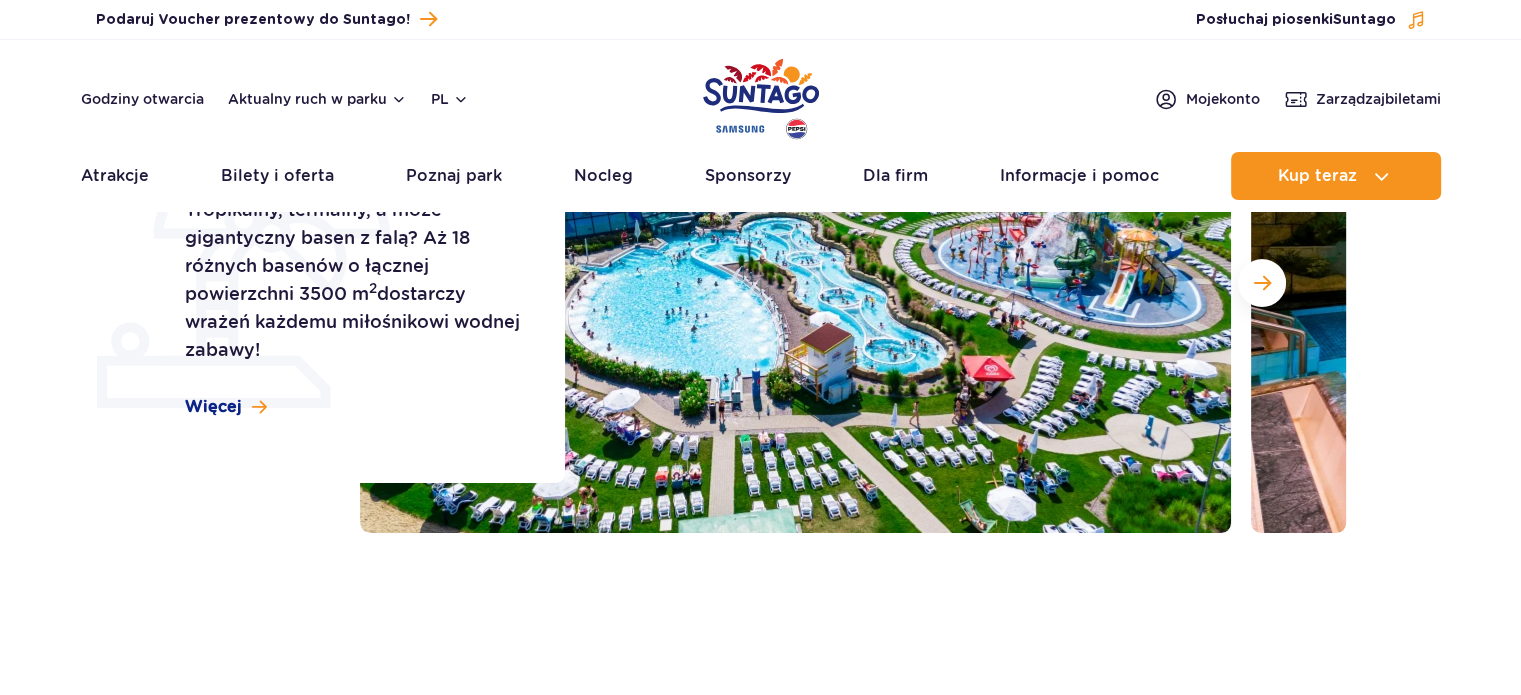 scroll, scrollTop: 0, scrollLeft: 0, axis: both 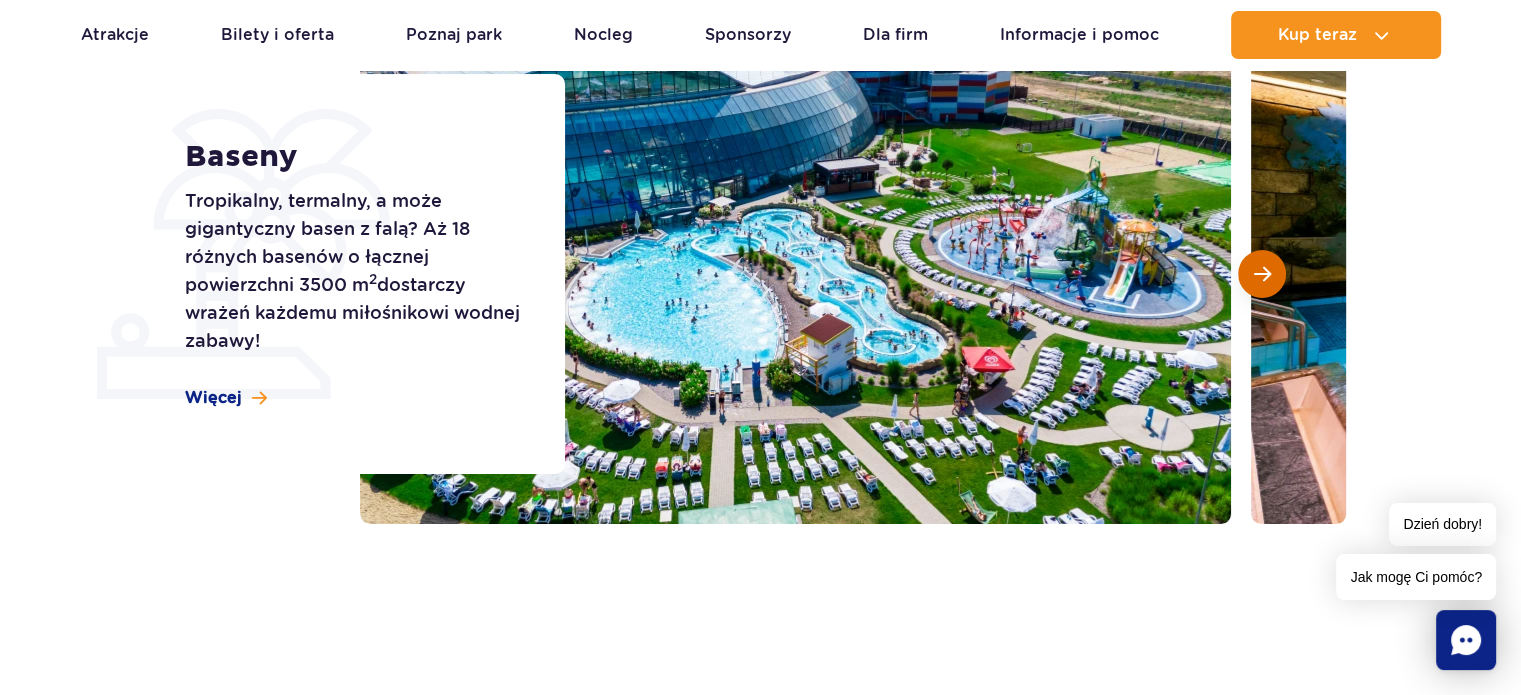 click at bounding box center [1262, 274] 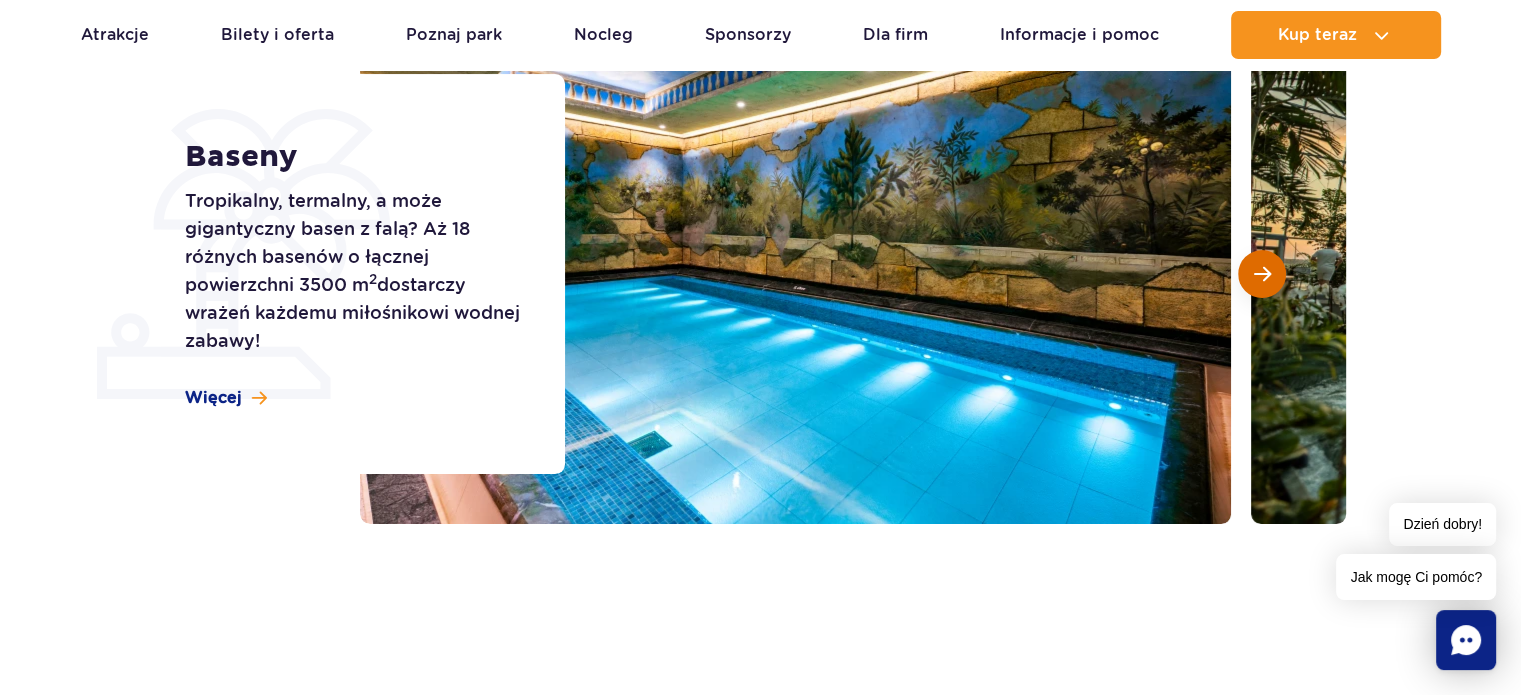click at bounding box center [1262, 274] 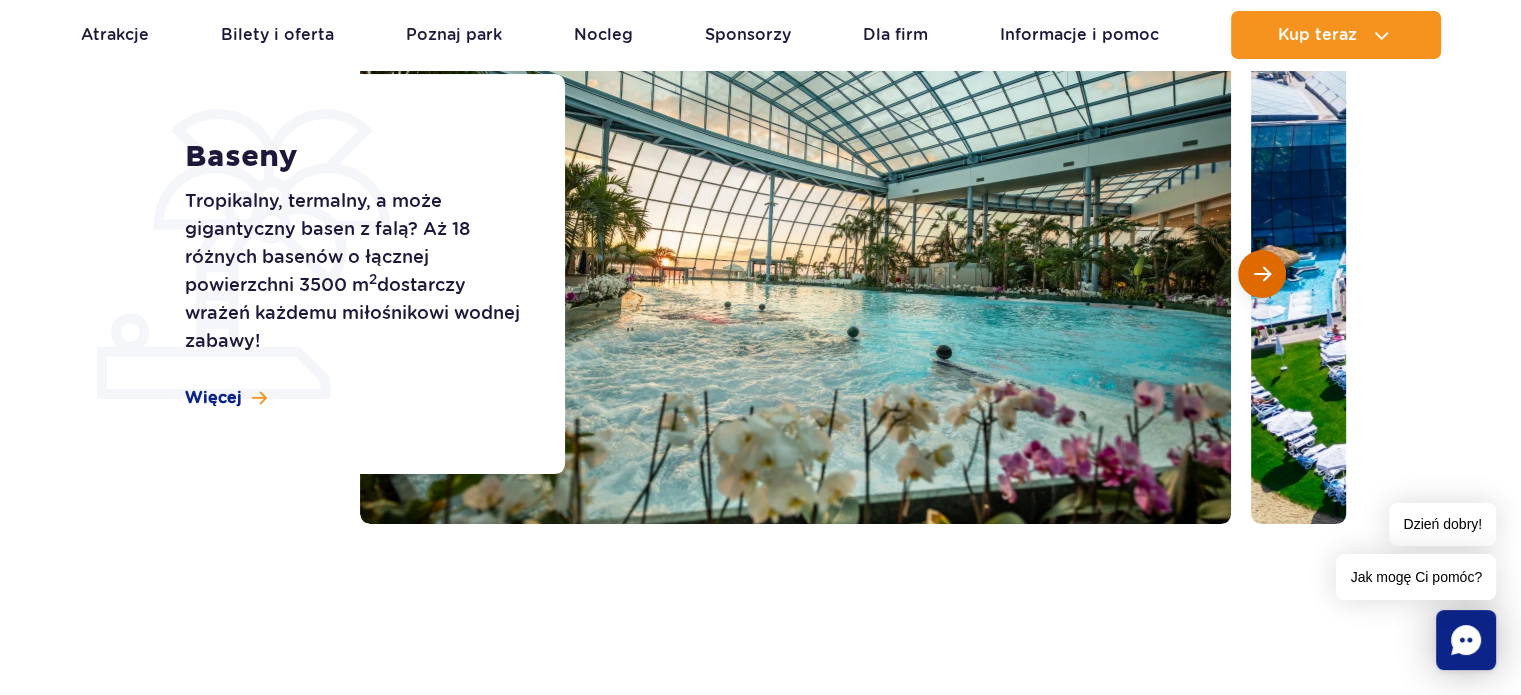 click at bounding box center [1262, 274] 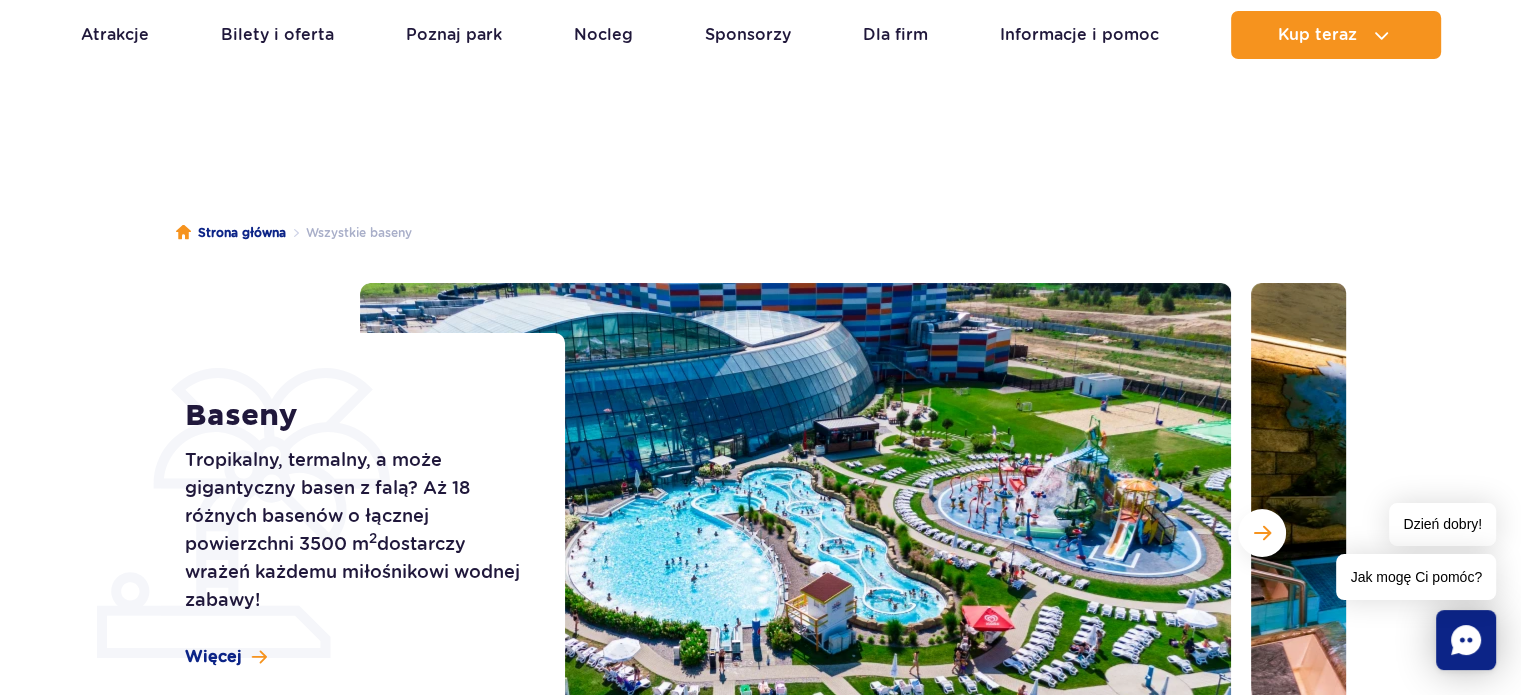scroll, scrollTop: 0, scrollLeft: 0, axis: both 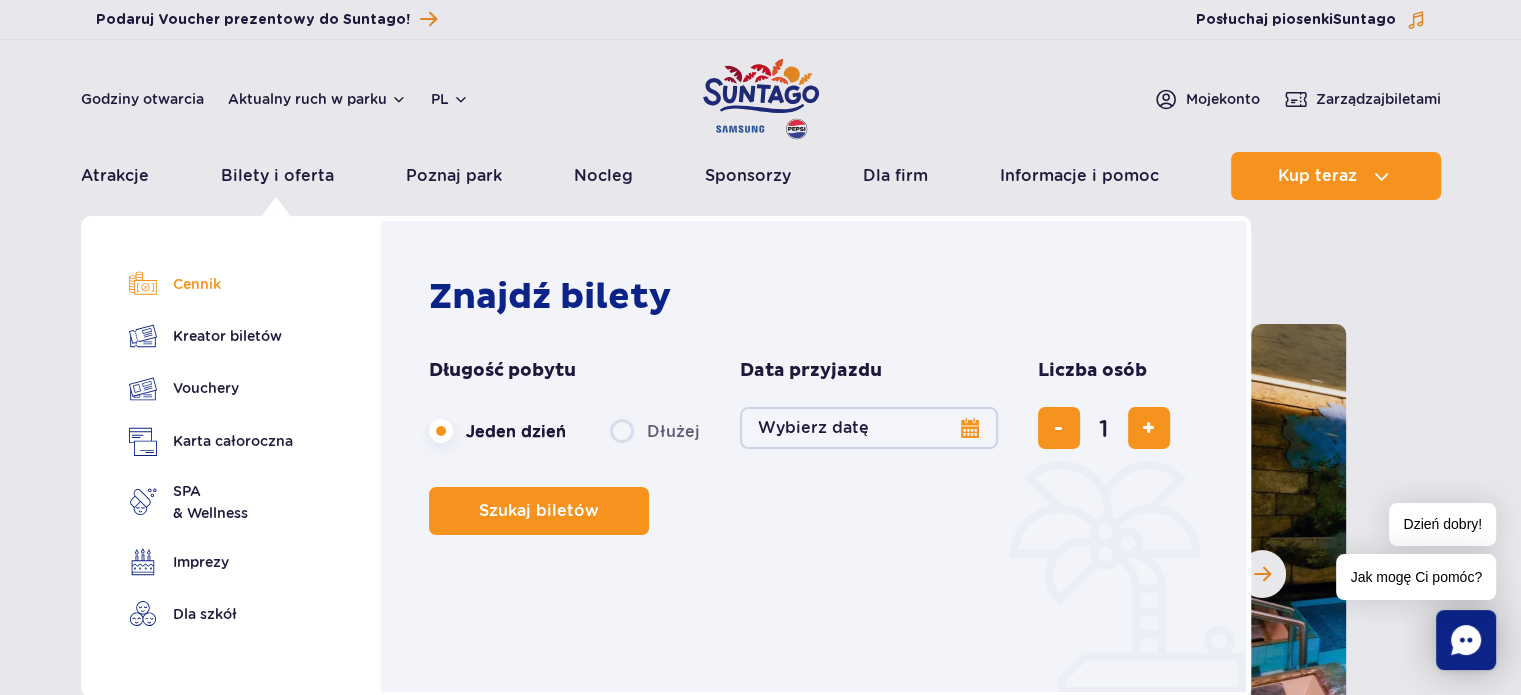 click on "Cennik" at bounding box center (211, 284) 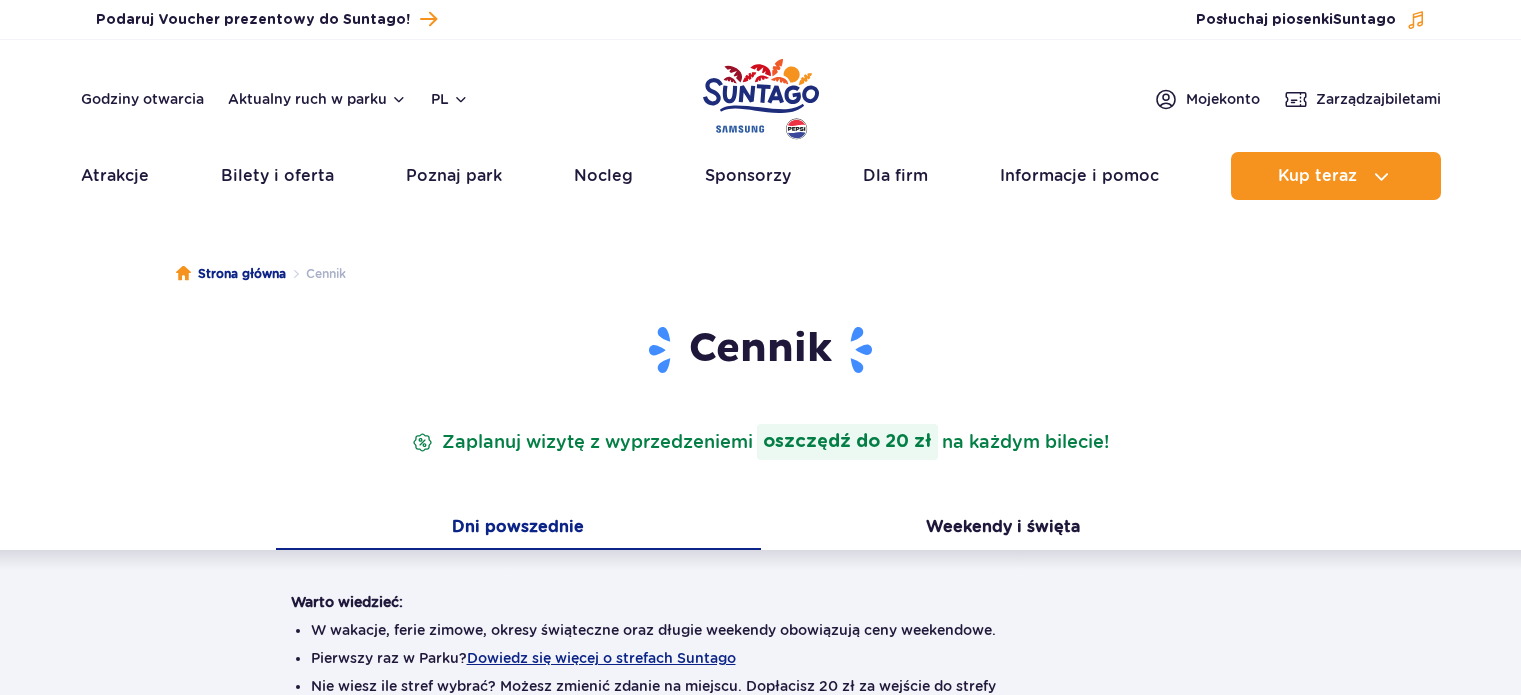 scroll, scrollTop: 0, scrollLeft: 0, axis: both 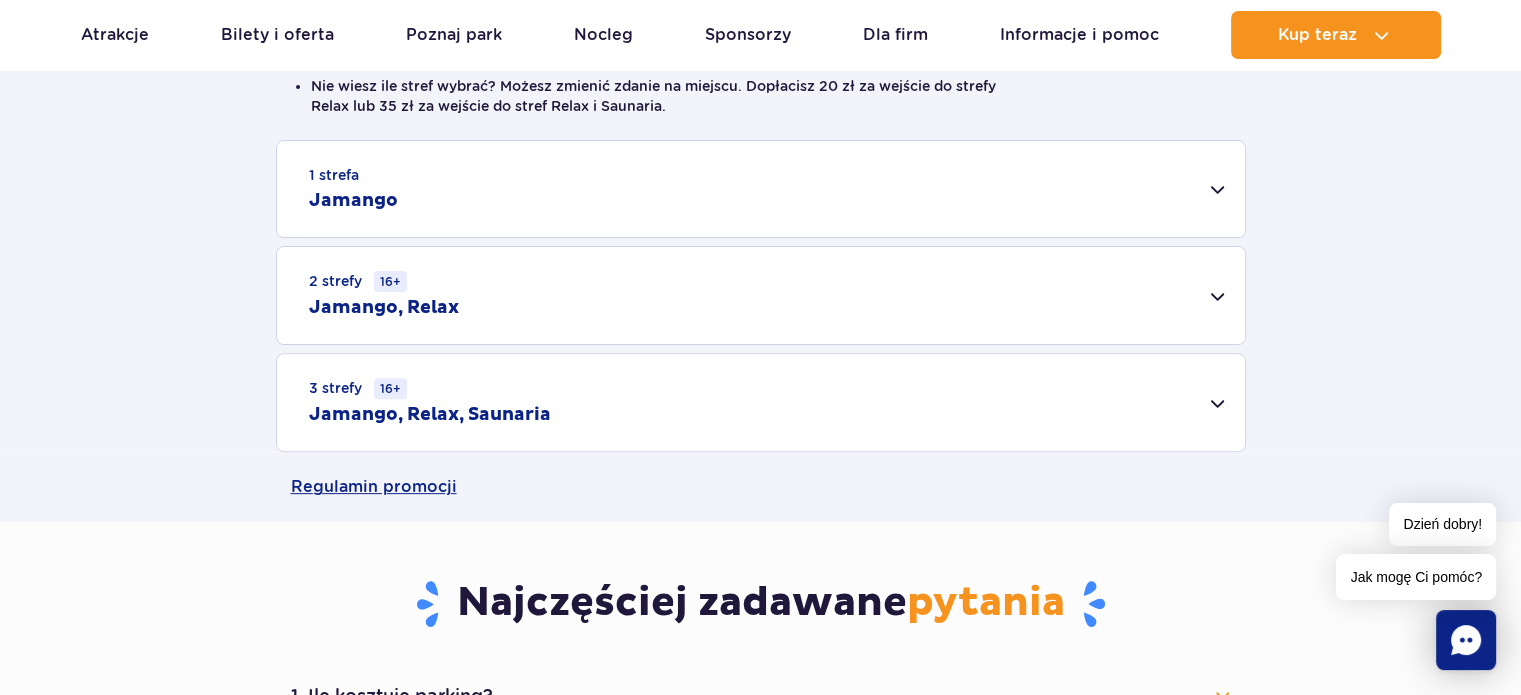 click on "1 strefa
Jamango" at bounding box center (761, 189) 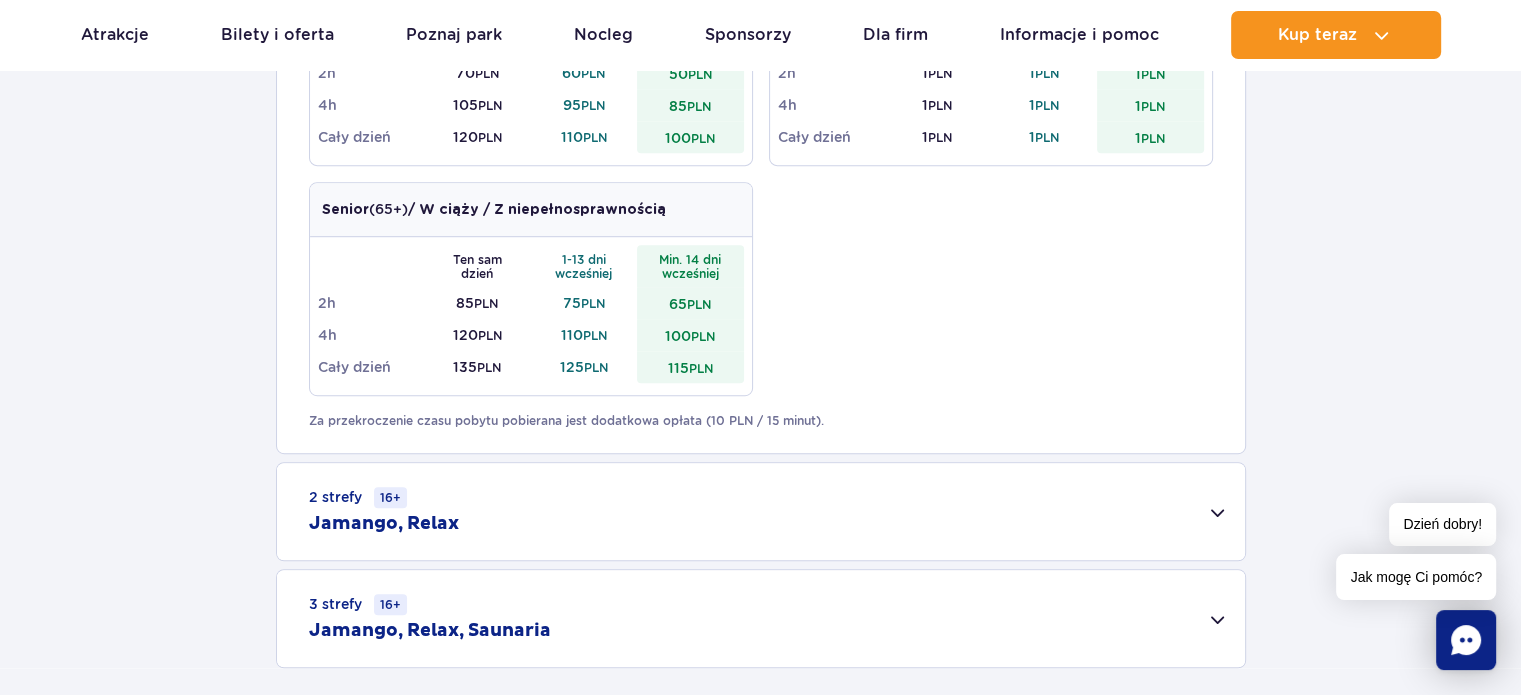 scroll, scrollTop: 1300, scrollLeft: 0, axis: vertical 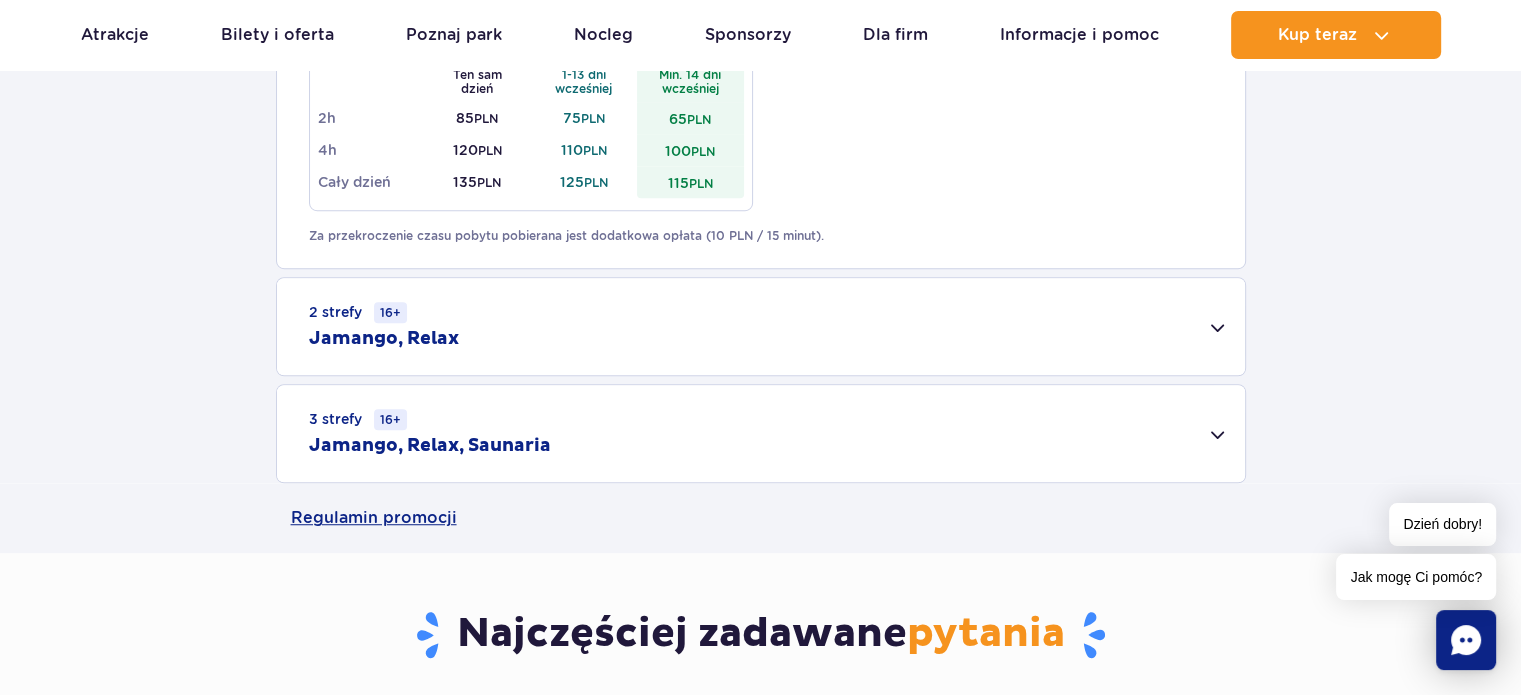click on "2 strefy  16+
Jamango, Relax" at bounding box center [761, 326] 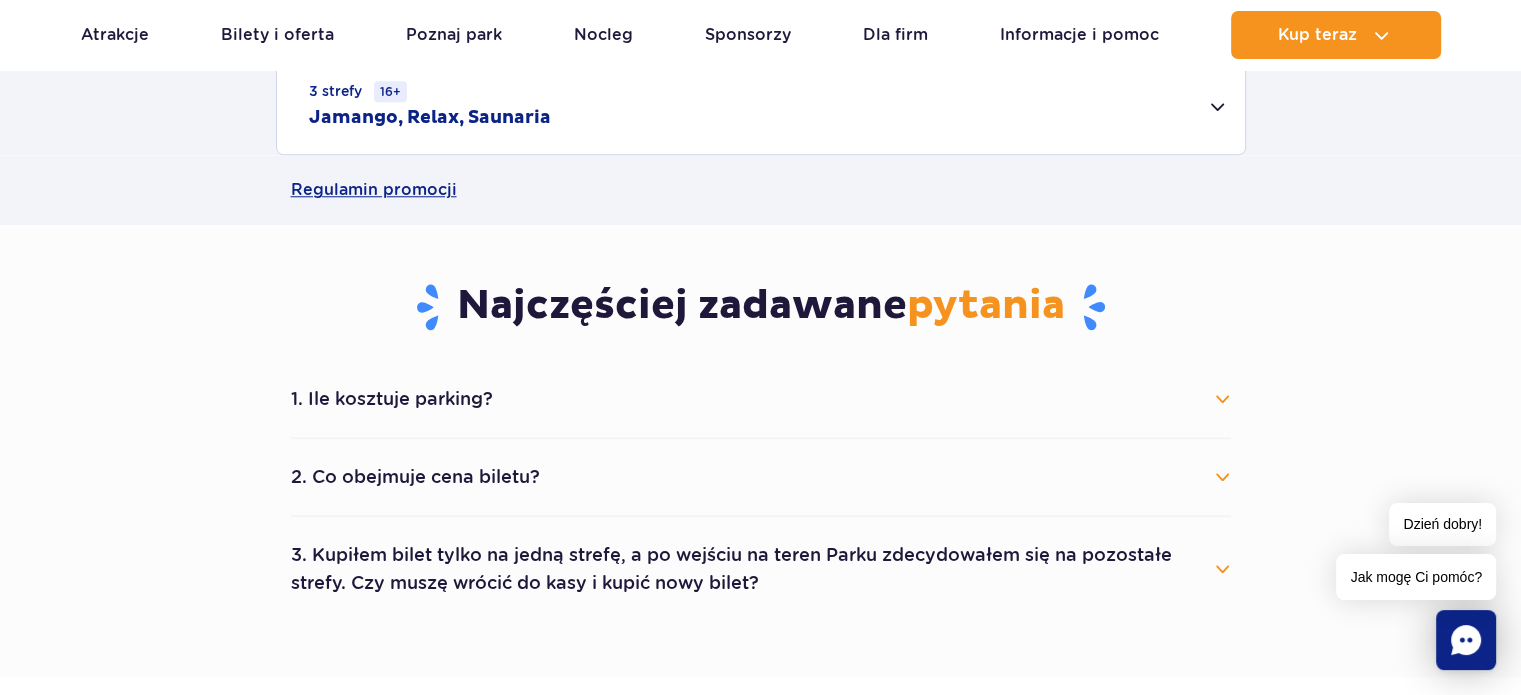 scroll, scrollTop: 2100, scrollLeft: 0, axis: vertical 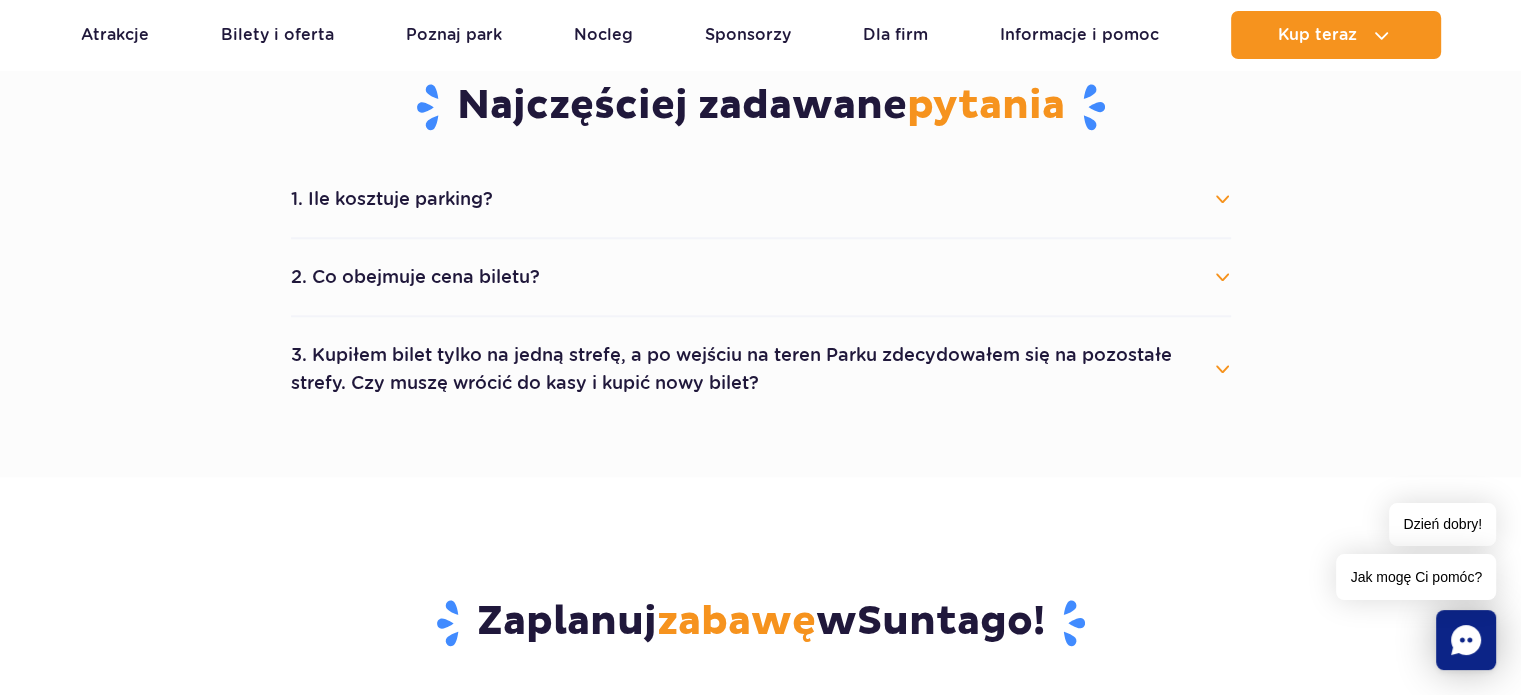 click on "1. Ile kosztuje parking?" at bounding box center (761, 199) 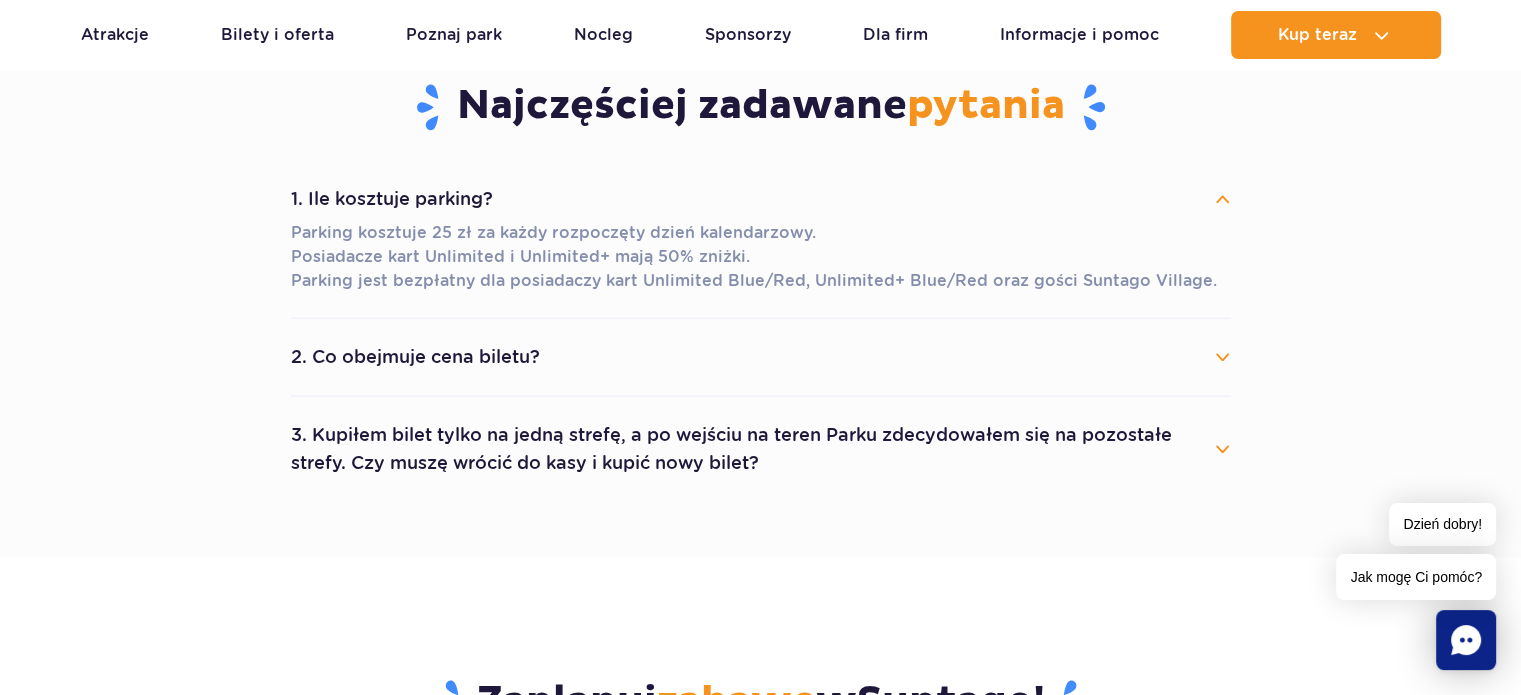 click on "2. Co obejmuje cena biletu?" at bounding box center [761, 357] 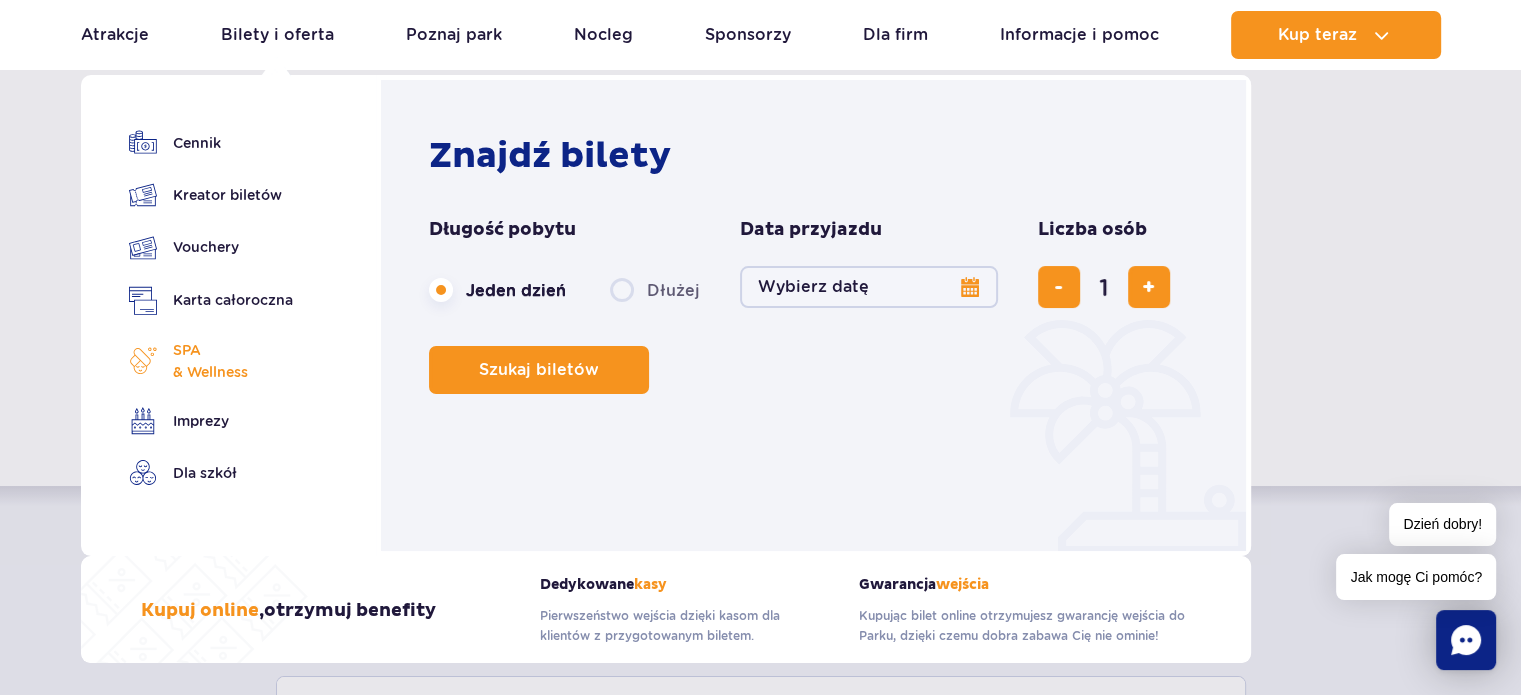 scroll, scrollTop: 100, scrollLeft: 0, axis: vertical 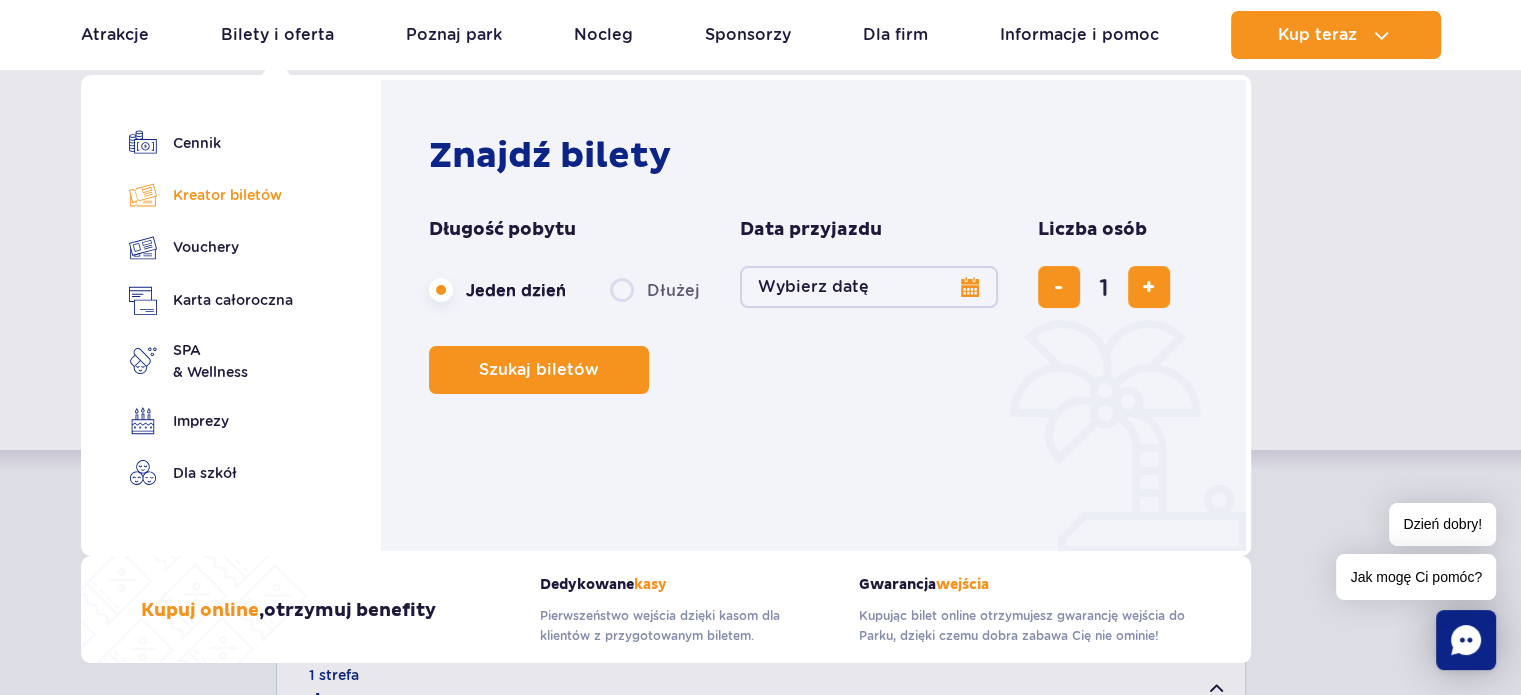 click on "Kreator biletów" at bounding box center [211, 195] 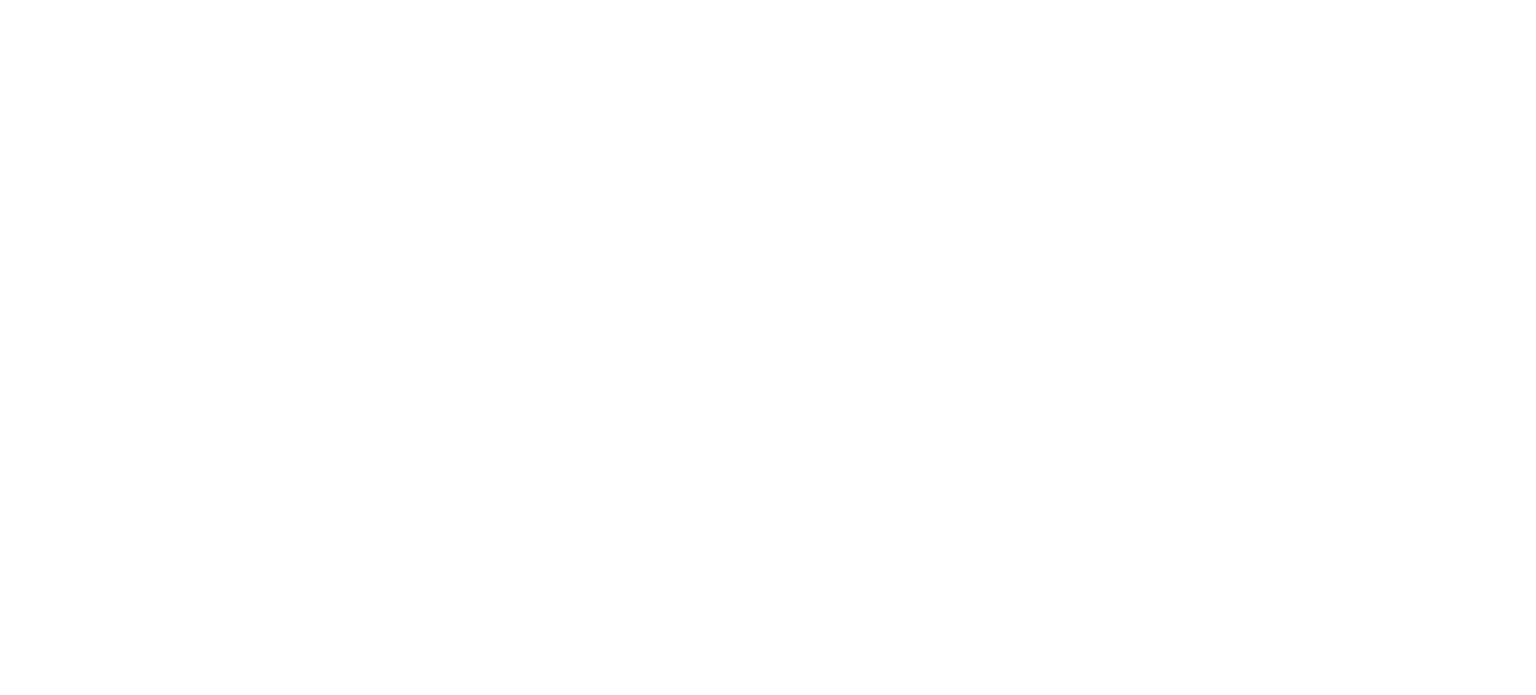 scroll, scrollTop: 0, scrollLeft: 0, axis: both 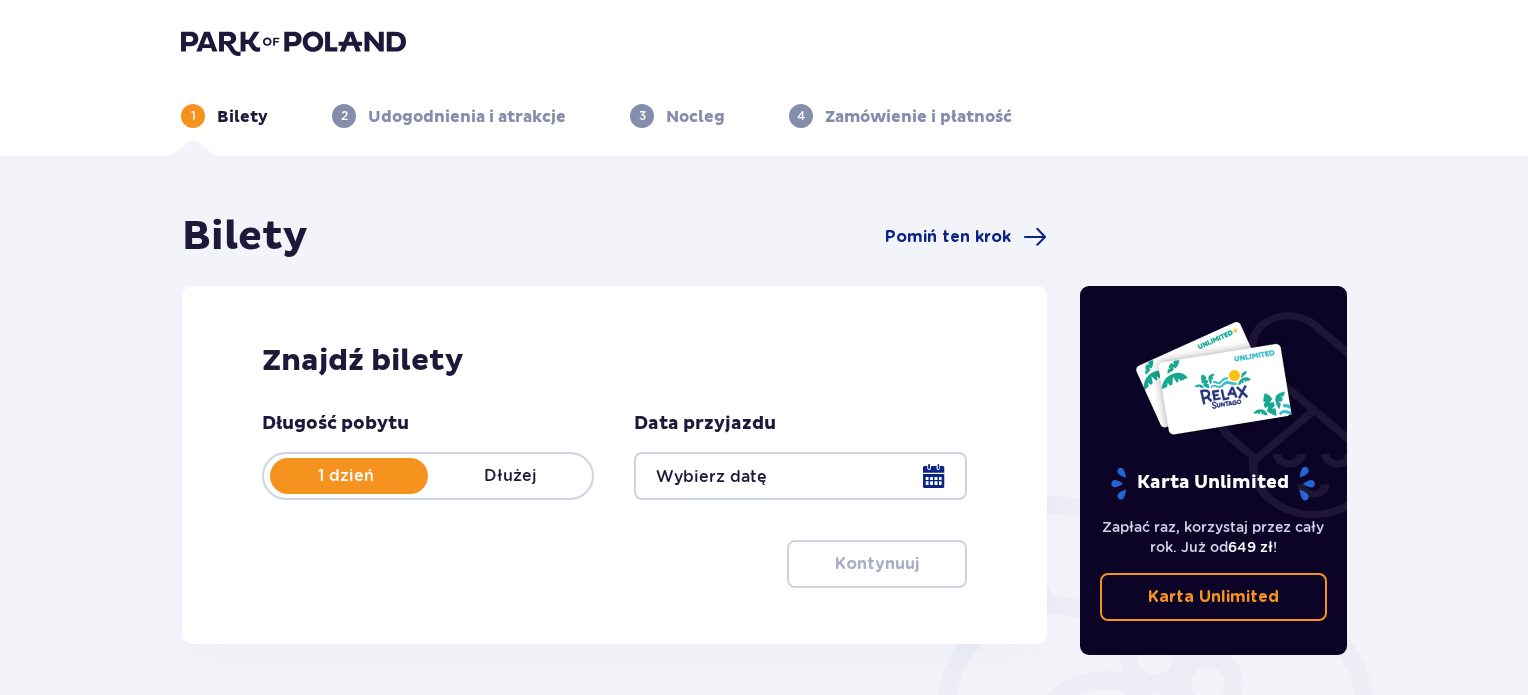 click at bounding box center (800, 476) 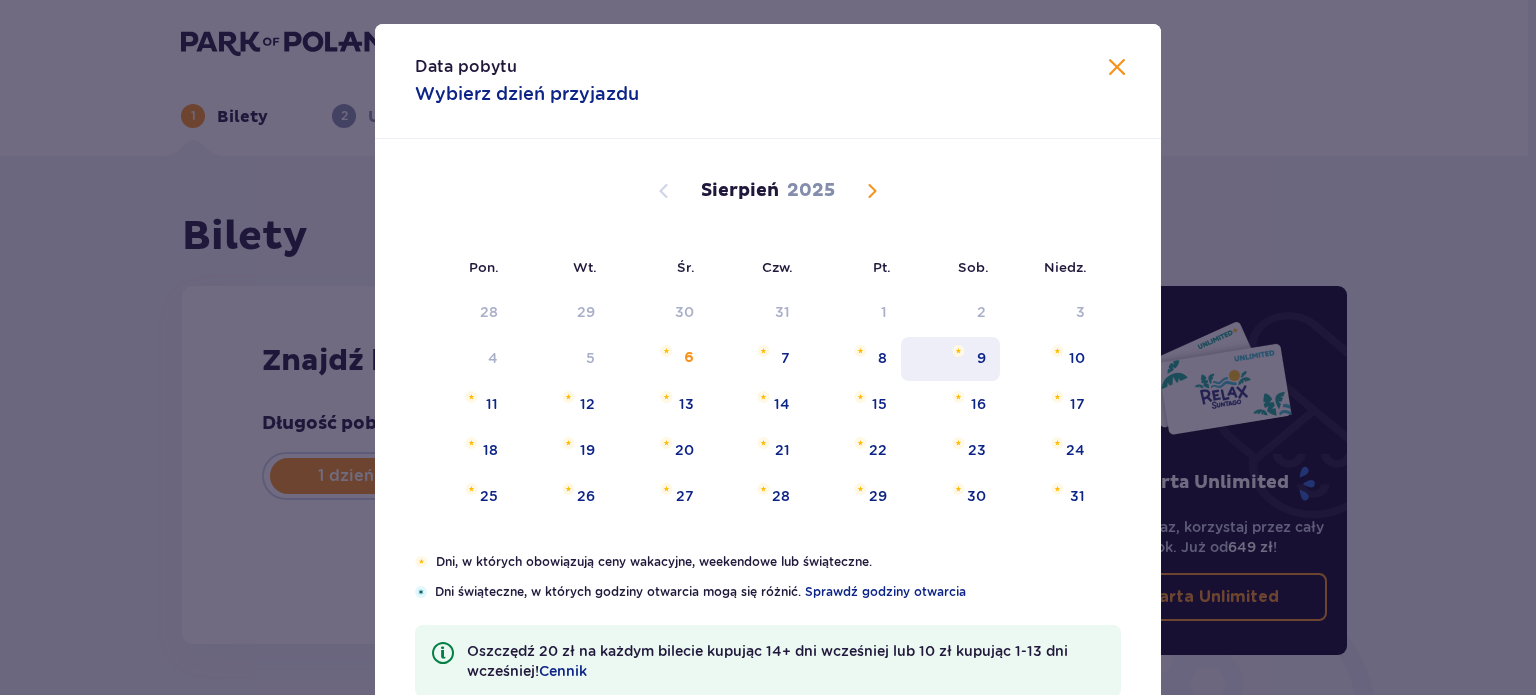 click on "9" at bounding box center [950, 359] 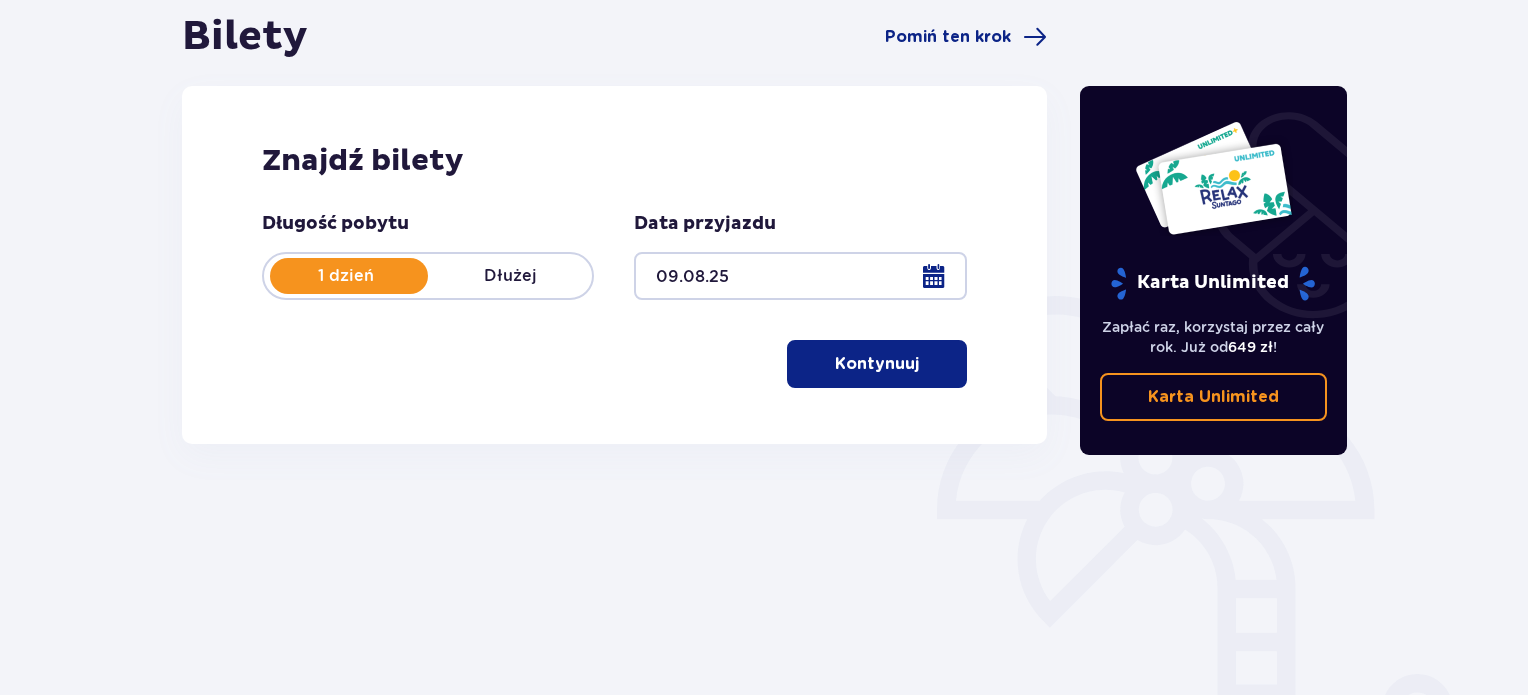click on "Kontynuuj" at bounding box center [877, 364] 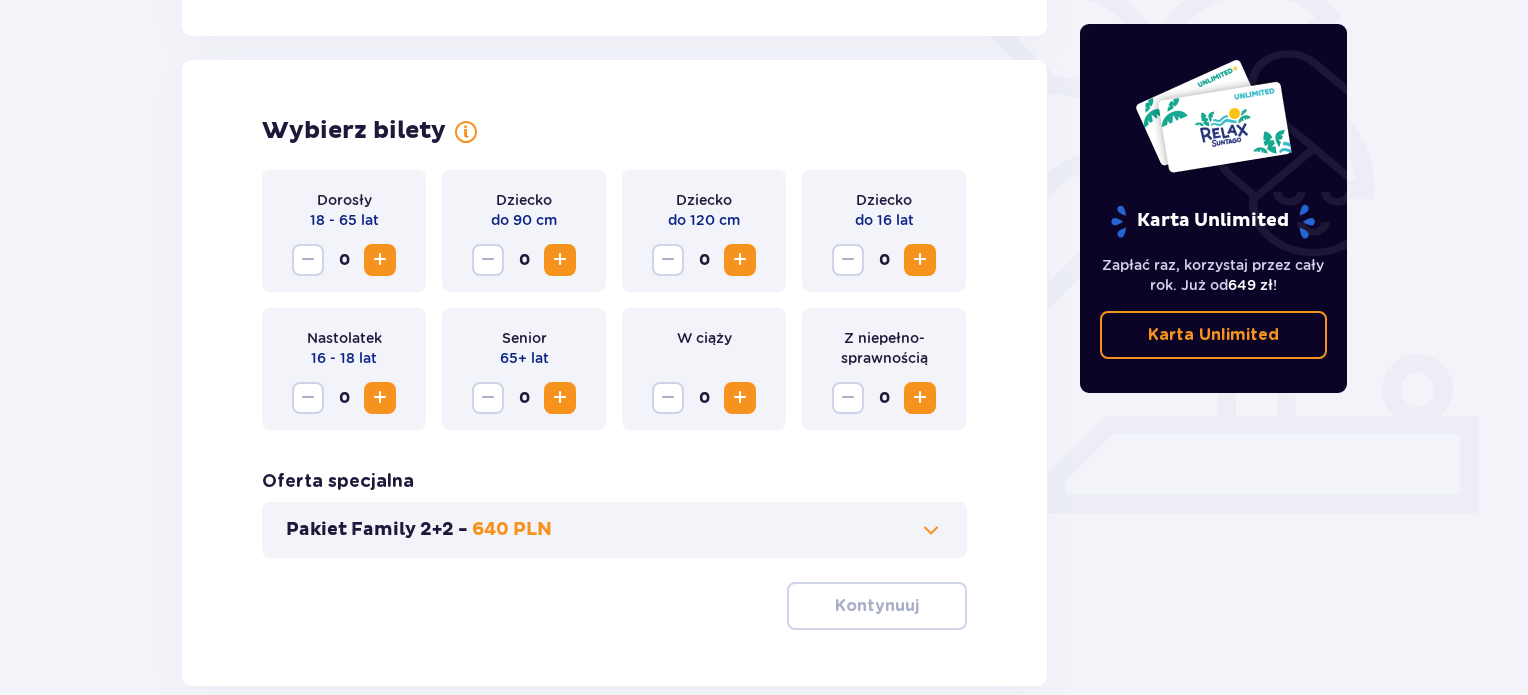 scroll, scrollTop: 556, scrollLeft: 0, axis: vertical 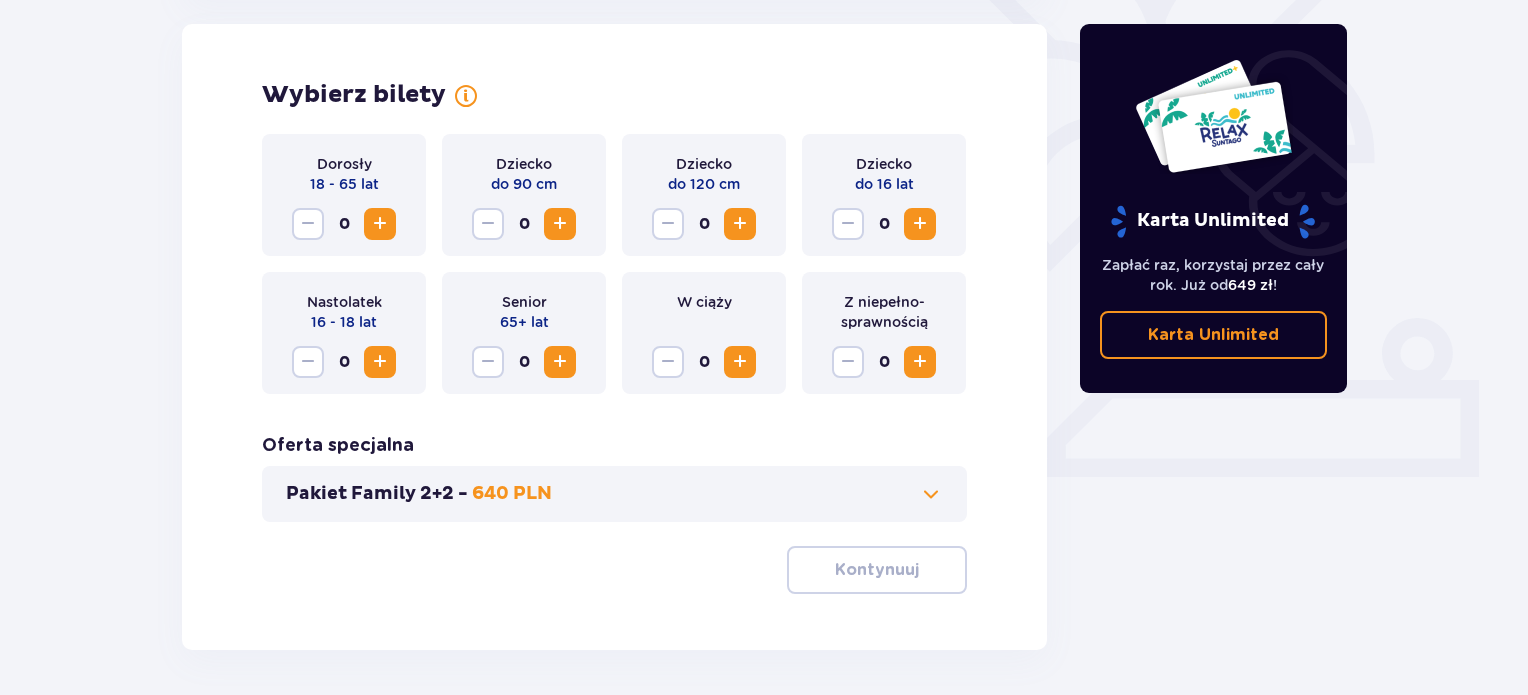 click at bounding box center [380, 224] 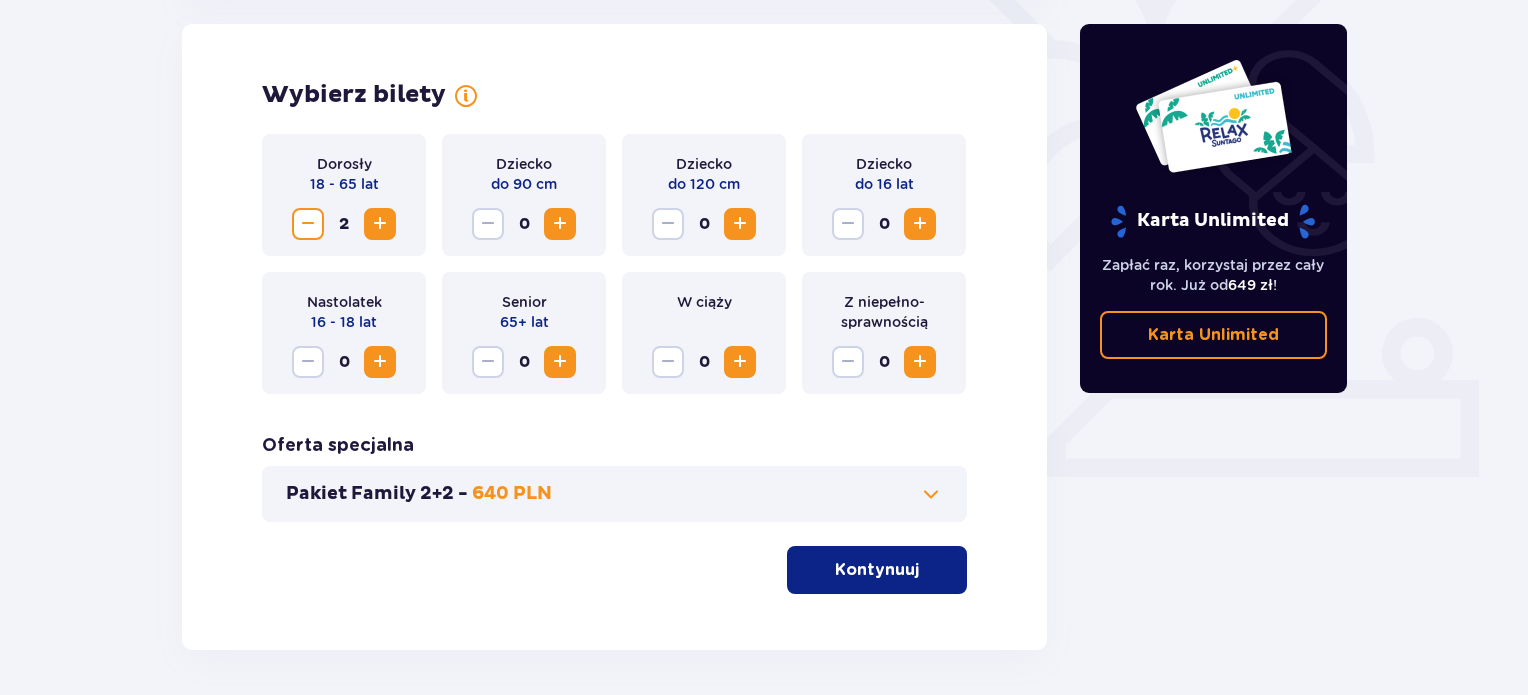 click at bounding box center (380, 224) 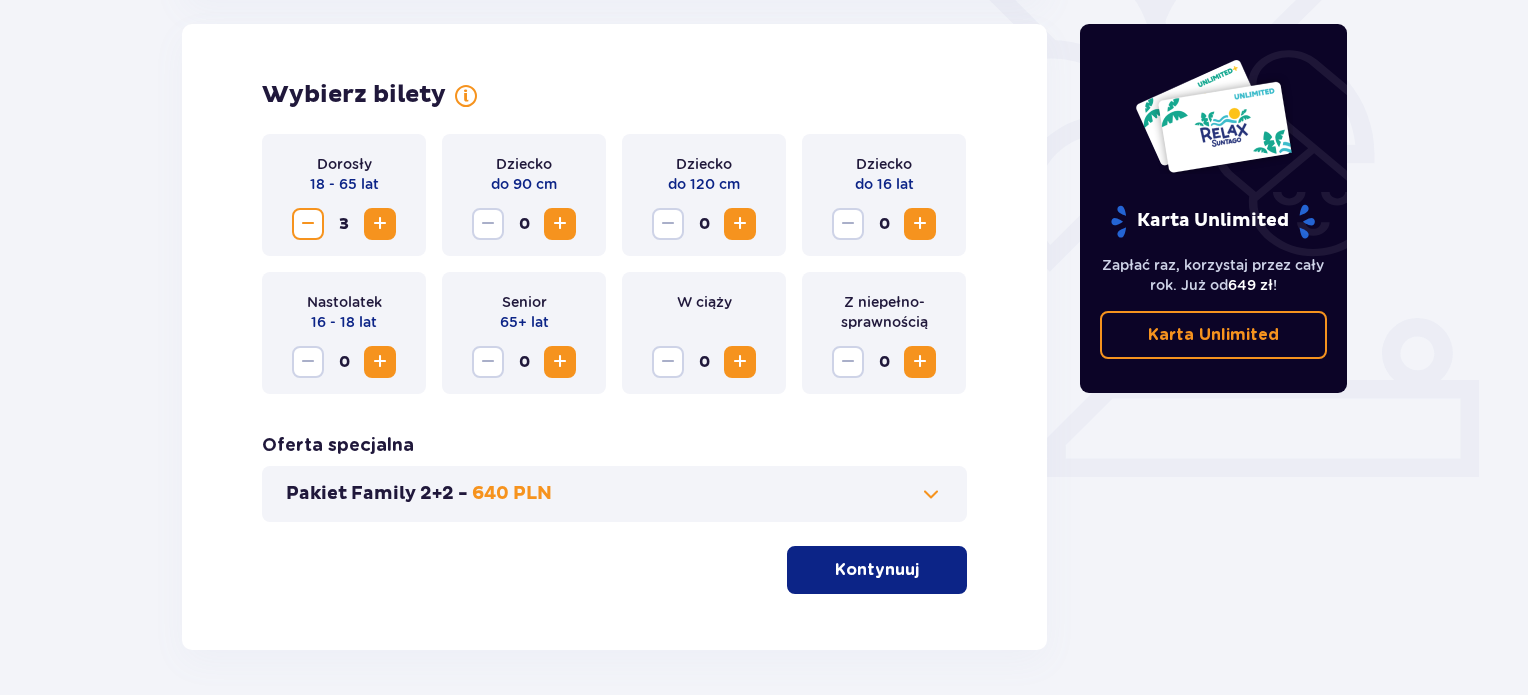 click at bounding box center [920, 224] 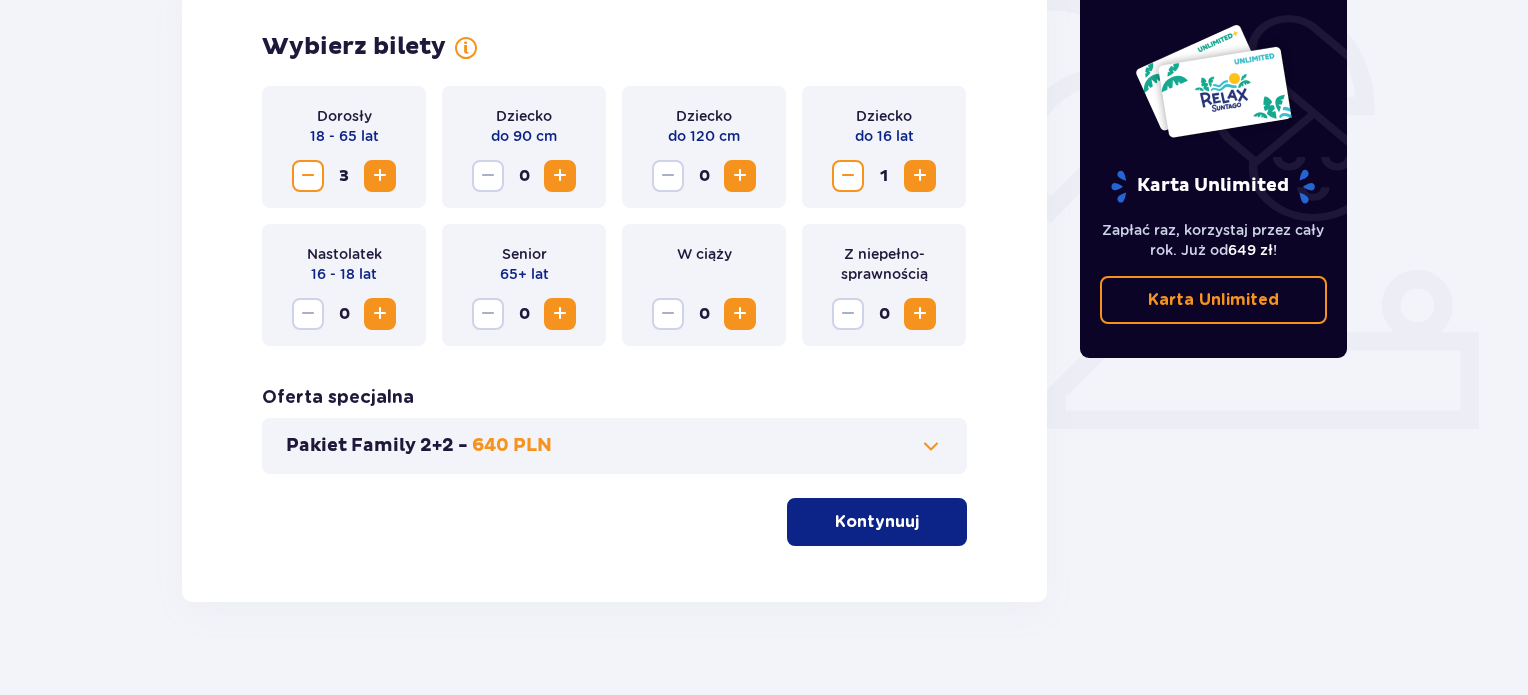 scroll, scrollTop: 631, scrollLeft: 0, axis: vertical 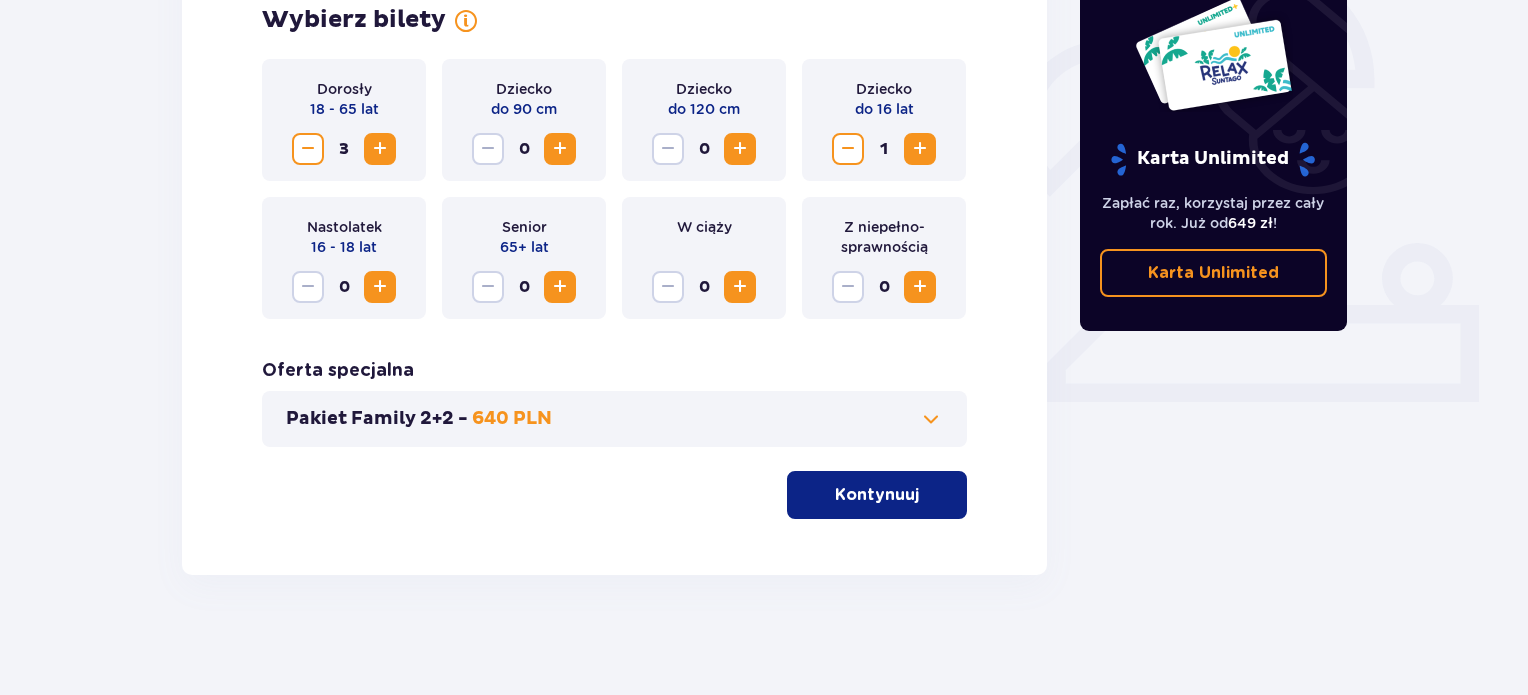 click on "Kontynuuj" at bounding box center [877, 495] 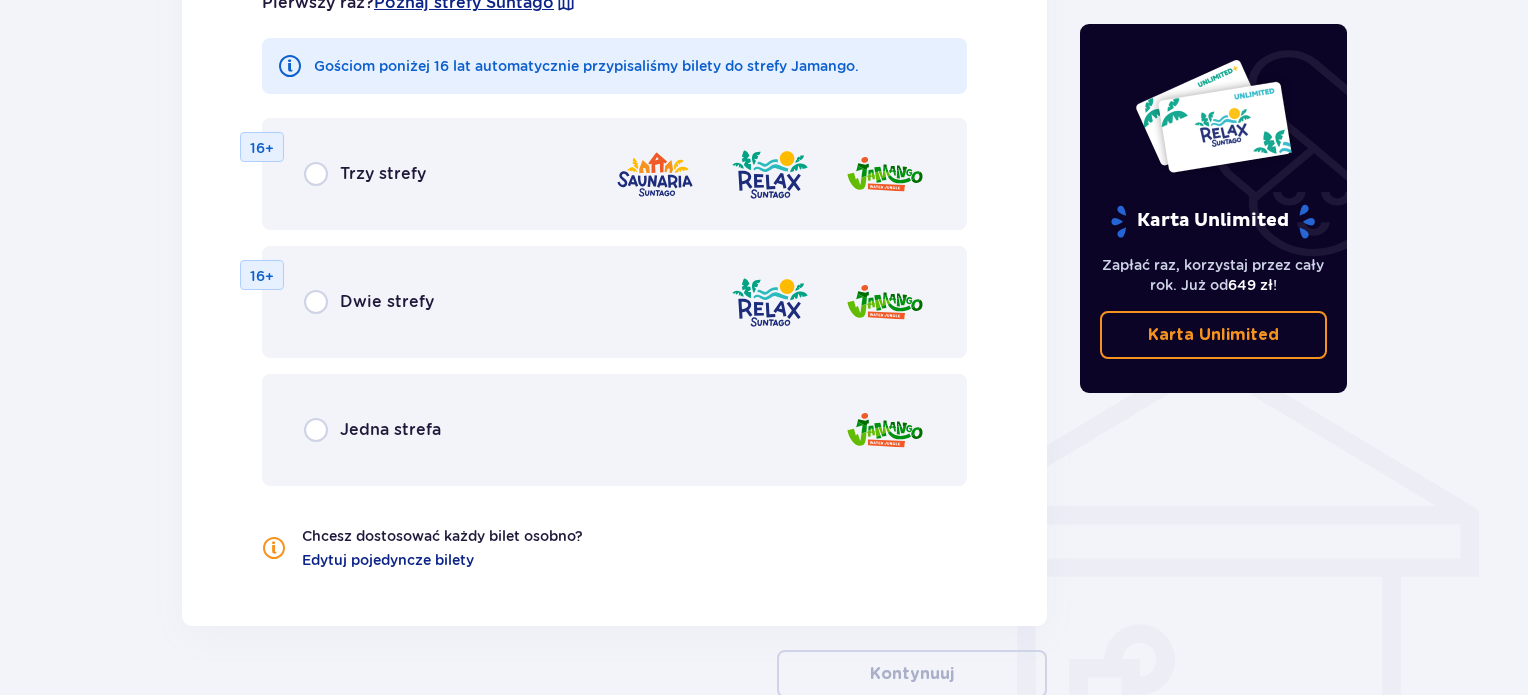scroll, scrollTop: 1310, scrollLeft: 0, axis: vertical 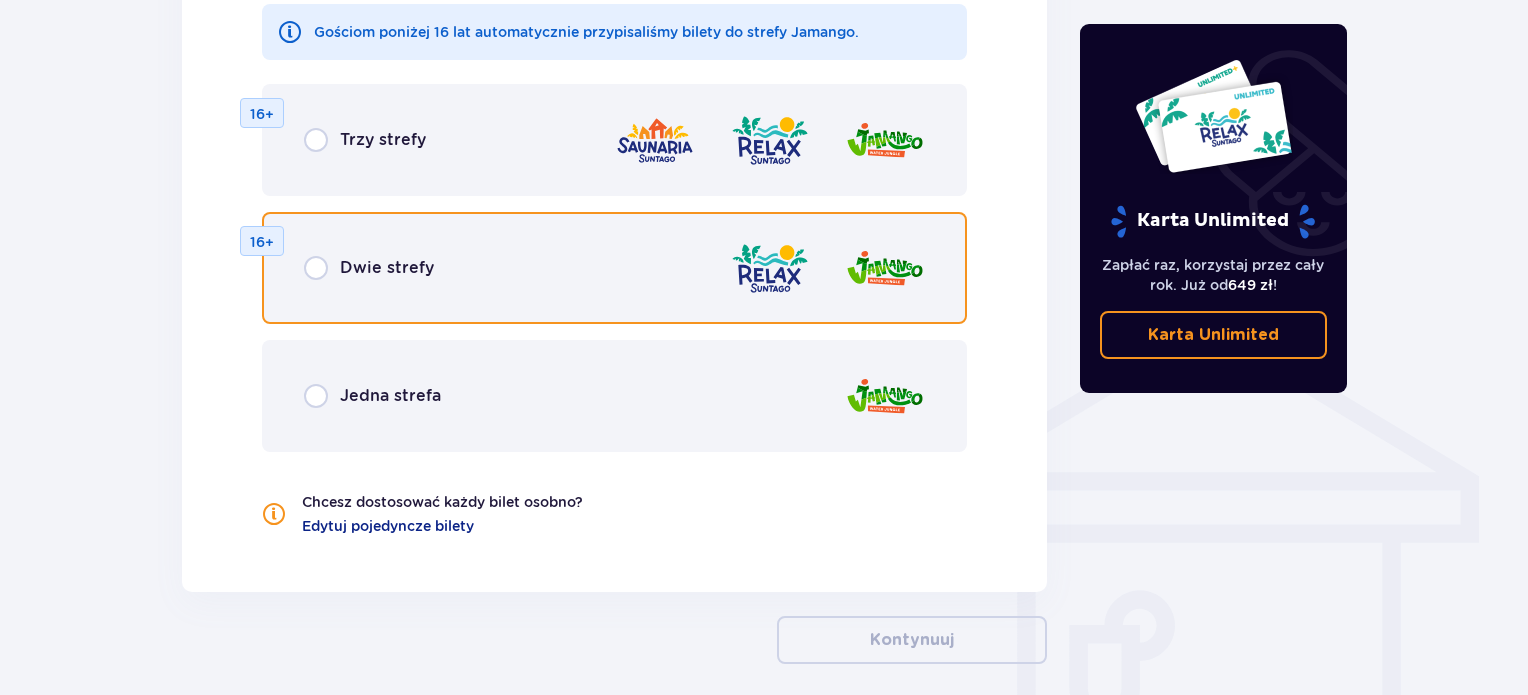 click at bounding box center [316, 268] 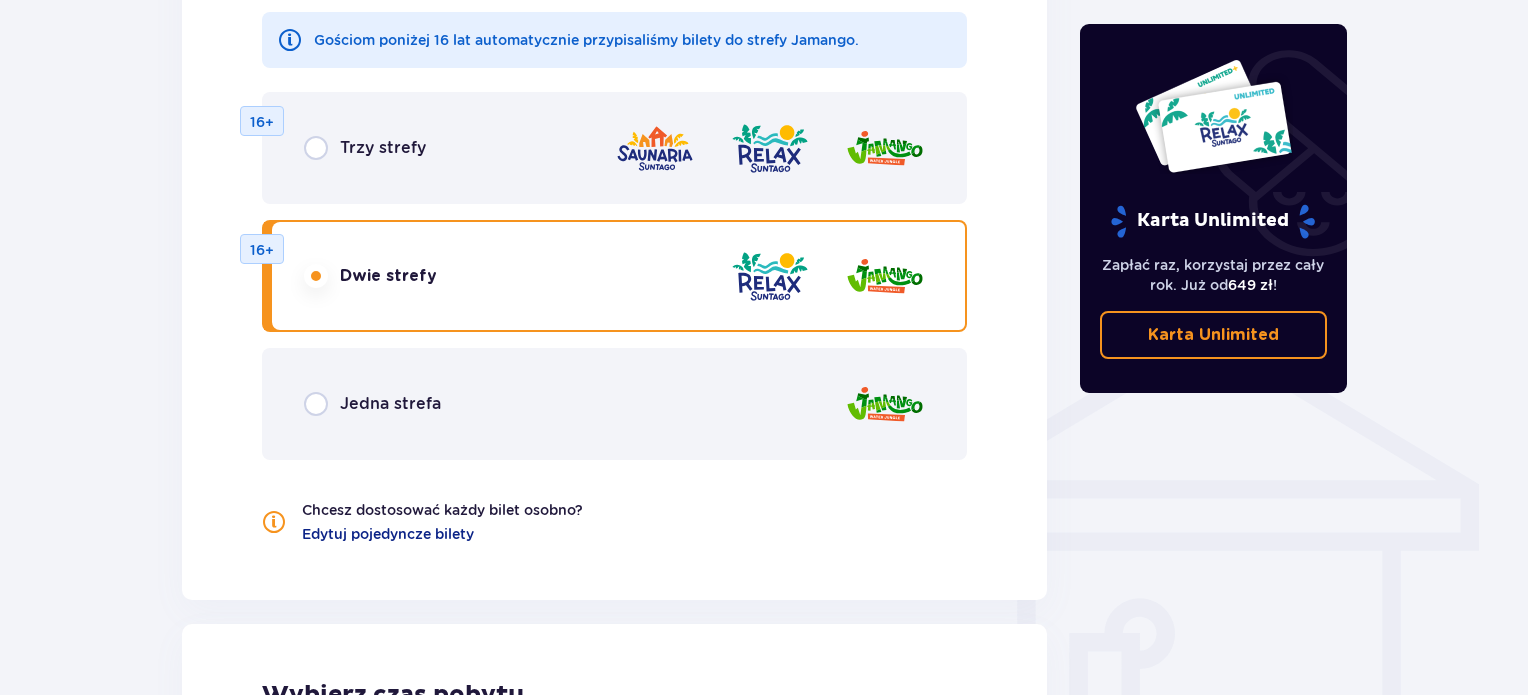 scroll, scrollTop: 1278, scrollLeft: 0, axis: vertical 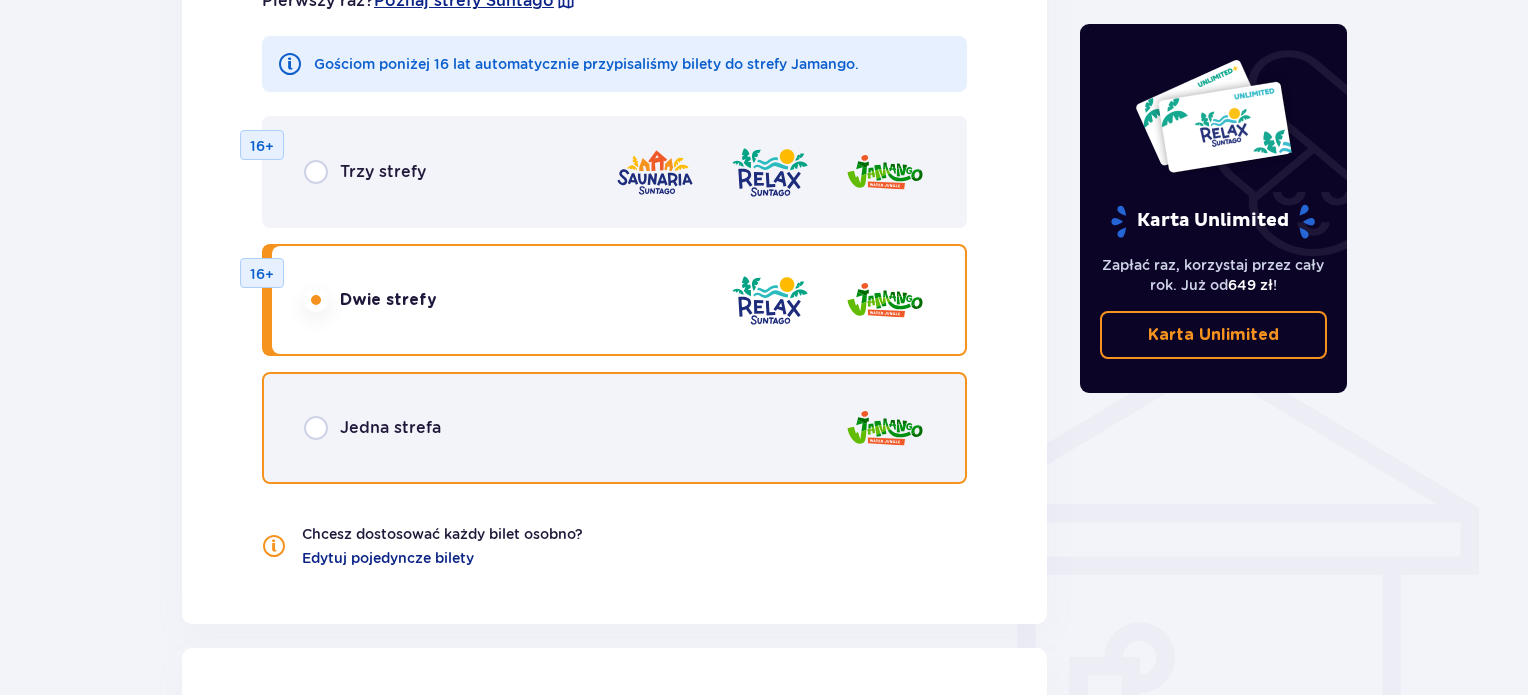 click at bounding box center [316, 428] 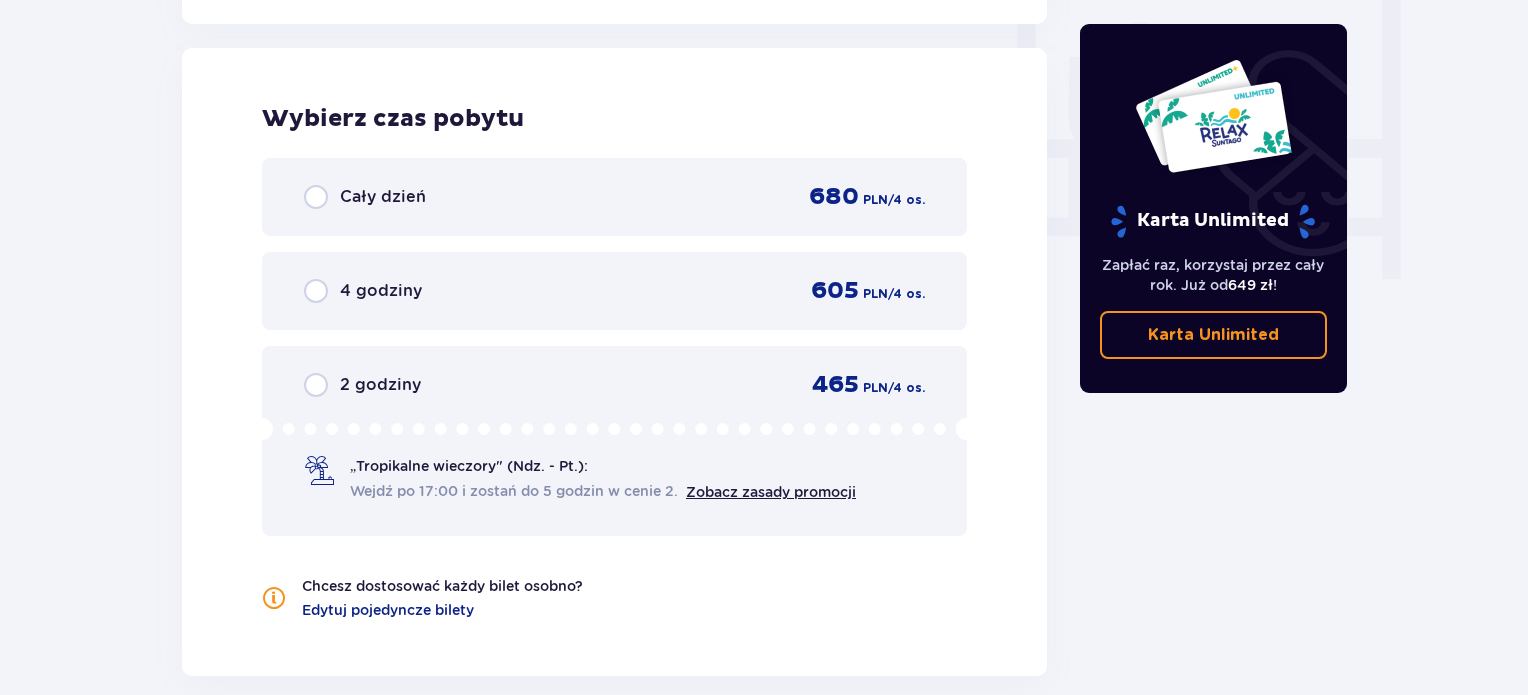 scroll, scrollTop: 2048, scrollLeft: 0, axis: vertical 